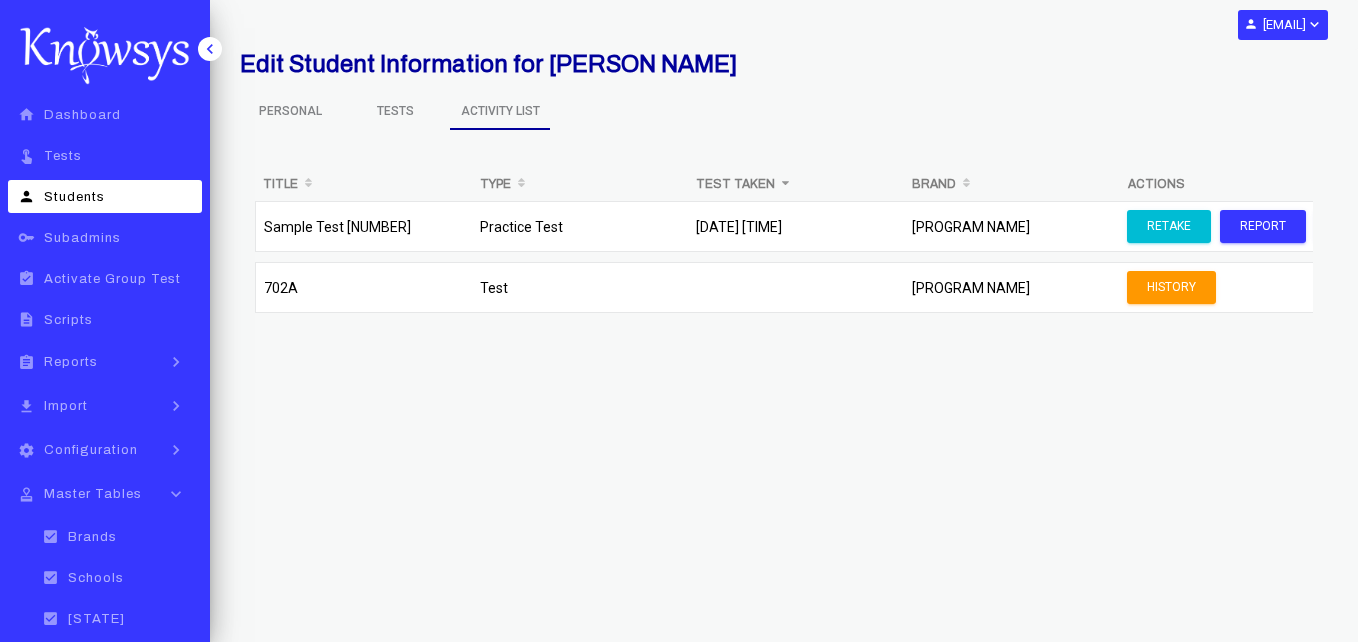 scroll, scrollTop: 0, scrollLeft: 0, axis: both 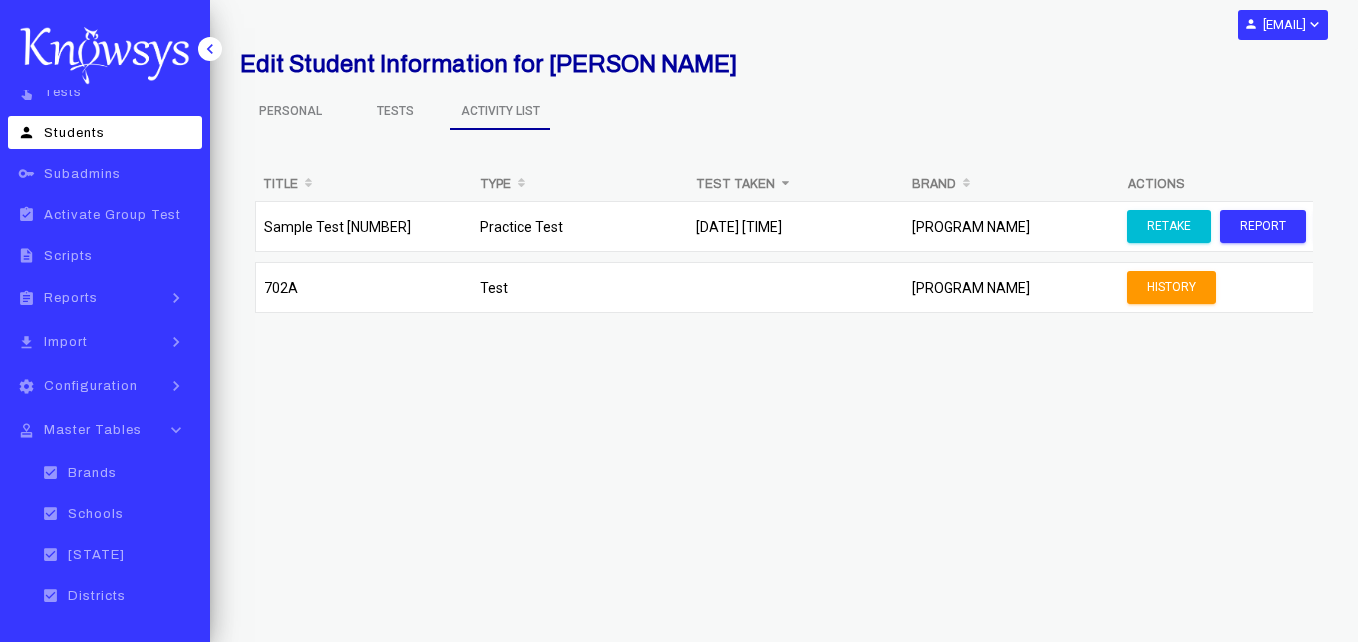 click on "Schools" at bounding box center (92, 473) 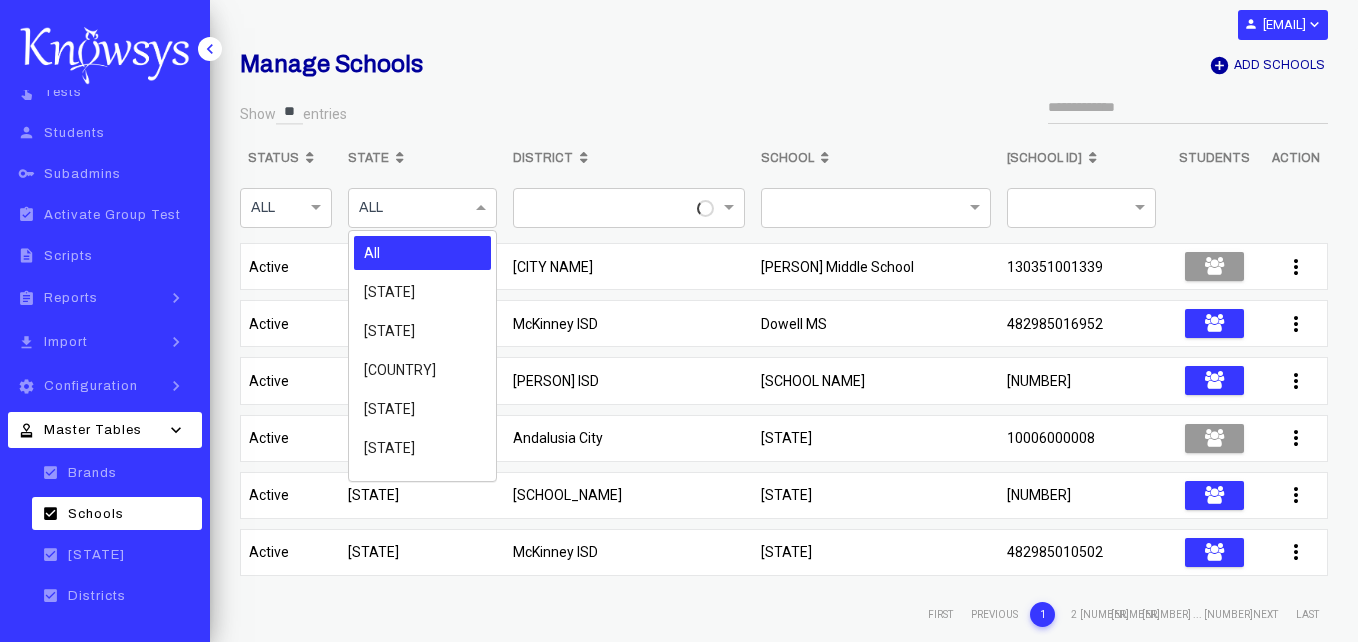click at bounding box center [411, 206] 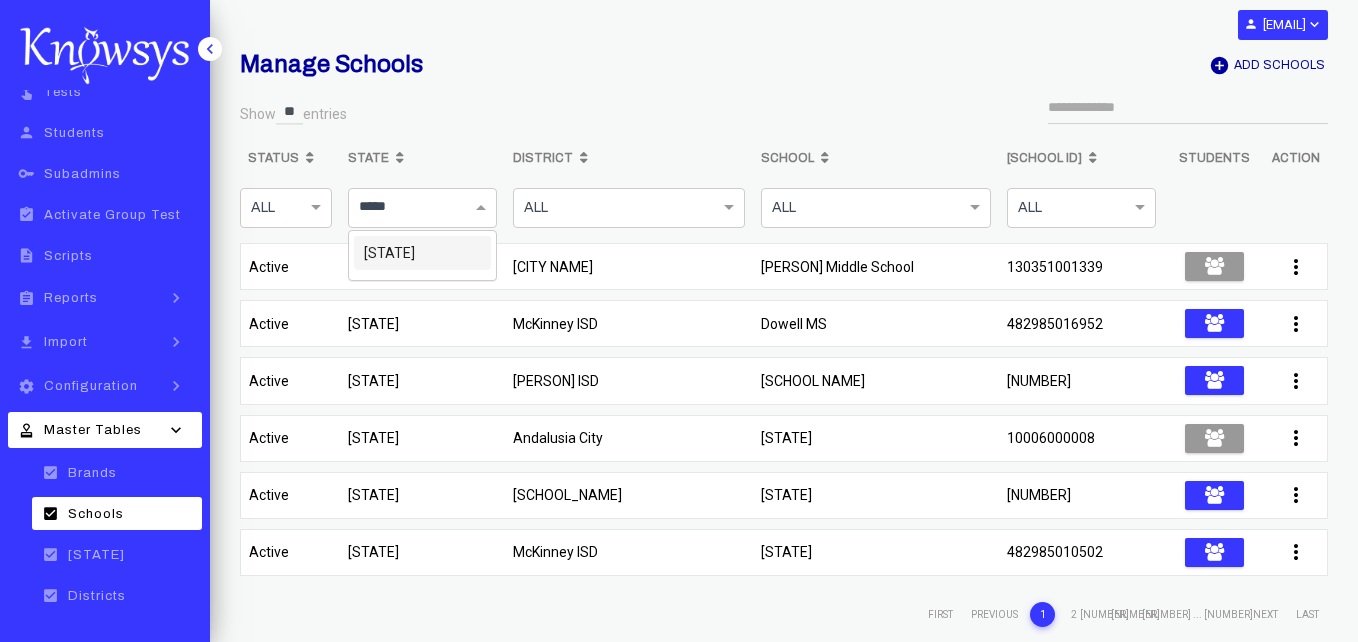 click on "[STATE]" at bounding box center (389, 253) 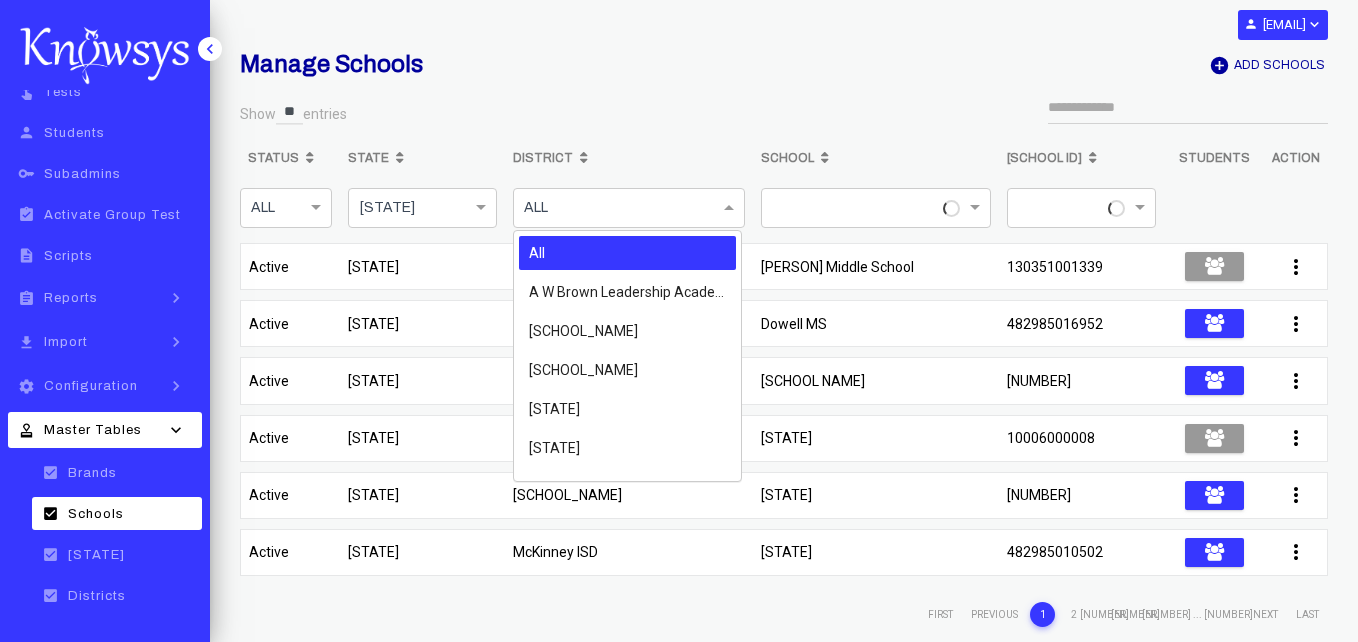 click at bounding box center (596, 206) 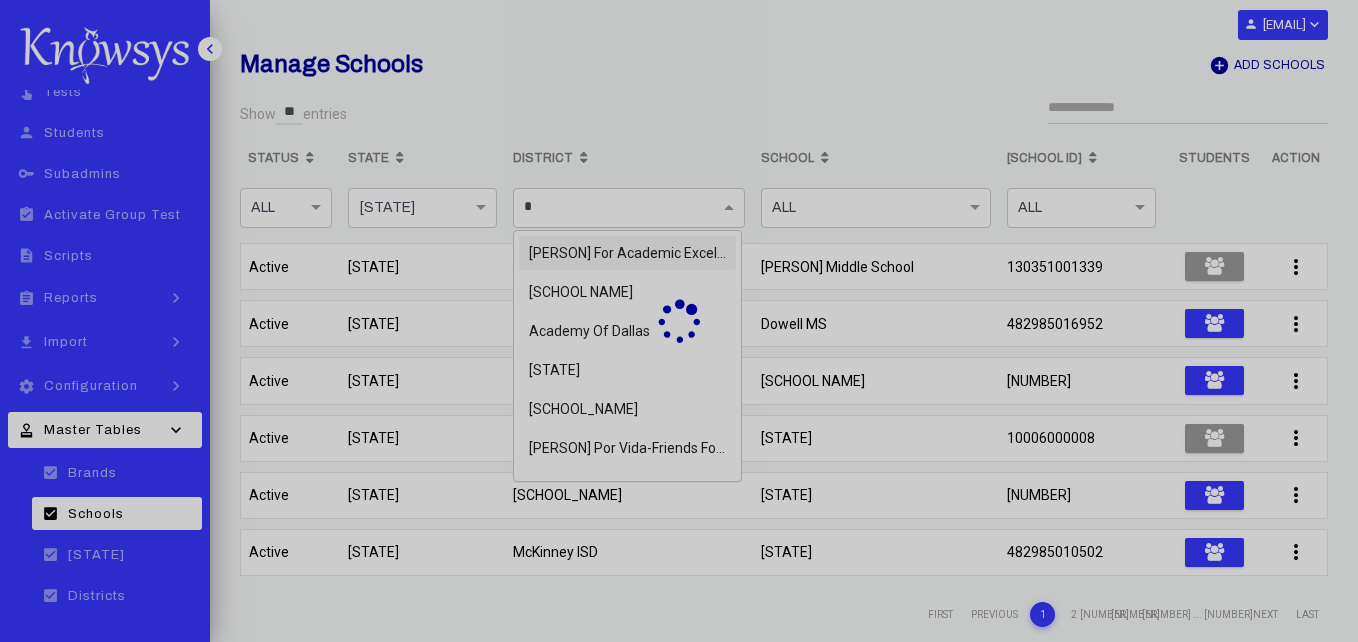 type on "**" 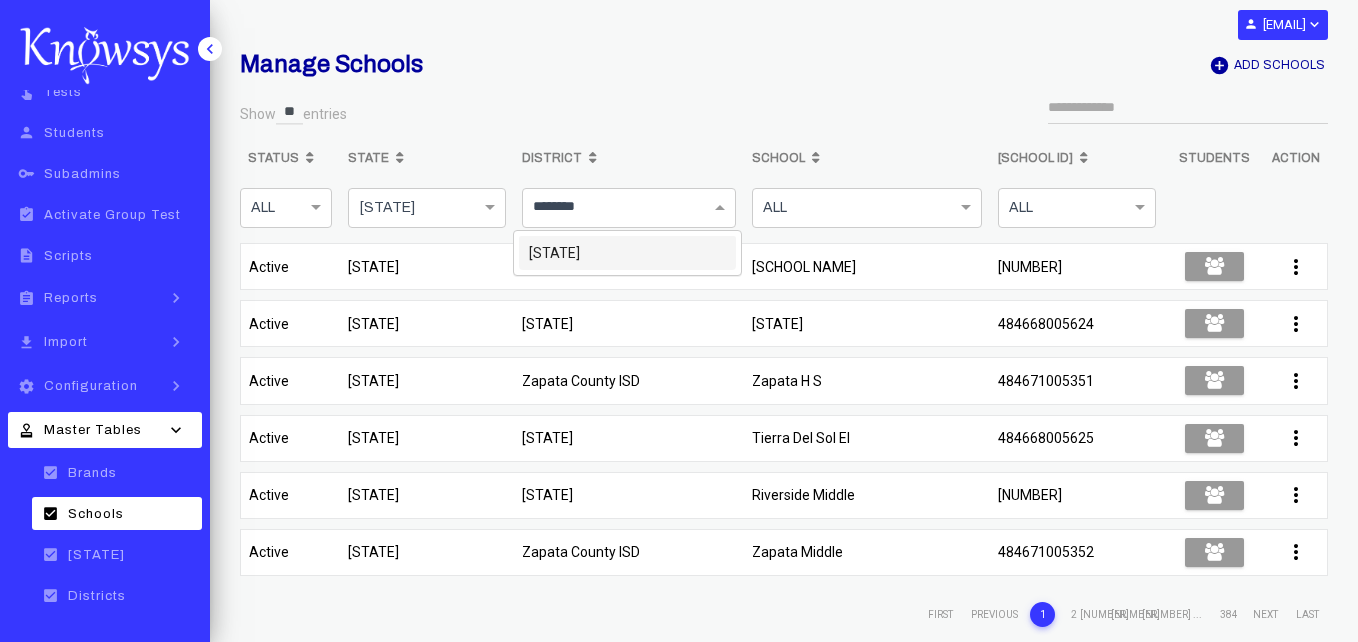 click on "Fort Bend ISD" at bounding box center [571, 253] 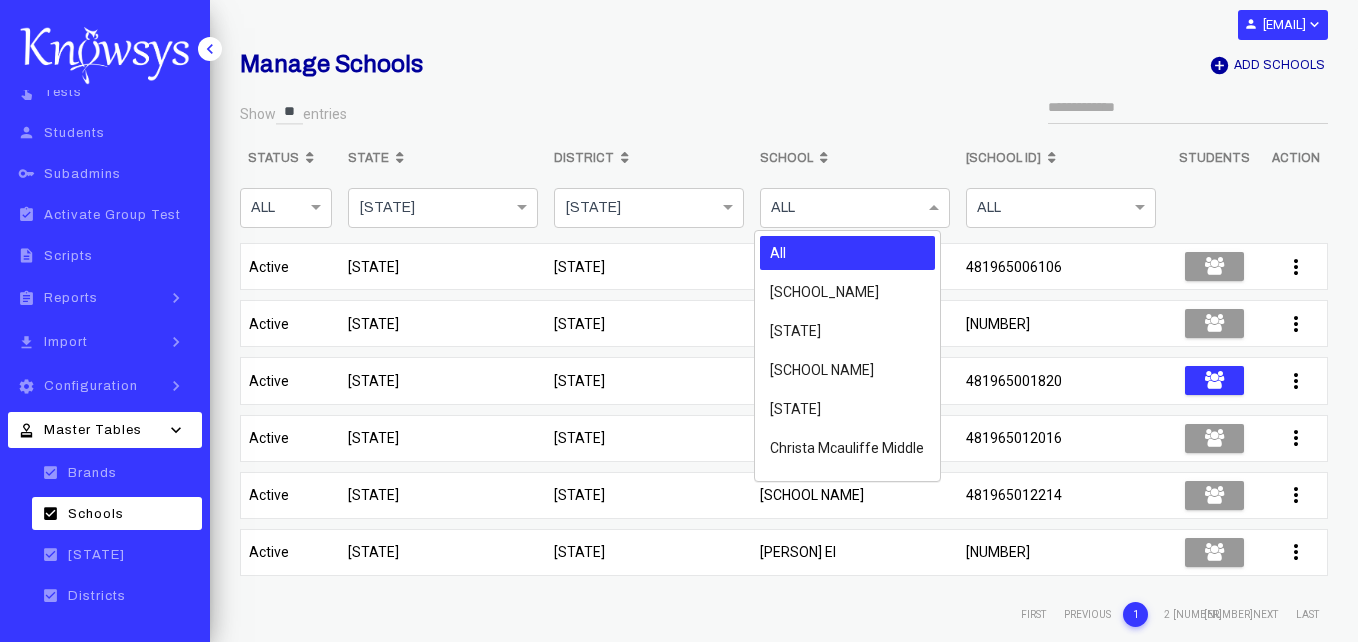 click at bounding box center (820, 206) 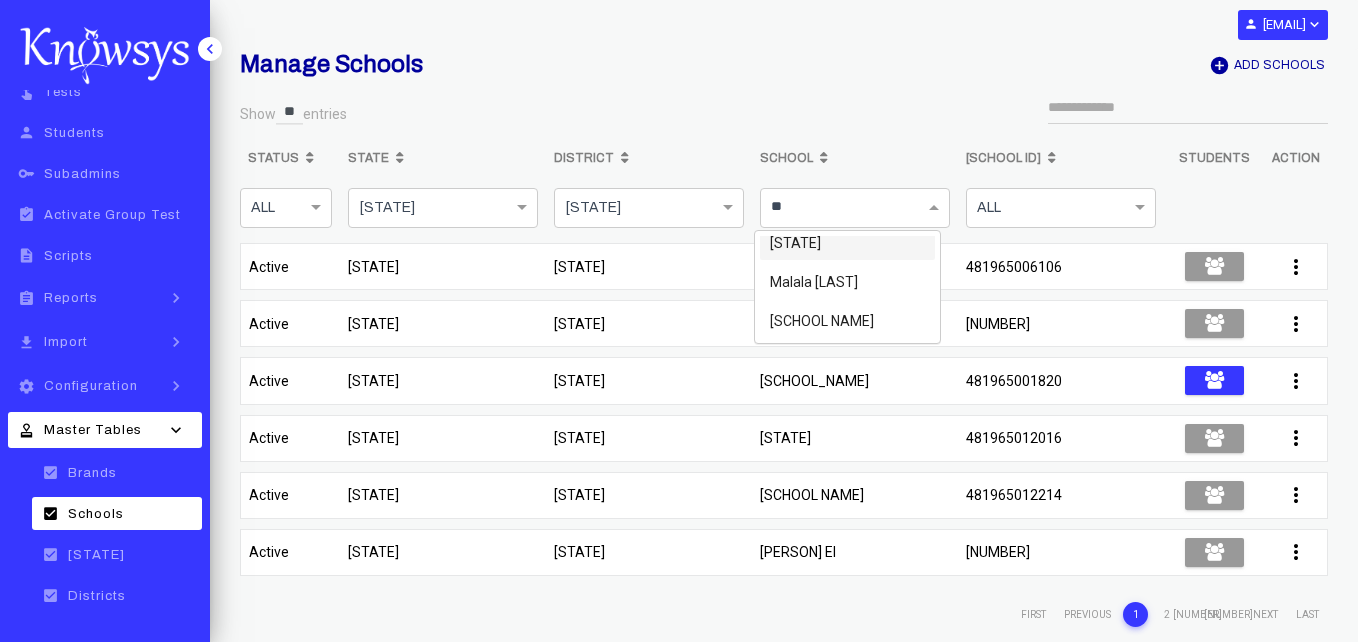 scroll, scrollTop: 0, scrollLeft: 0, axis: both 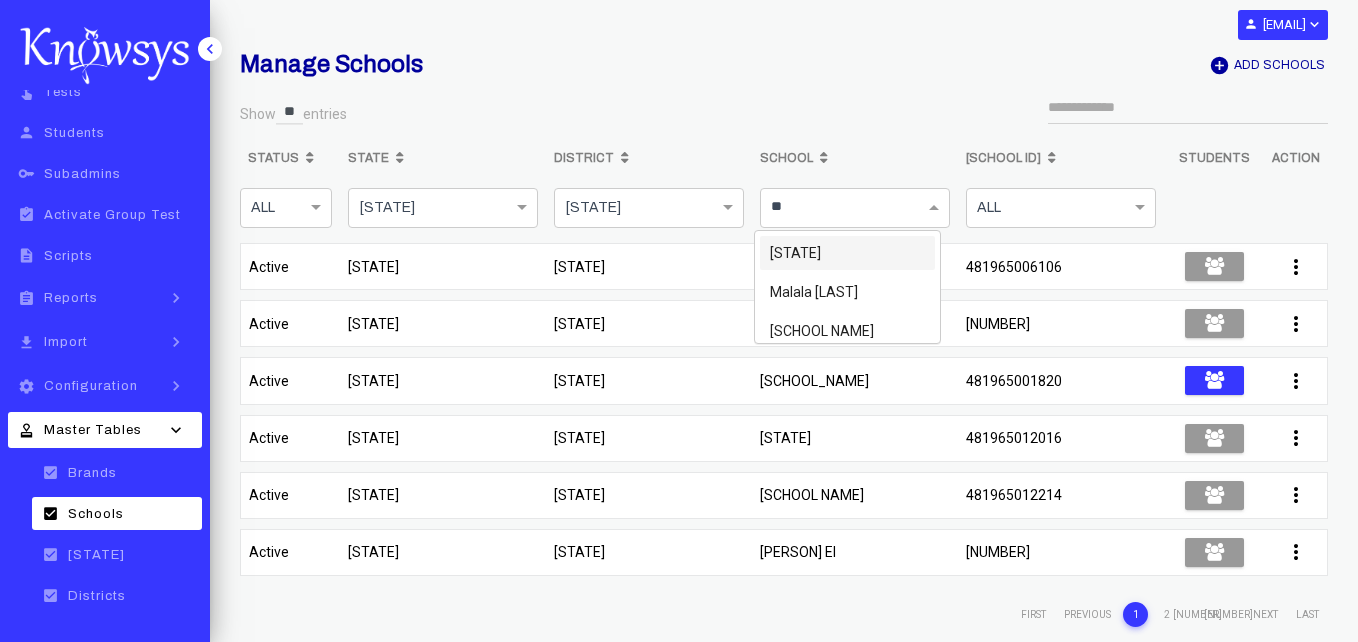 click on "Sartartia Middle School" at bounding box center (843, 253) 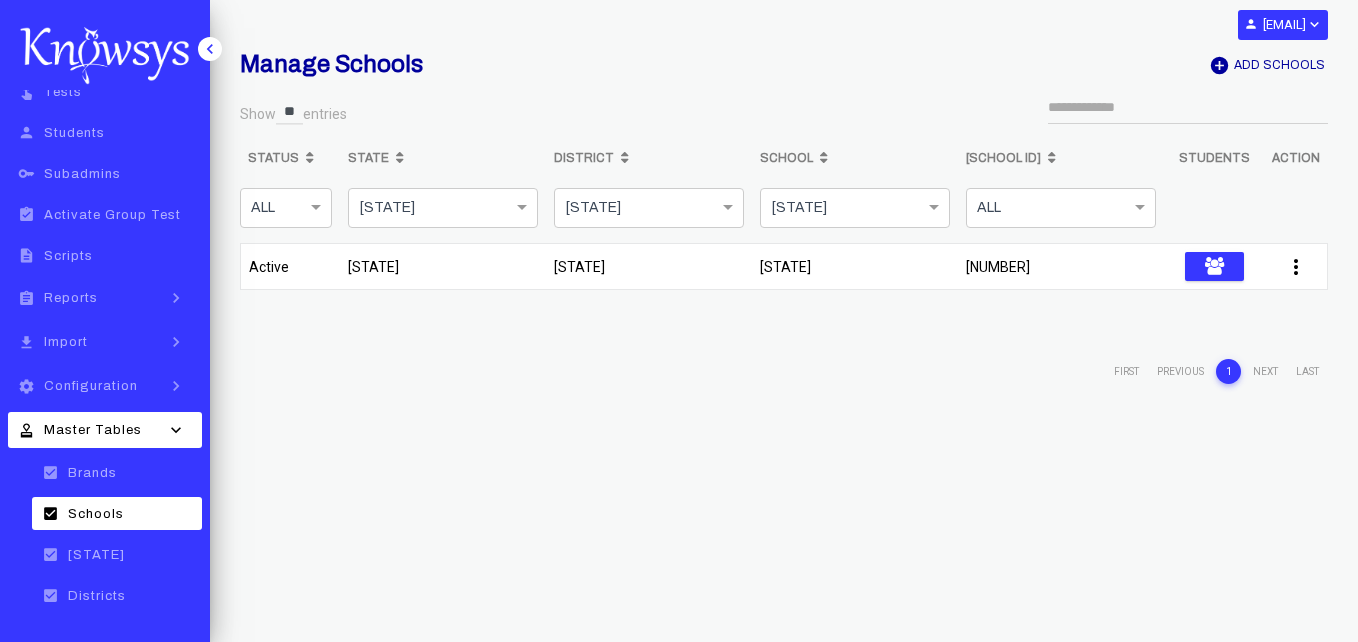 click on "481965008564" at bounding box center (1067, 271) 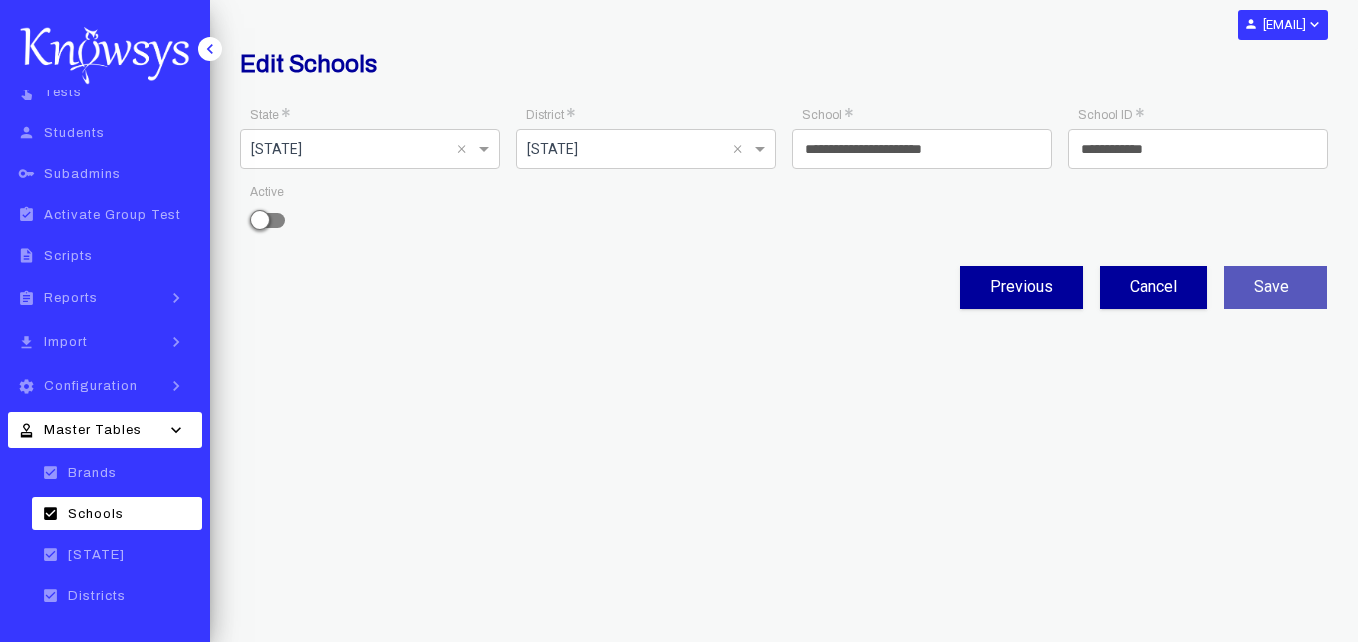 drag, startPoint x: 955, startPoint y: 145, endPoint x: 800, endPoint y: 162, distance: 155.92947 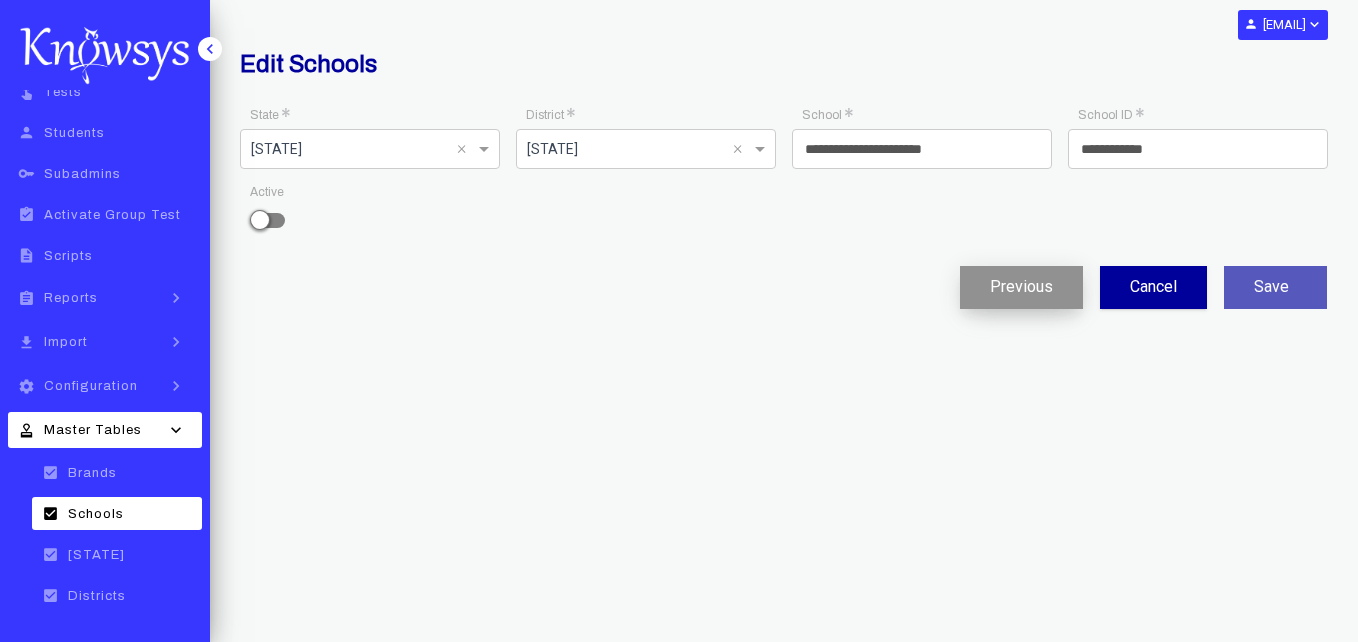 click on "Previous" at bounding box center [1016, 287] 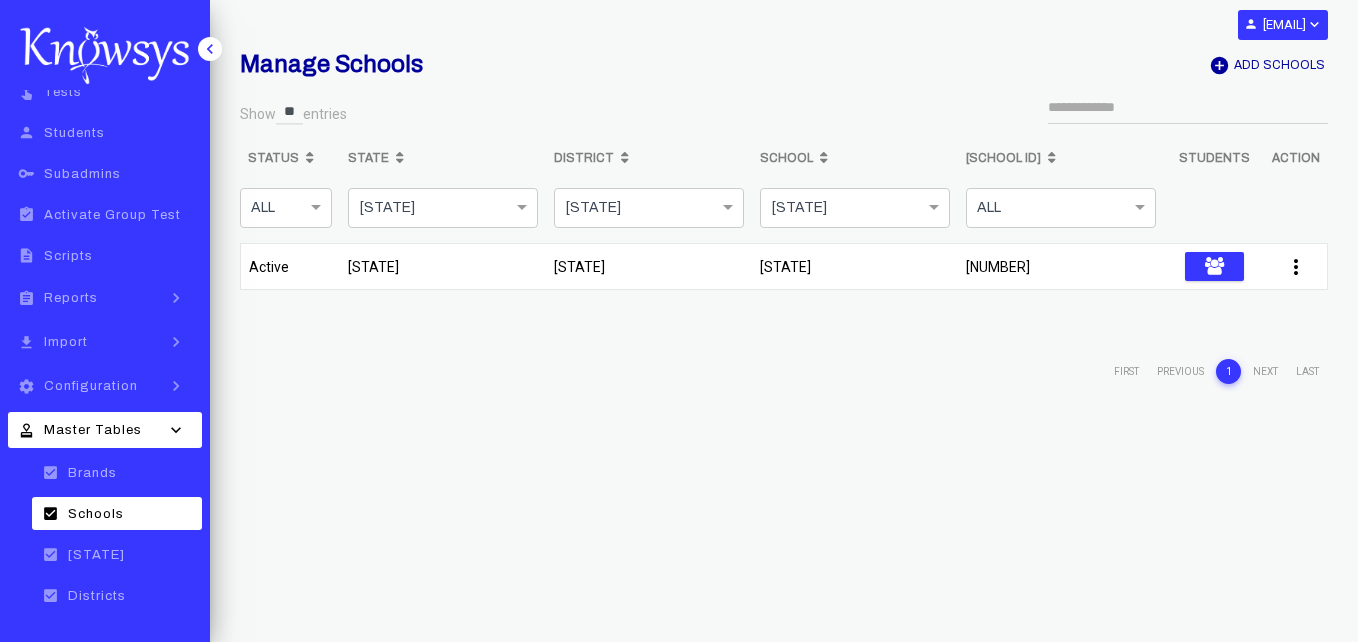 click on "[NAME]" at bounding box center (784, 371) 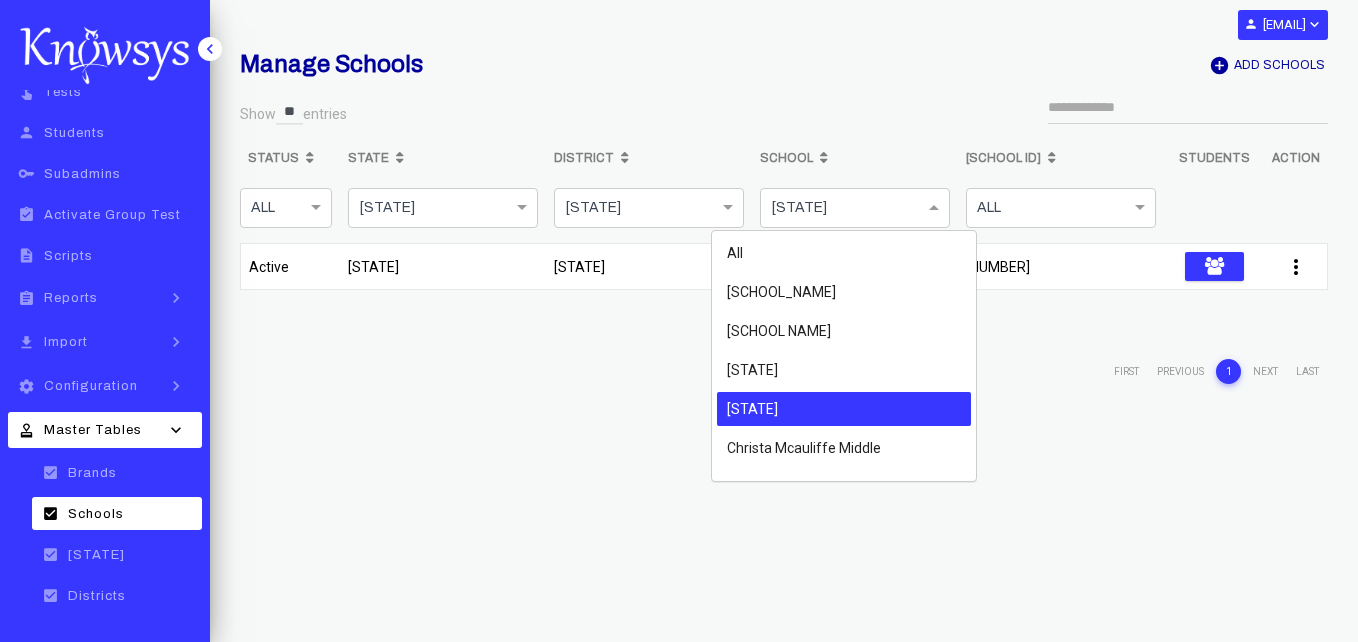 click at bounding box center [956, 208] 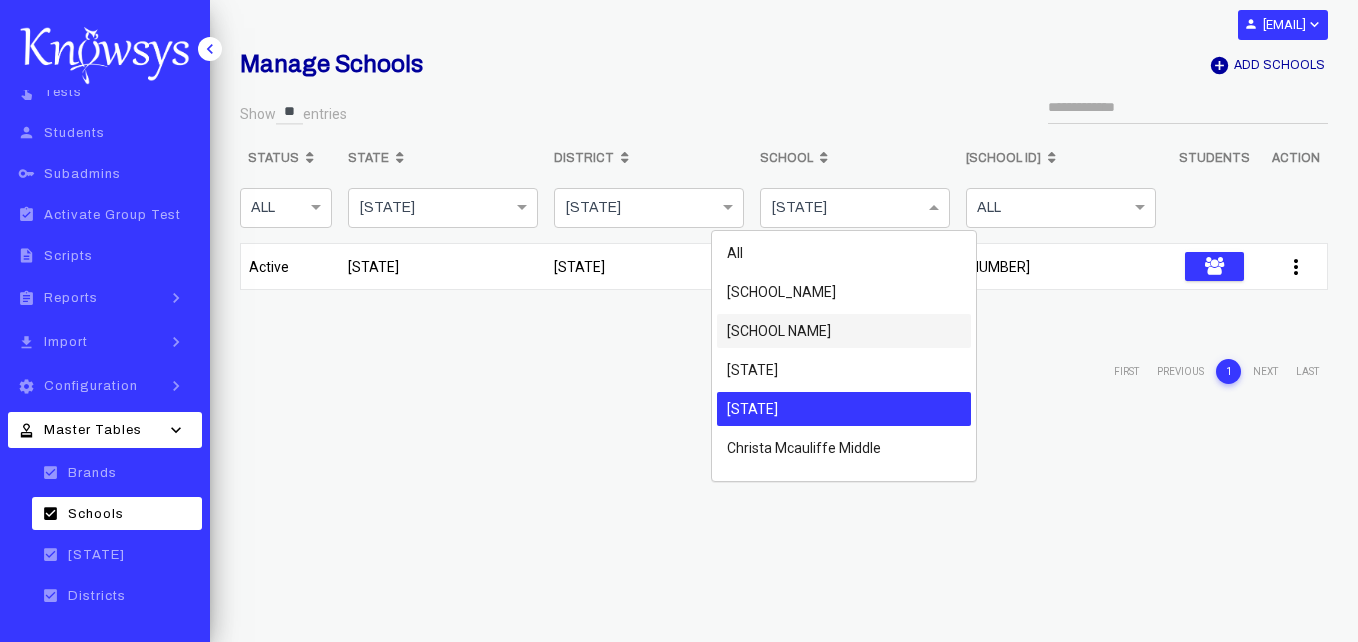 click on "Quail Valley MS" at bounding box center [844, 331] 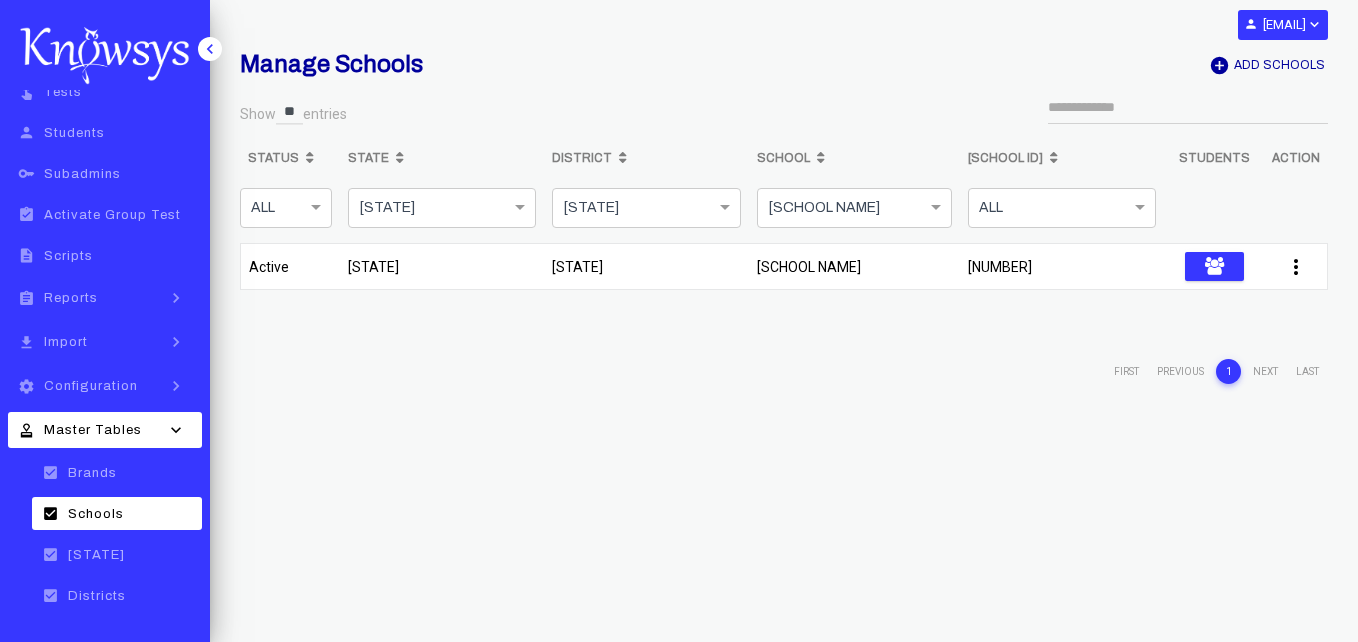 click on "Quail Valley MS" at bounding box center [849, 271] 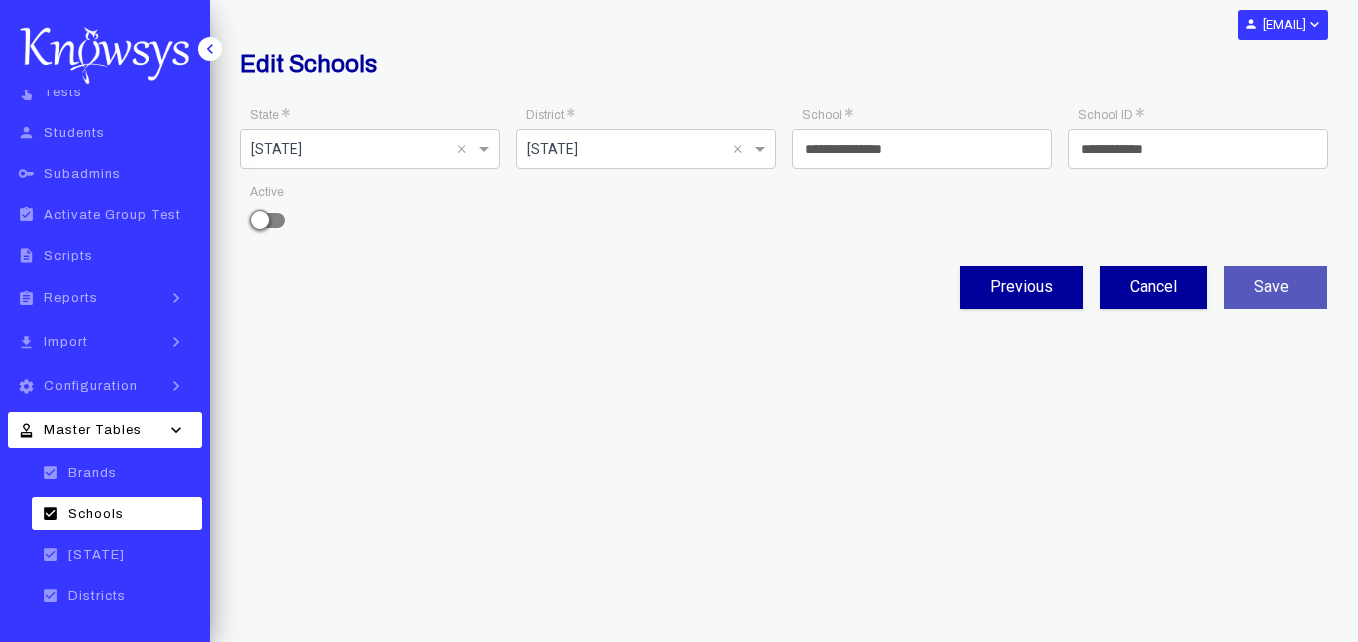 drag, startPoint x: 912, startPoint y: 144, endPoint x: 795, endPoint y: 148, distance: 117.06836 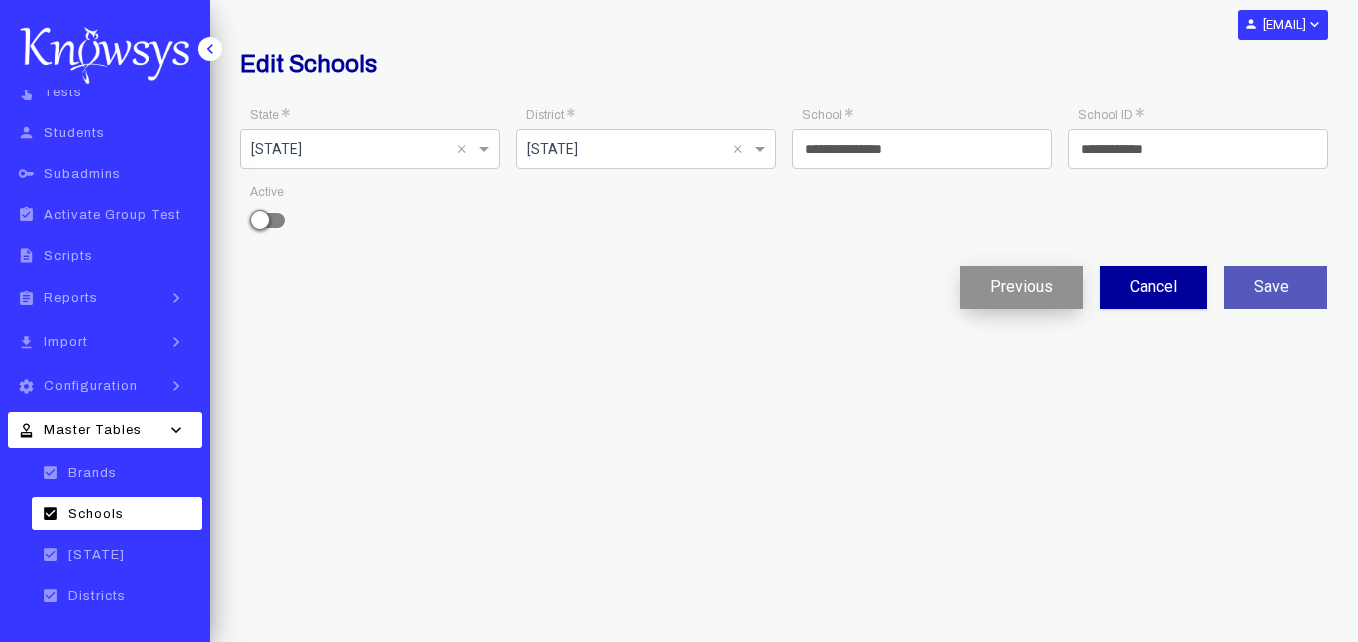 click on "Previous" at bounding box center [1016, 287] 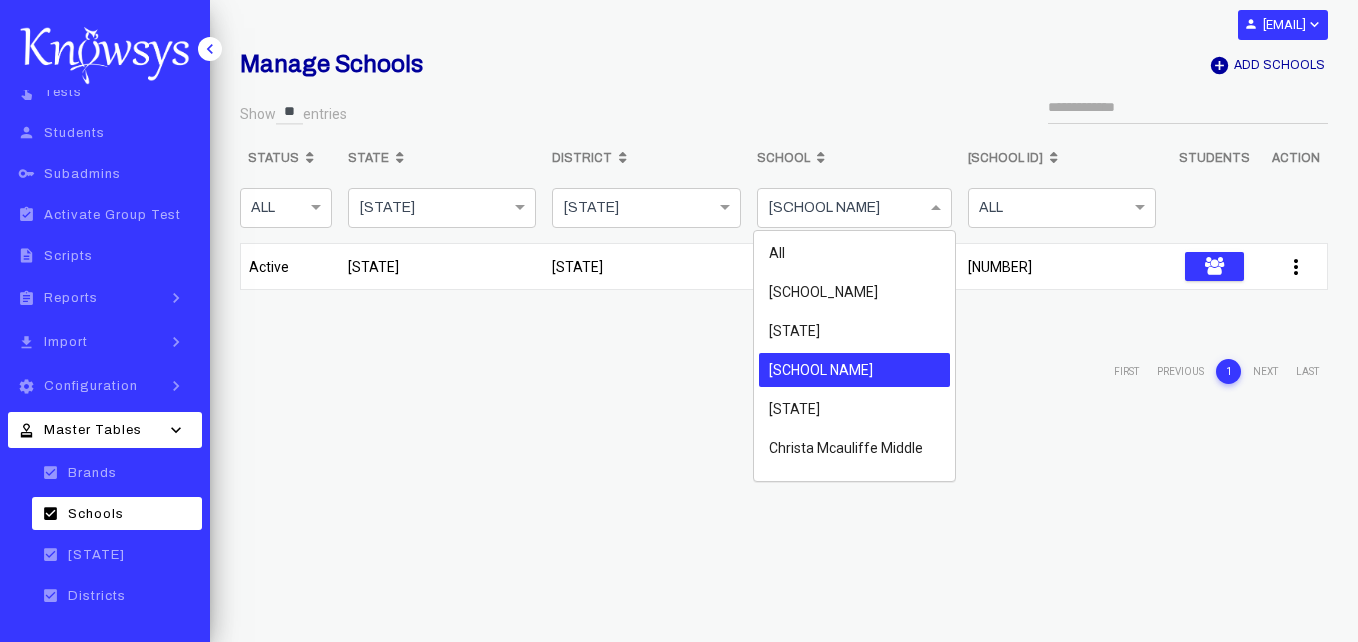 click at bounding box center [934, 208] 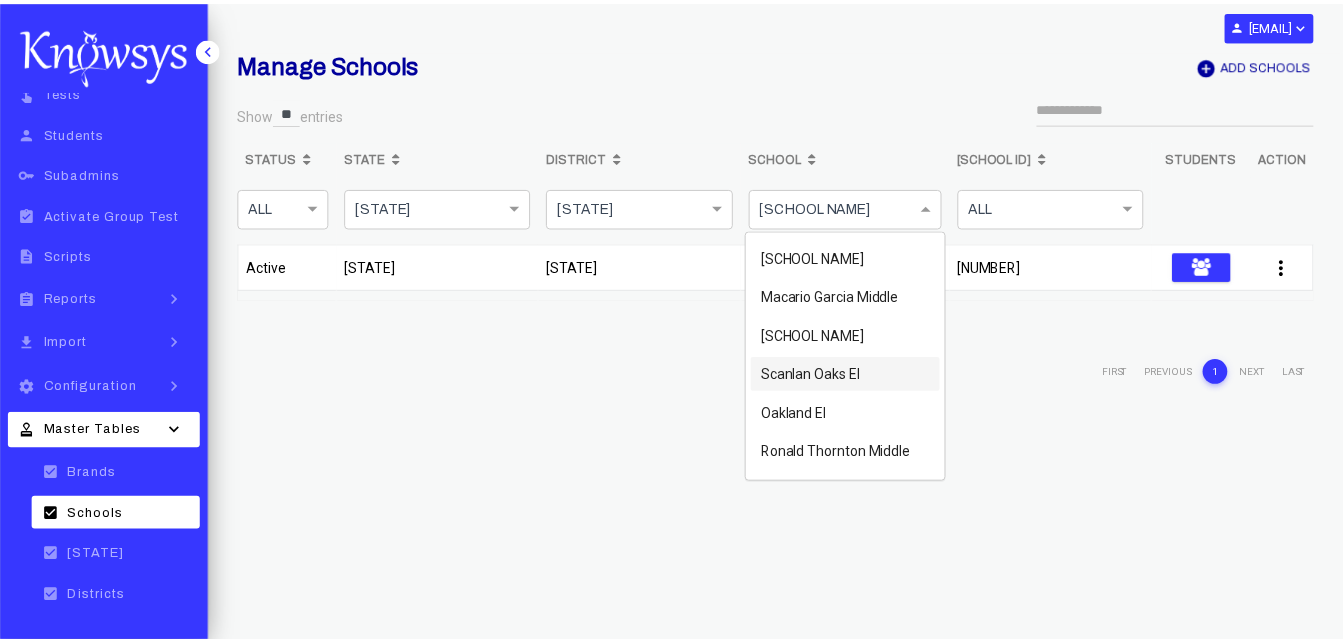 scroll, scrollTop: 558, scrollLeft: 0, axis: vertical 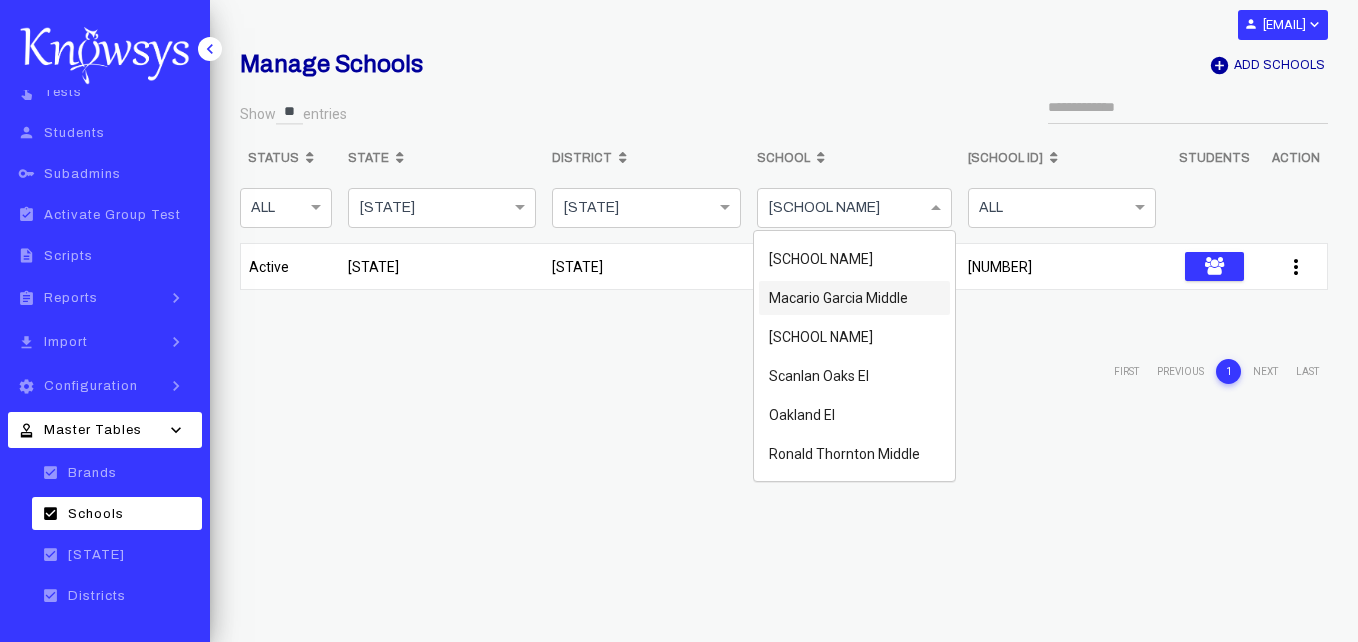 click on "Macario Garcia Middle" at bounding box center (838, 298) 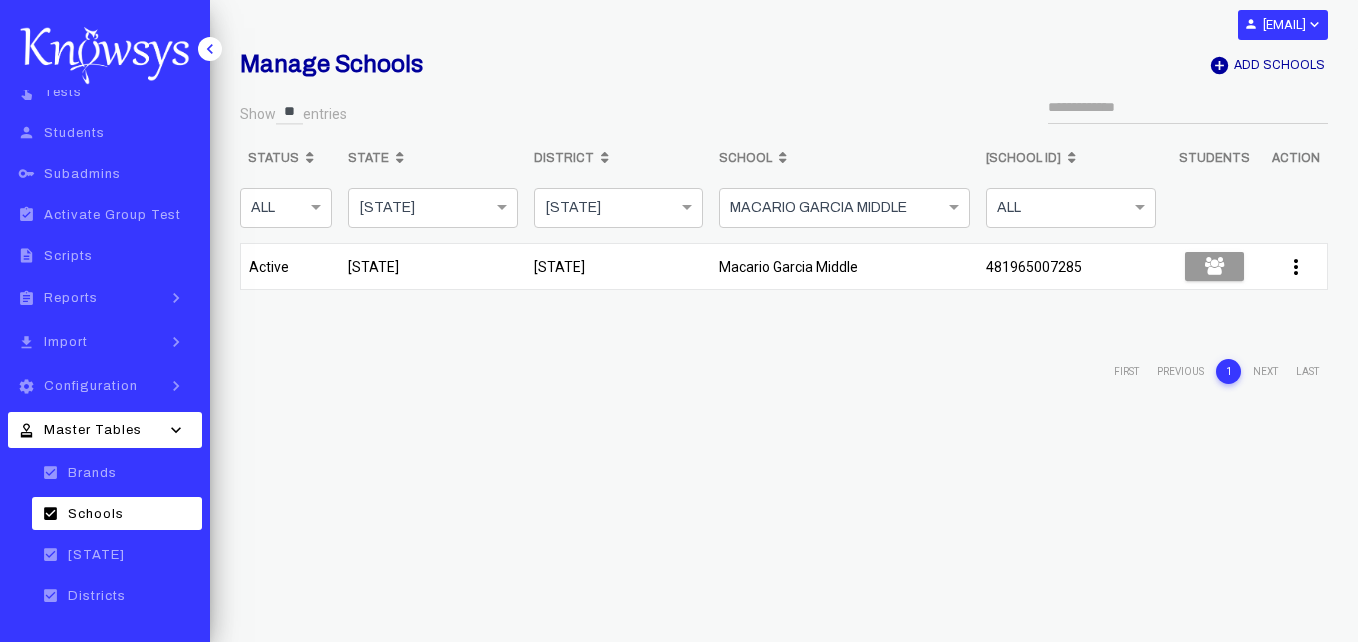 click on "Macario Garcia Middle" at bounding box center [840, 271] 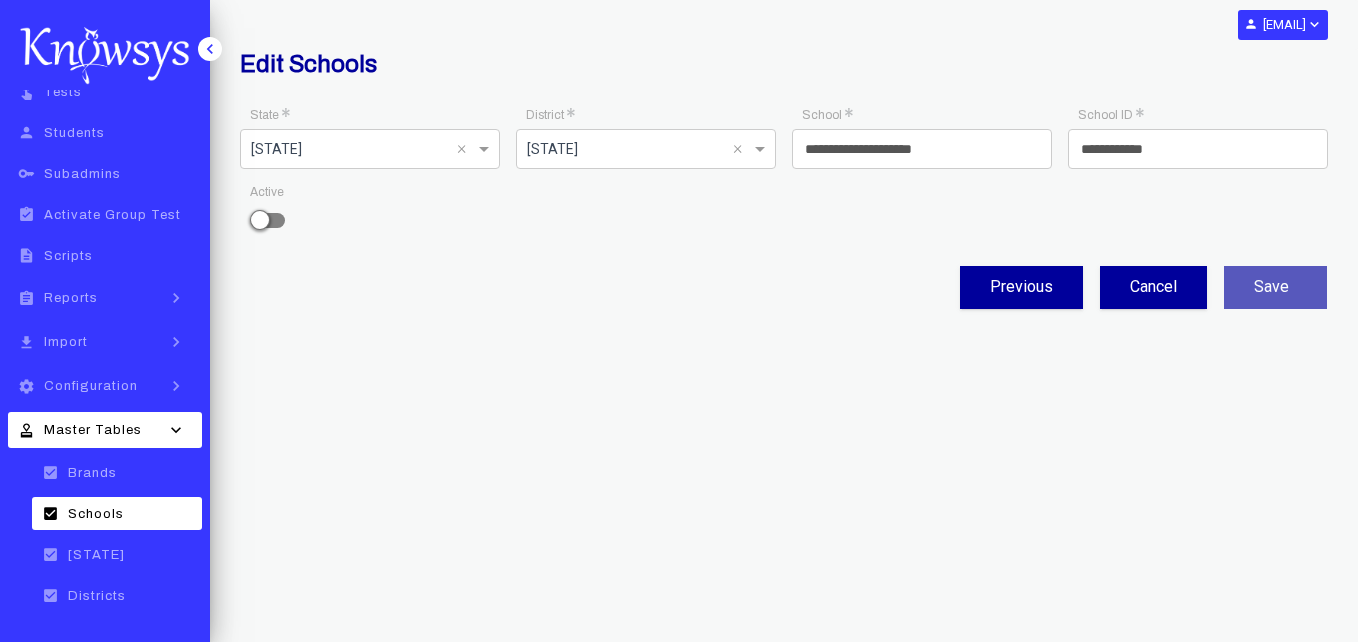 drag, startPoint x: 948, startPoint y: 144, endPoint x: 804, endPoint y: 145, distance: 144.00348 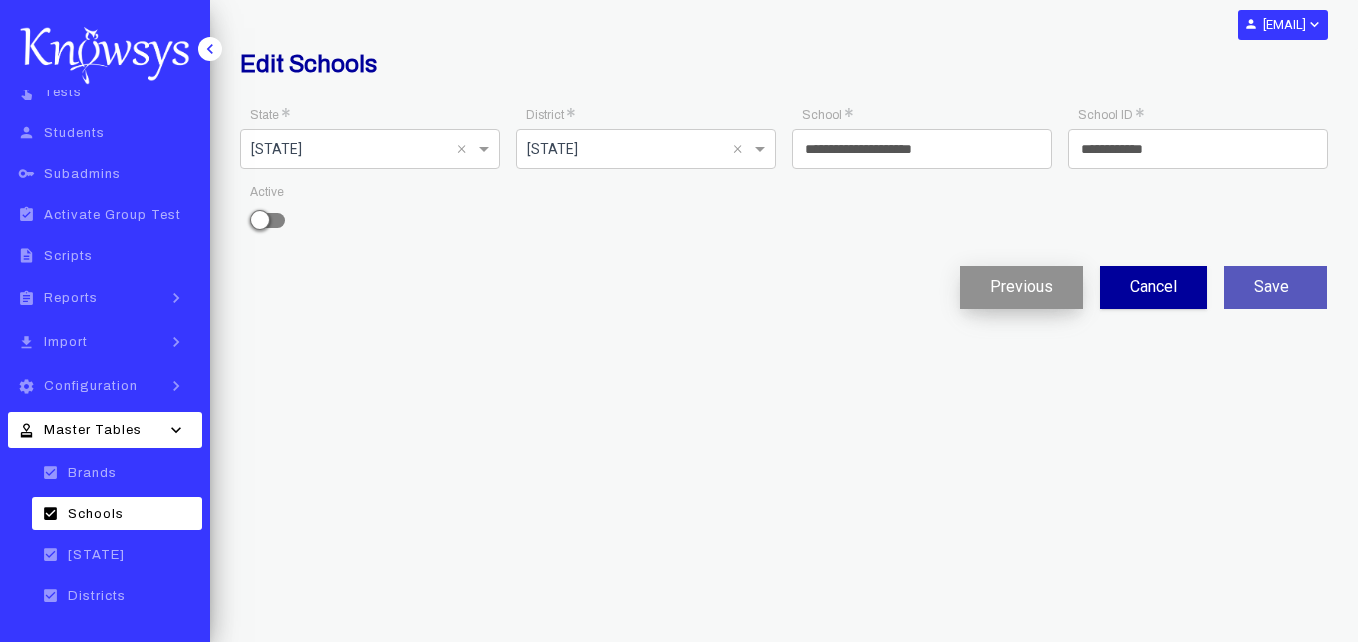 click on "Previous" at bounding box center (1016, 287) 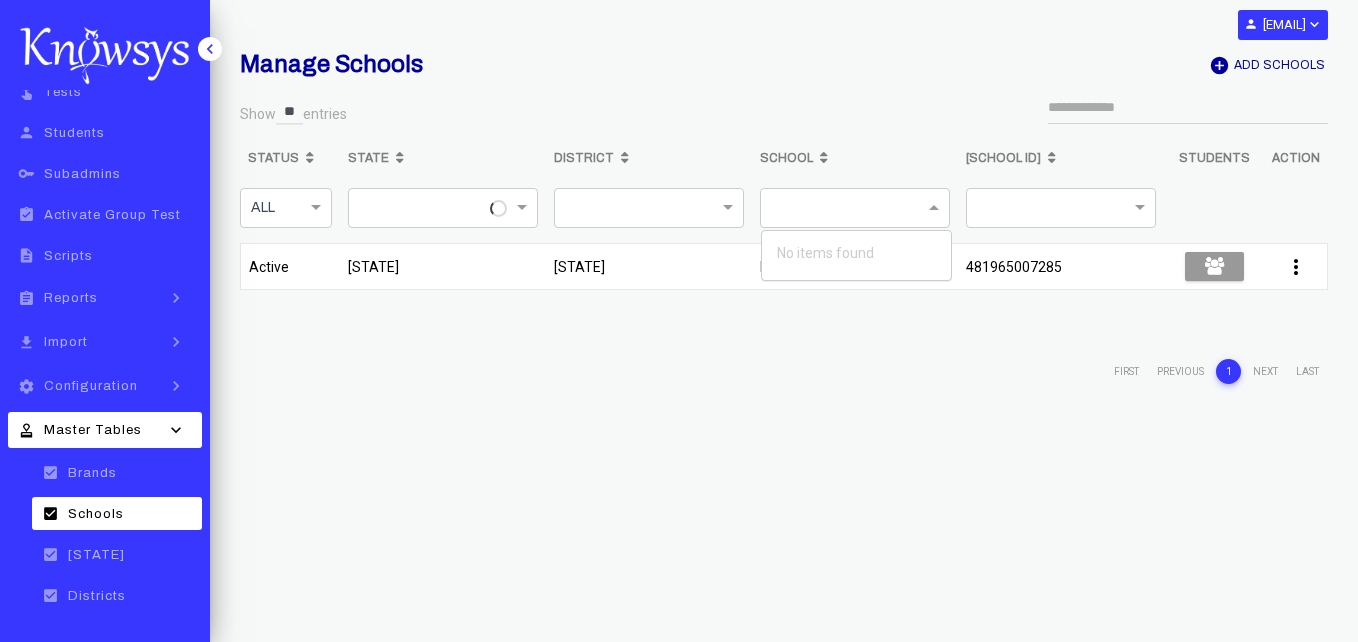 click at bounding box center [931, 208] 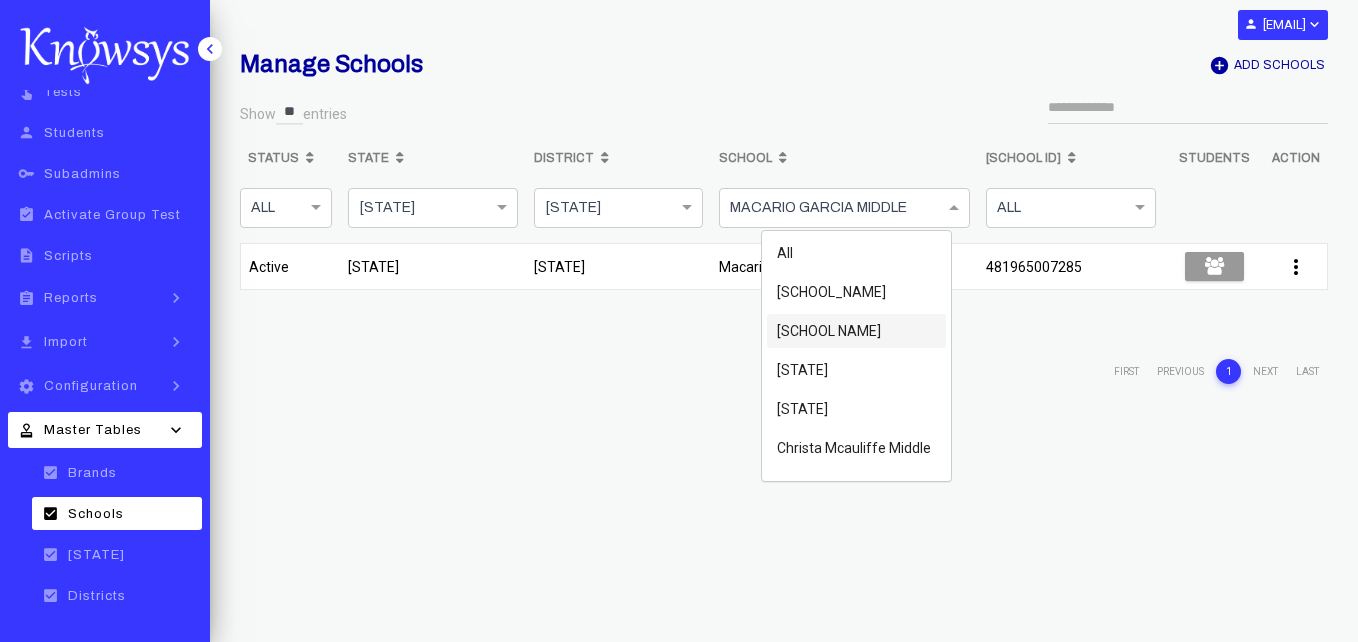 click on "Quail Valley MS" at bounding box center (856, 331) 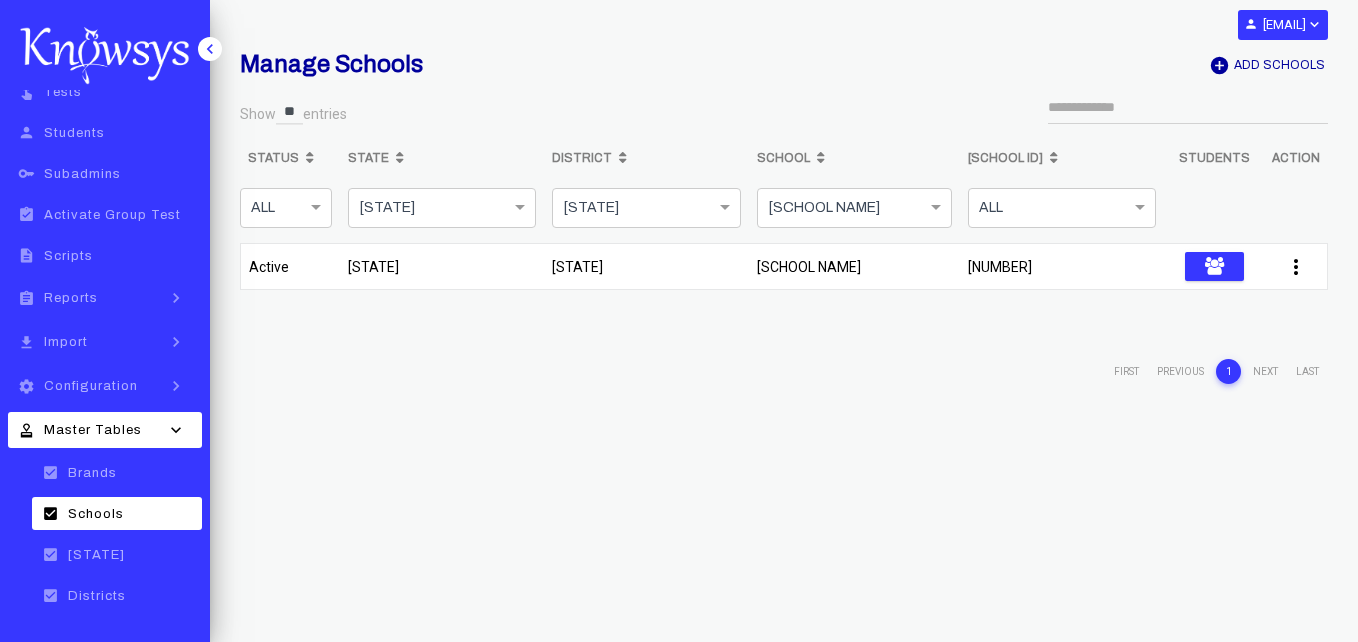 click on "[PHONE]" at bounding box center [1056, 271] 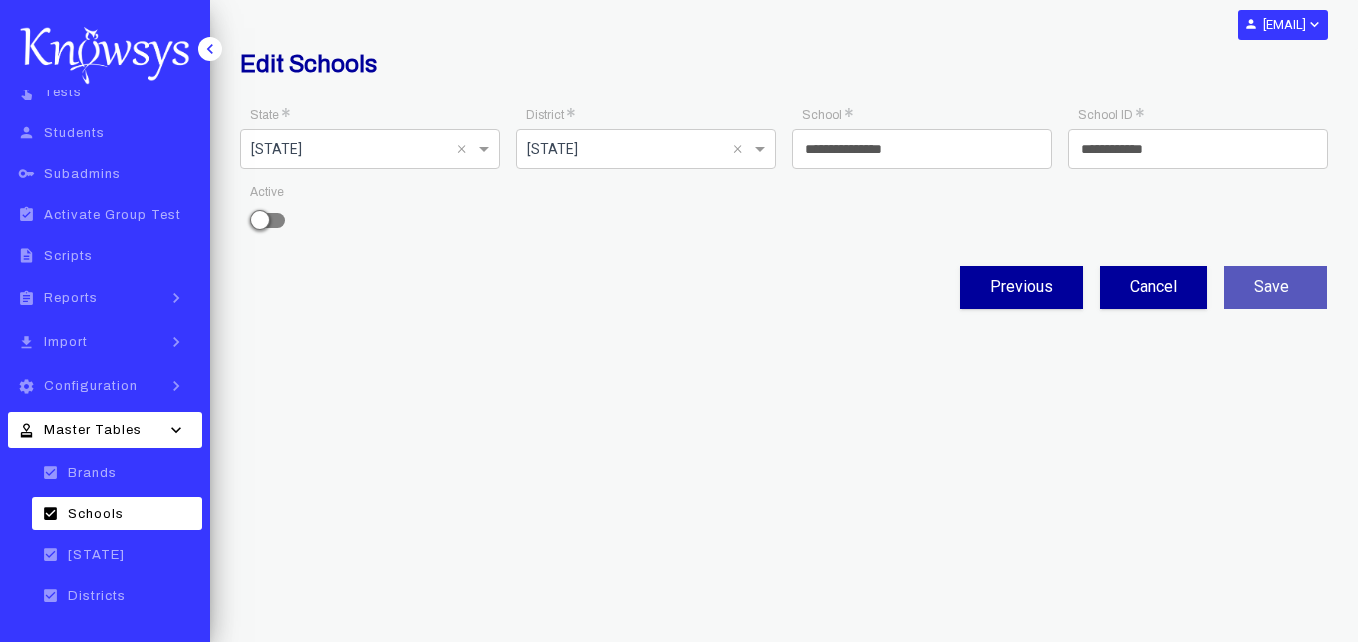 drag, startPoint x: 1179, startPoint y: 154, endPoint x: 1067, endPoint y: 153, distance: 112.00446 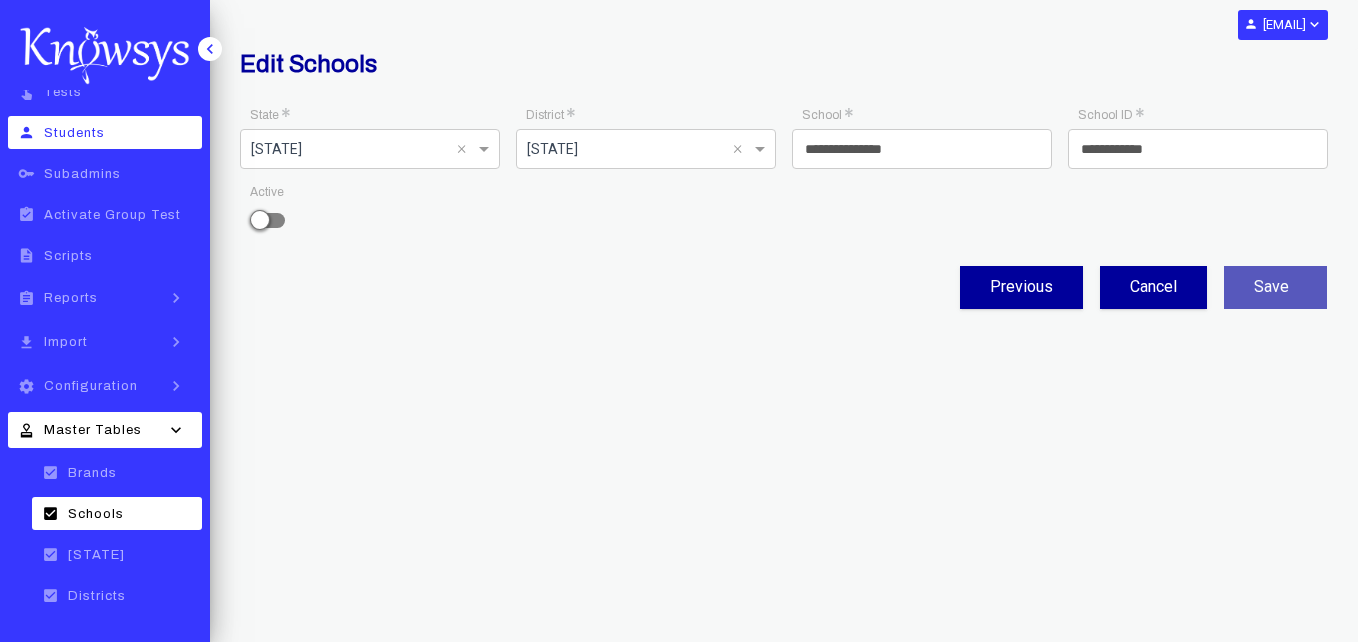 click on "person Students" at bounding box center (105, 50) 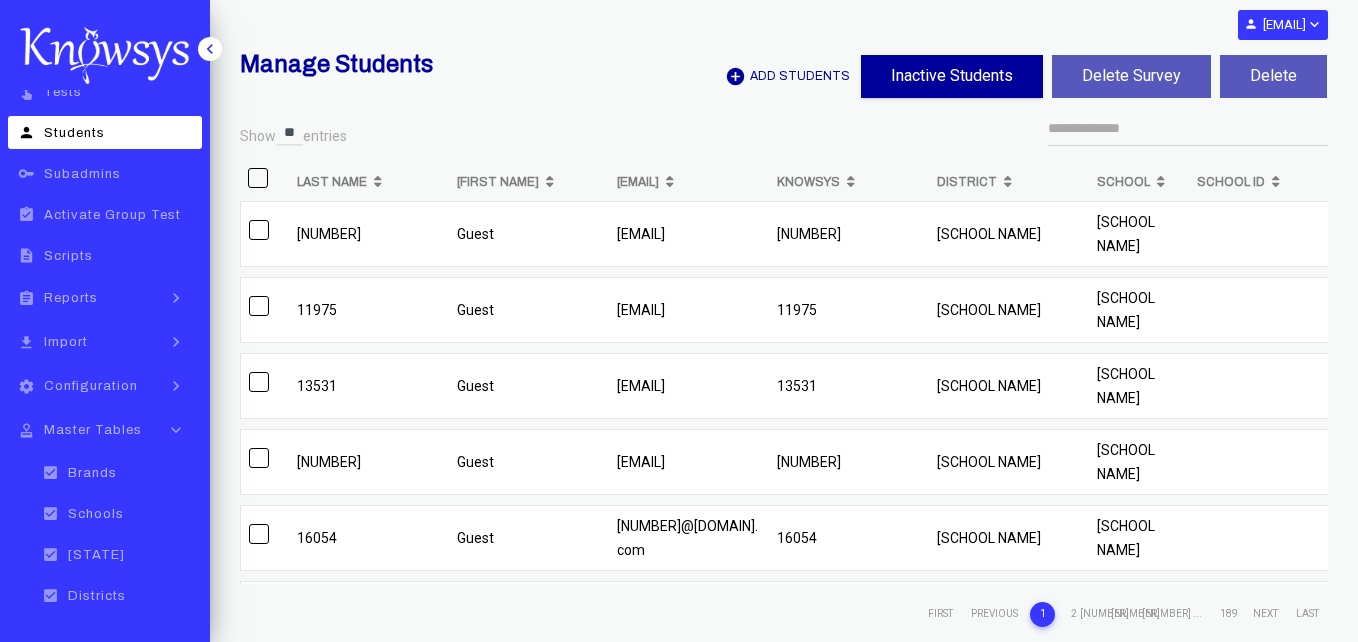 click on "add_circle  Add Students" at bounding box center (689, 76) 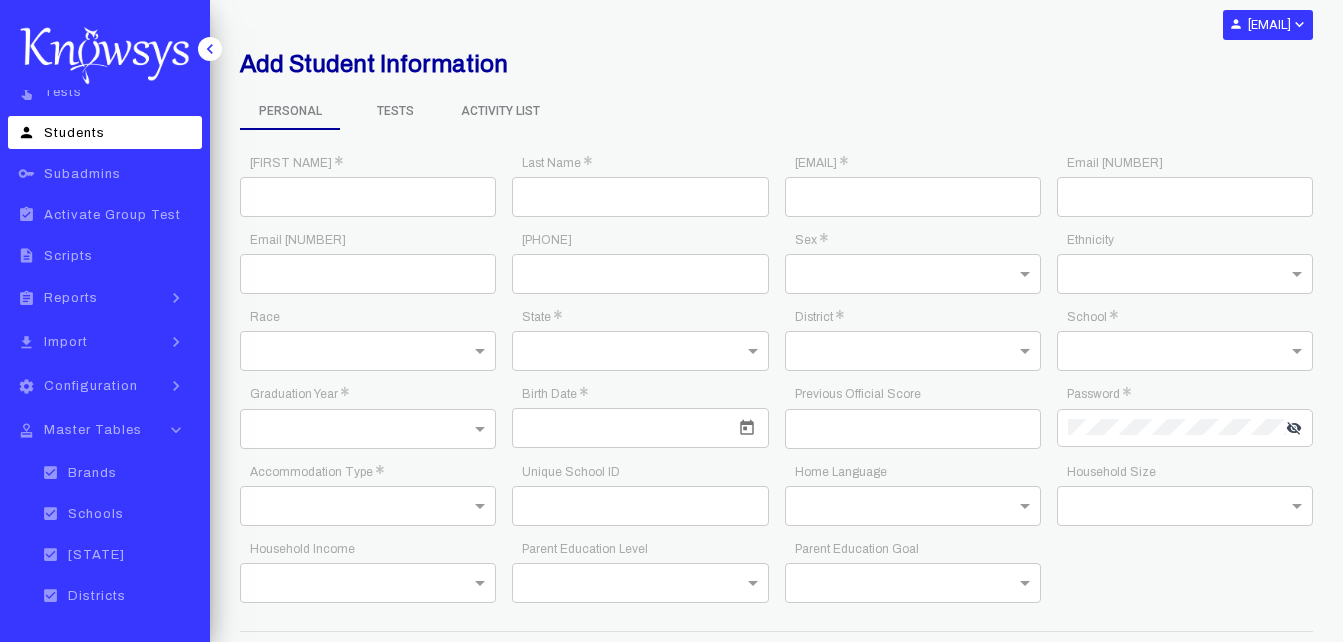 click at bounding box center (368, 197) 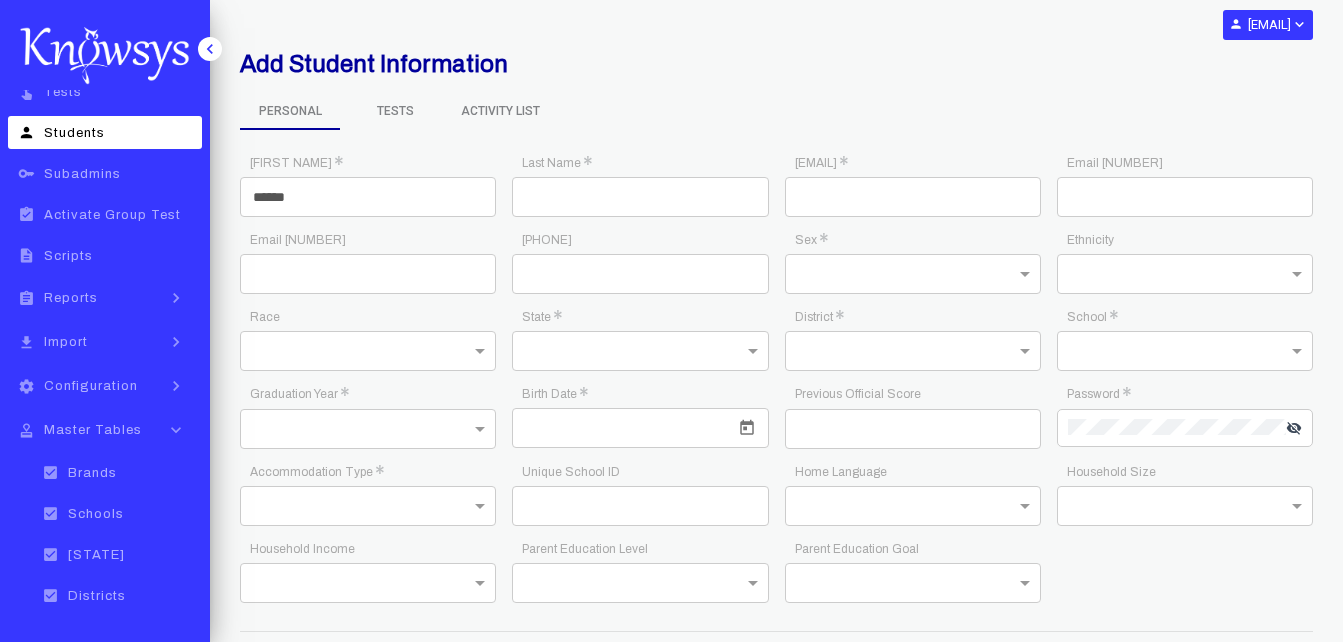type on "******" 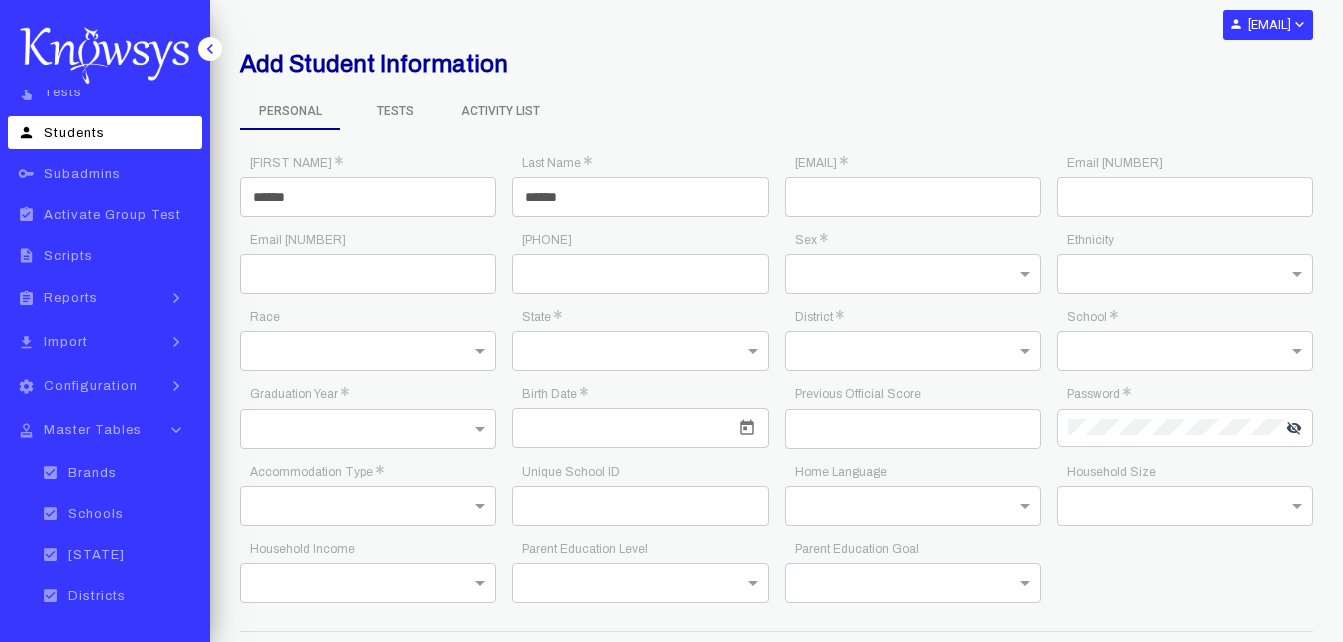 type on "******" 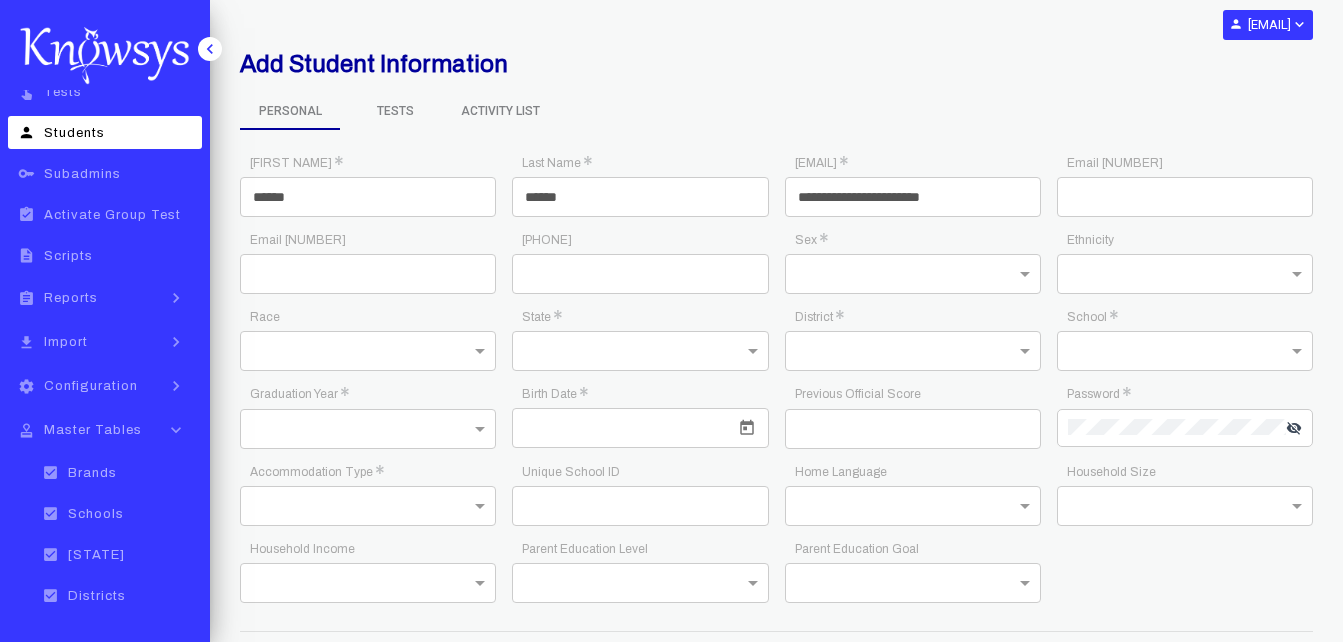type on "**********" 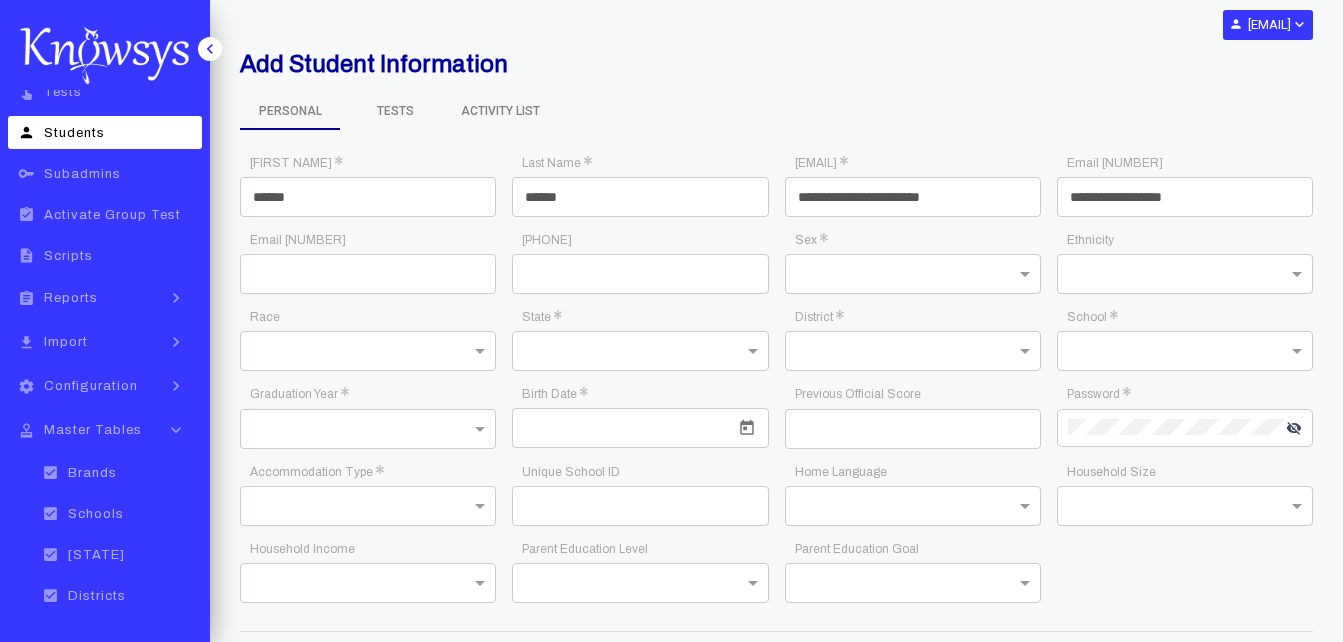 type on "**********" 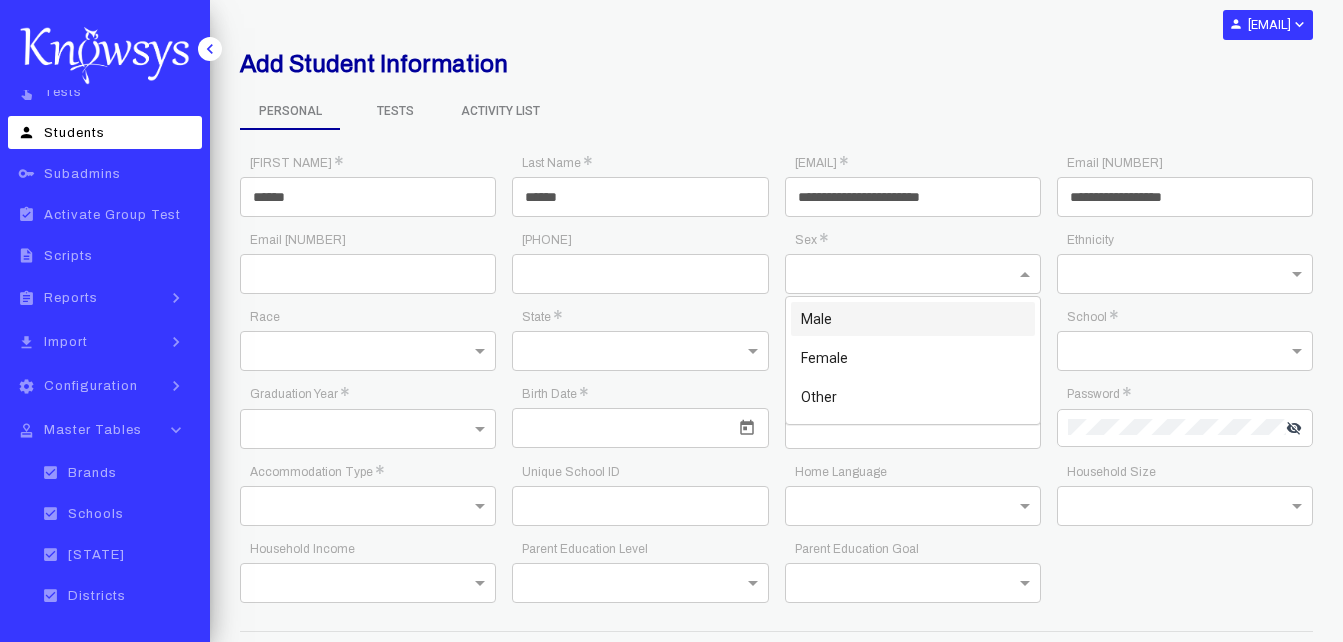 click at bounding box center [913, 272] 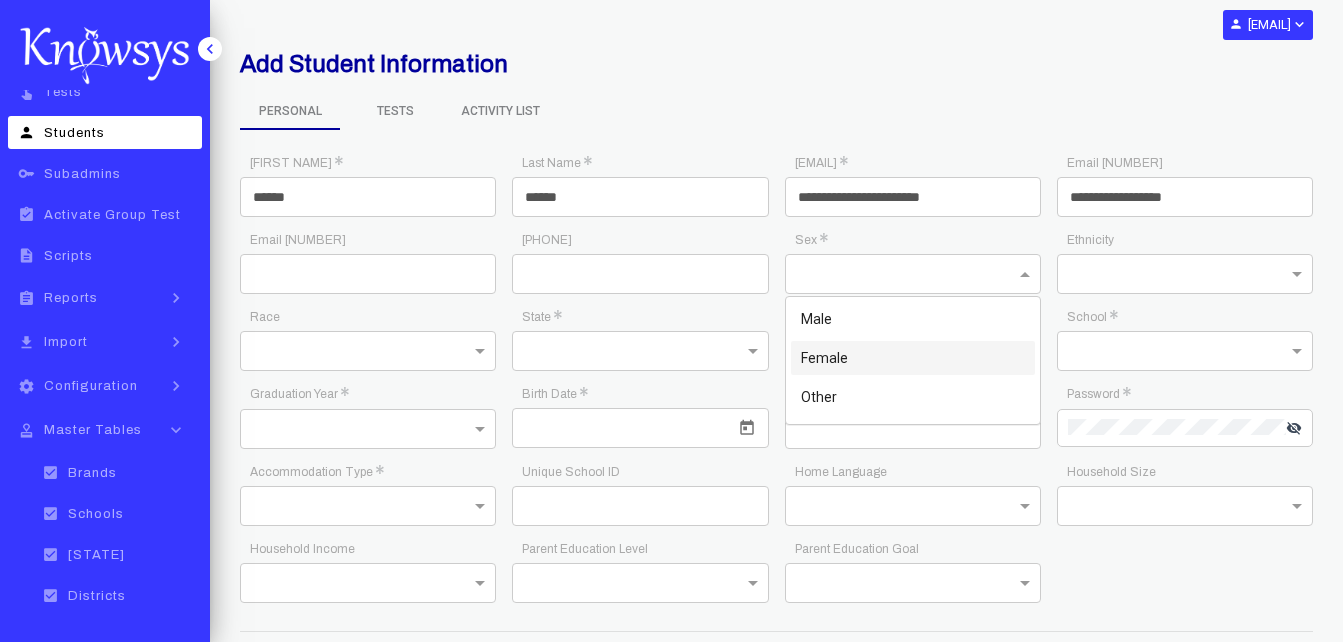 click on "[GENDER]" at bounding box center [913, 358] 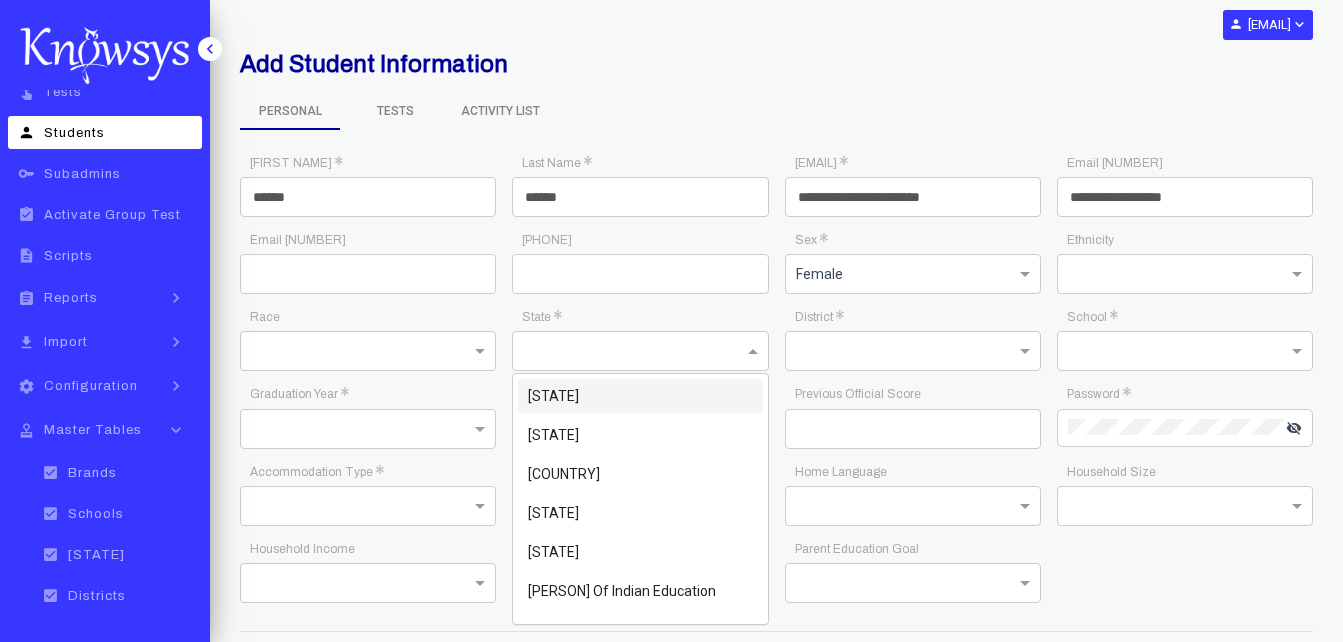 click at bounding box center (620, 350) 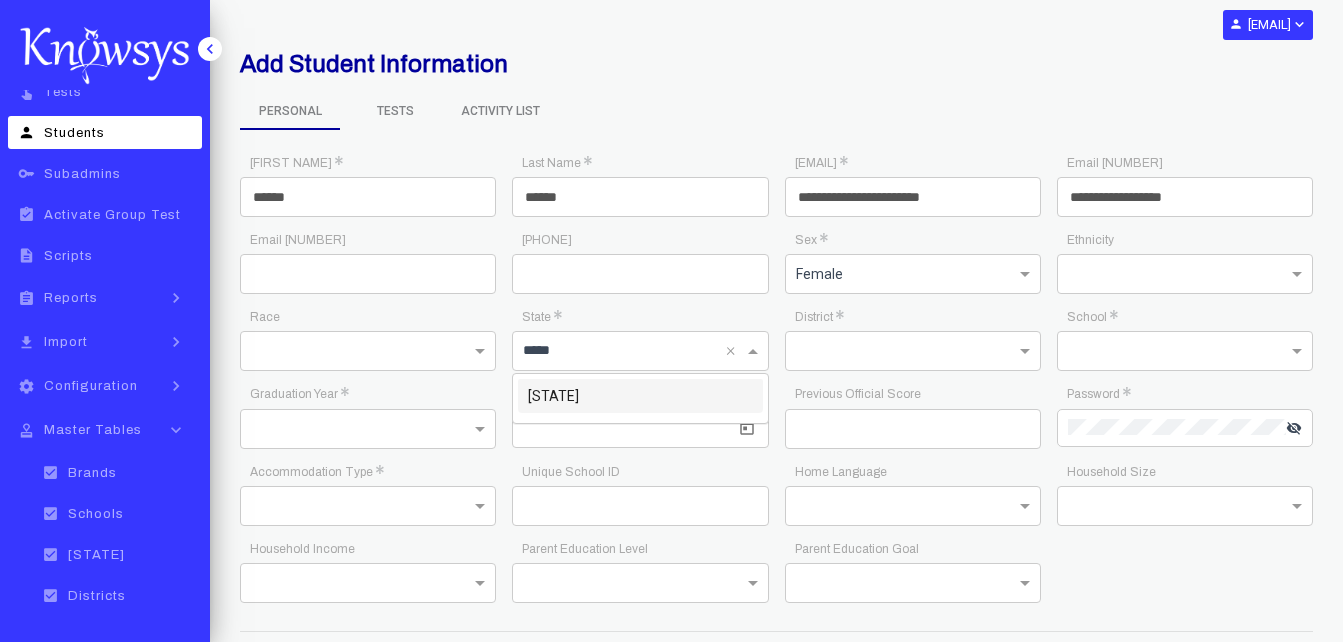 click on "[STATE]" at bounding box center [640, 396] 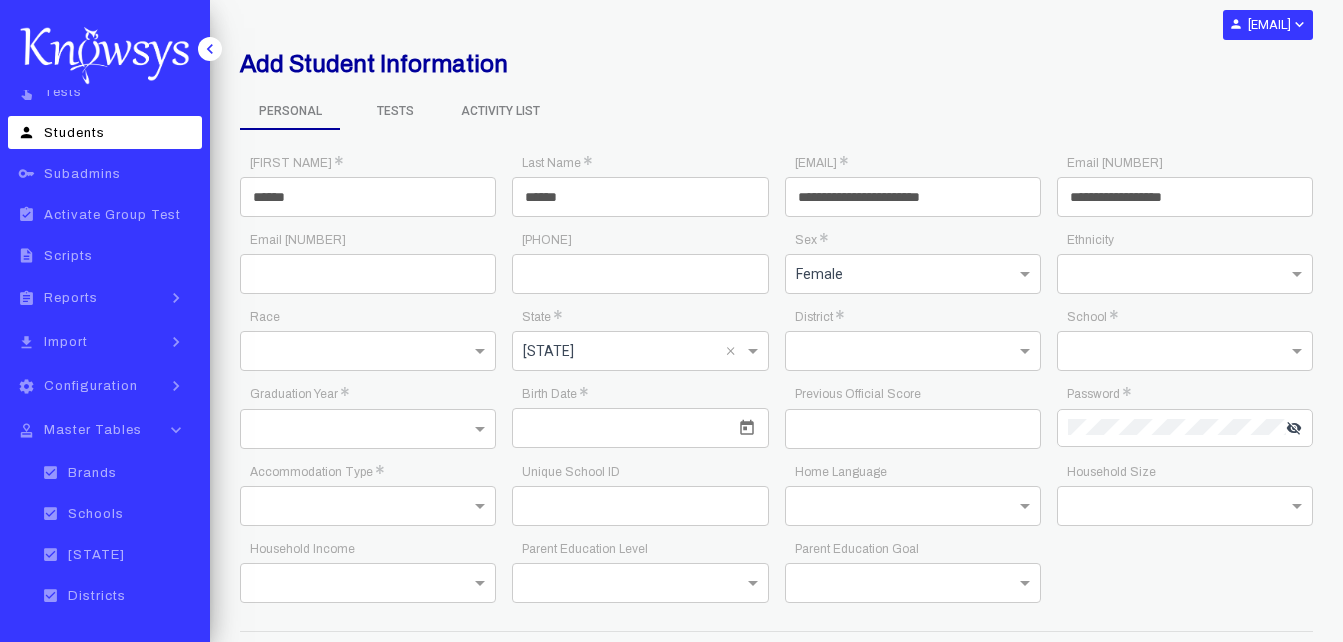 click at bounding box center [893, 350] 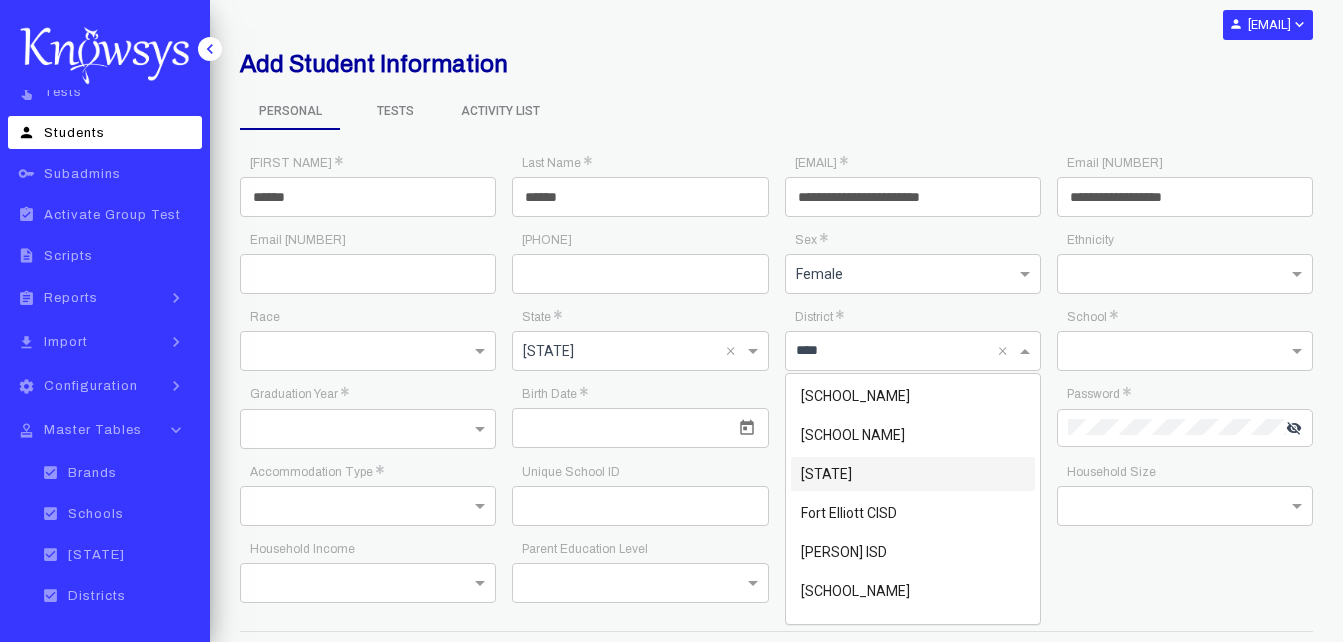click on "Fort Bend ISD" at bounding box center (843, 474) 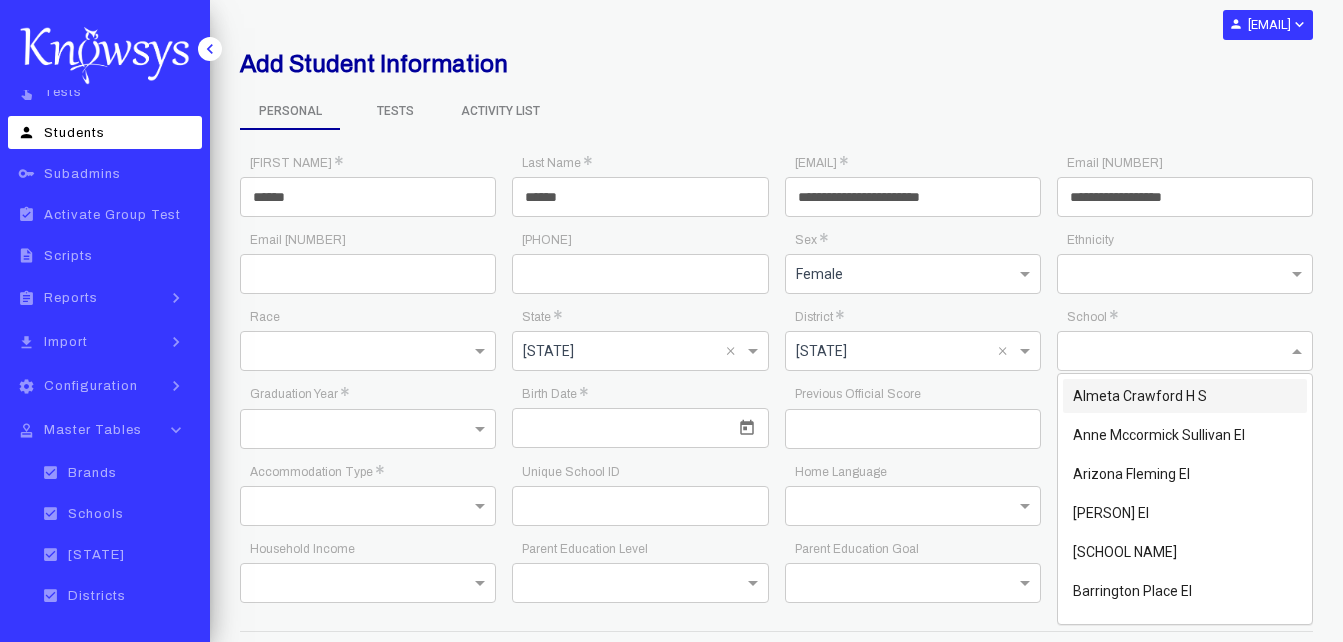 click at bounding box center (1165, 350) 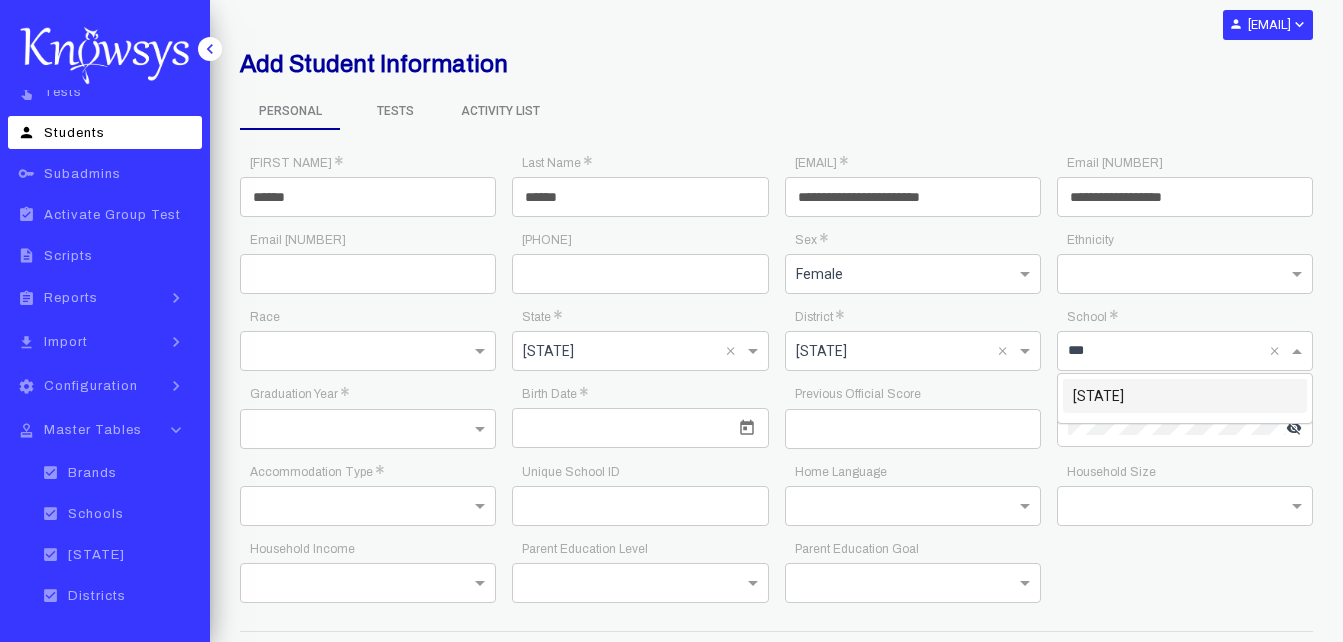 click on "Sartartia Middle School" at bounding box center [1146, 396] 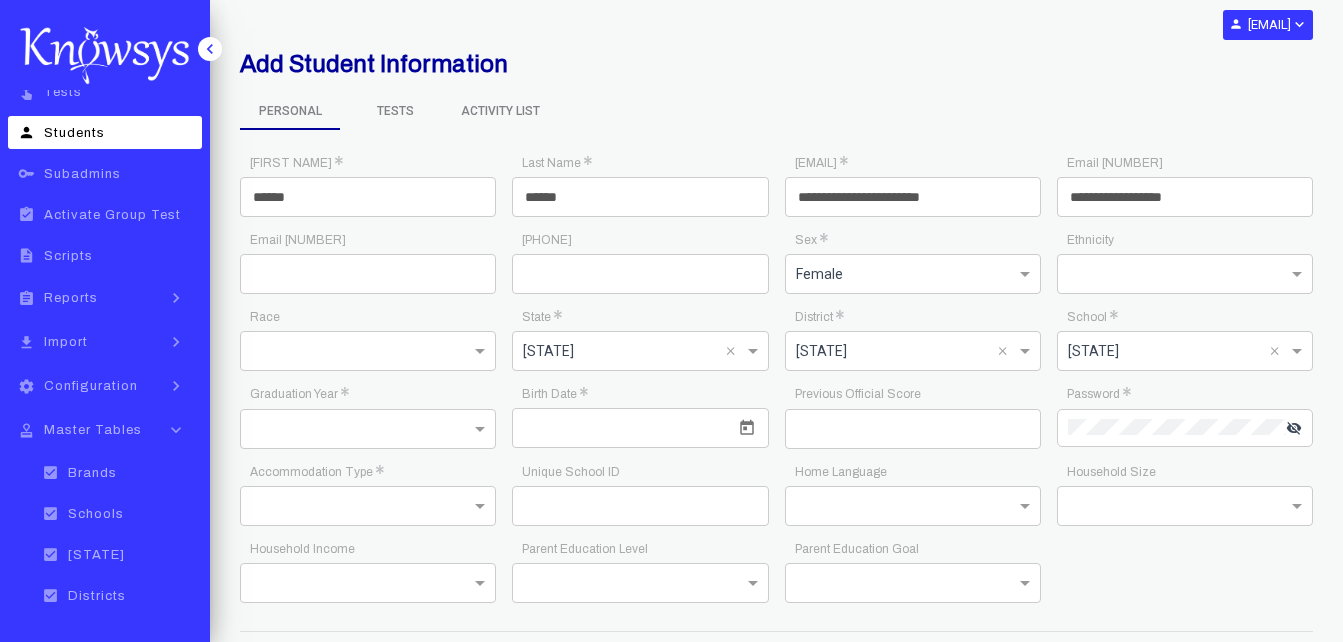 click at bounding box center (368, 429) 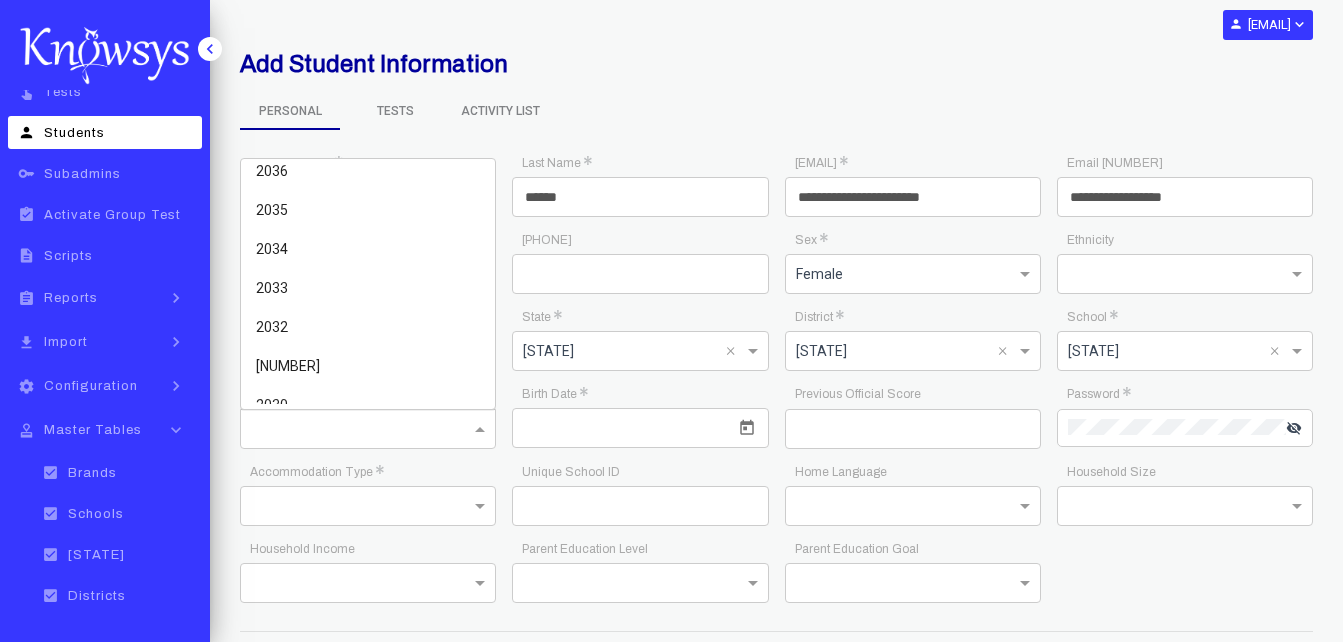 scroll, scrollTop: 560, scrollLeft: 0, axis: vertical 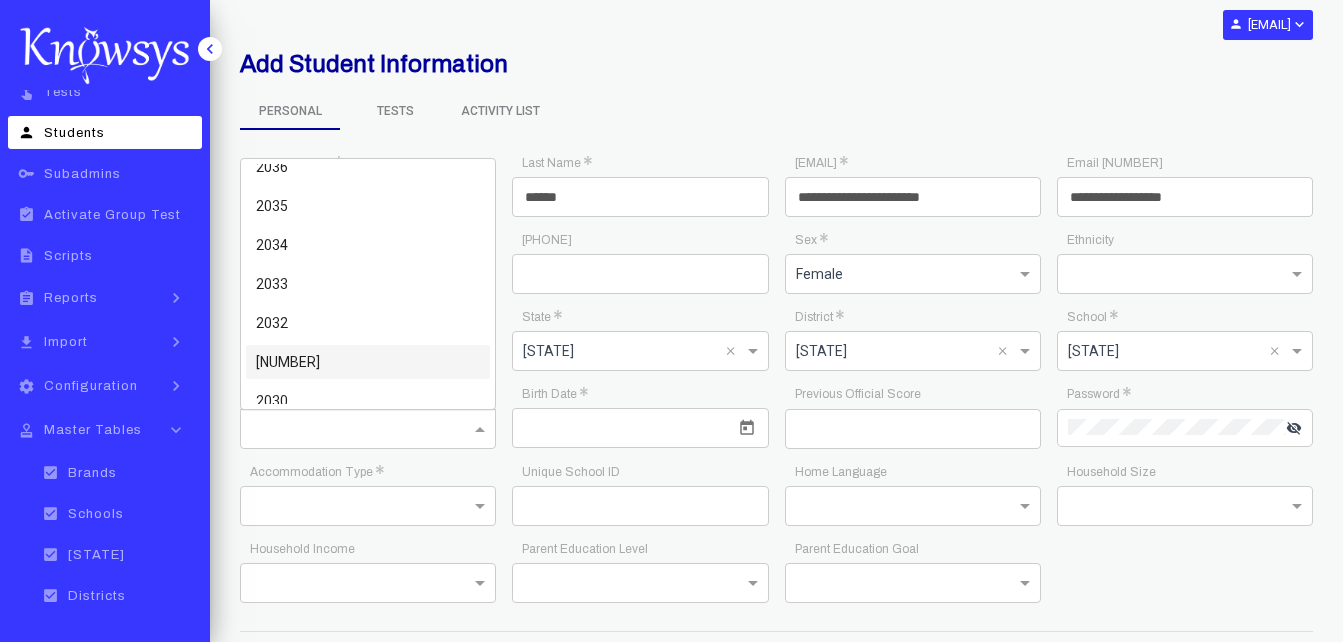 click on "2031" at bounding box center (368, 362) 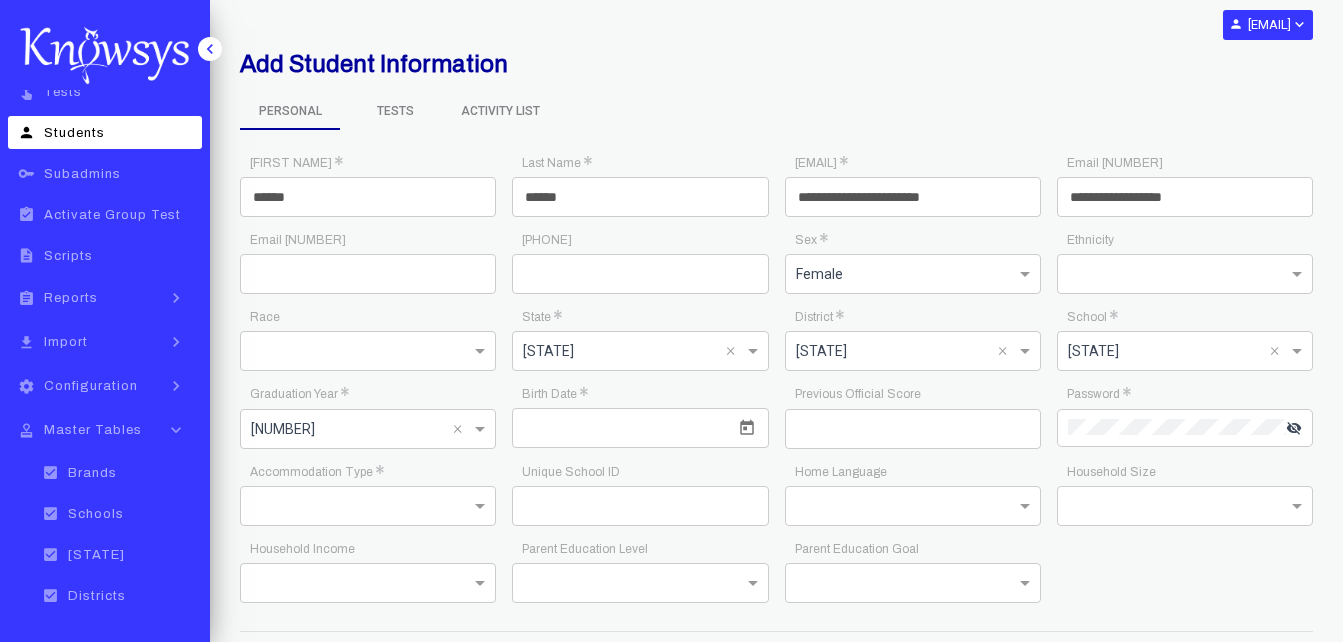 click at bounding box center (640, 428) 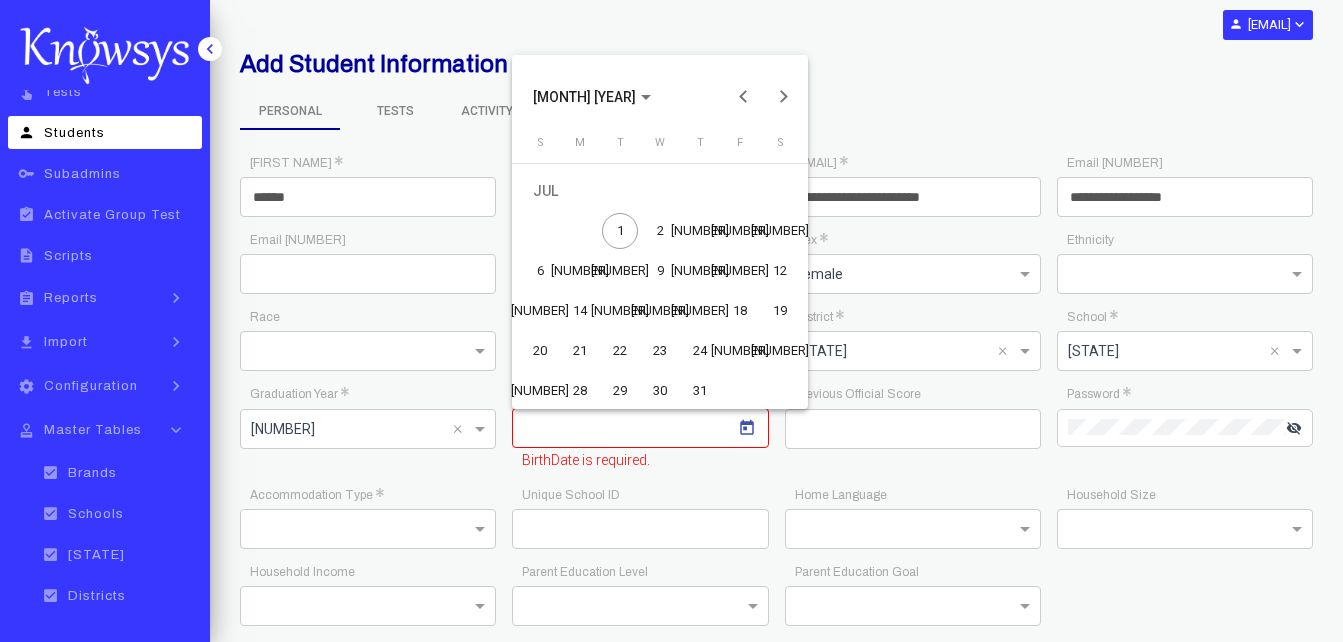 click at bounding box center [671, 321] 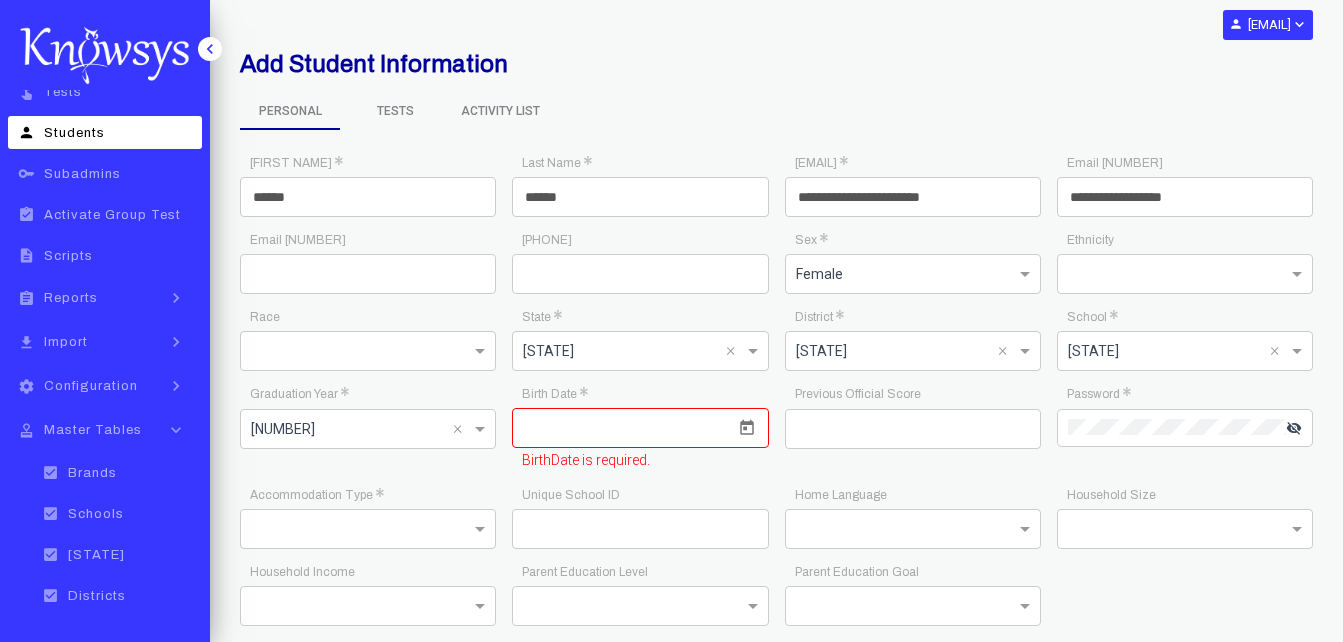 paste on "[NAME]" 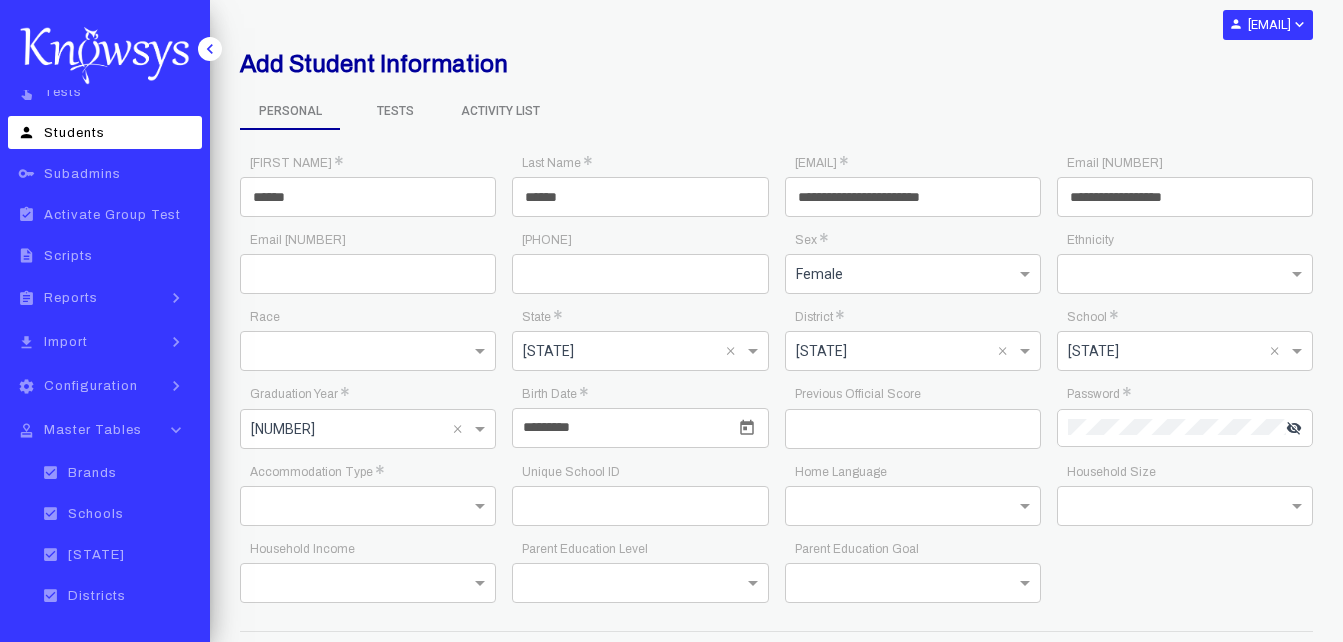 type on "[NAME]" 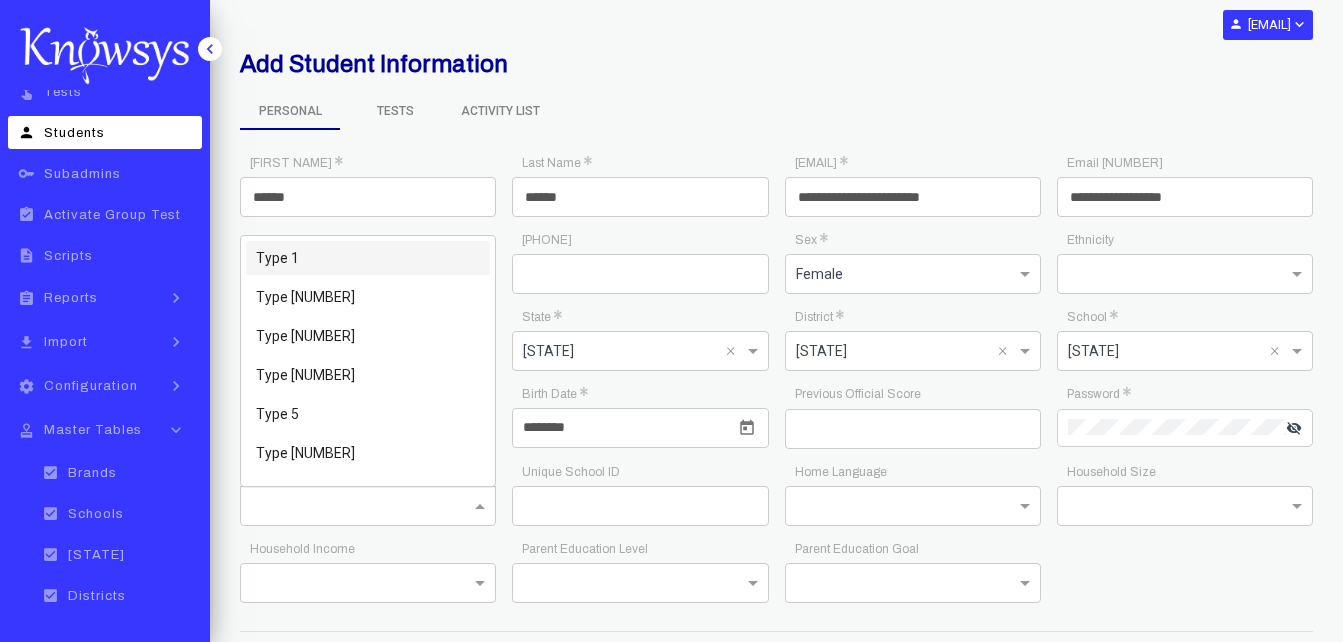 click at bounding box center [368, 504] 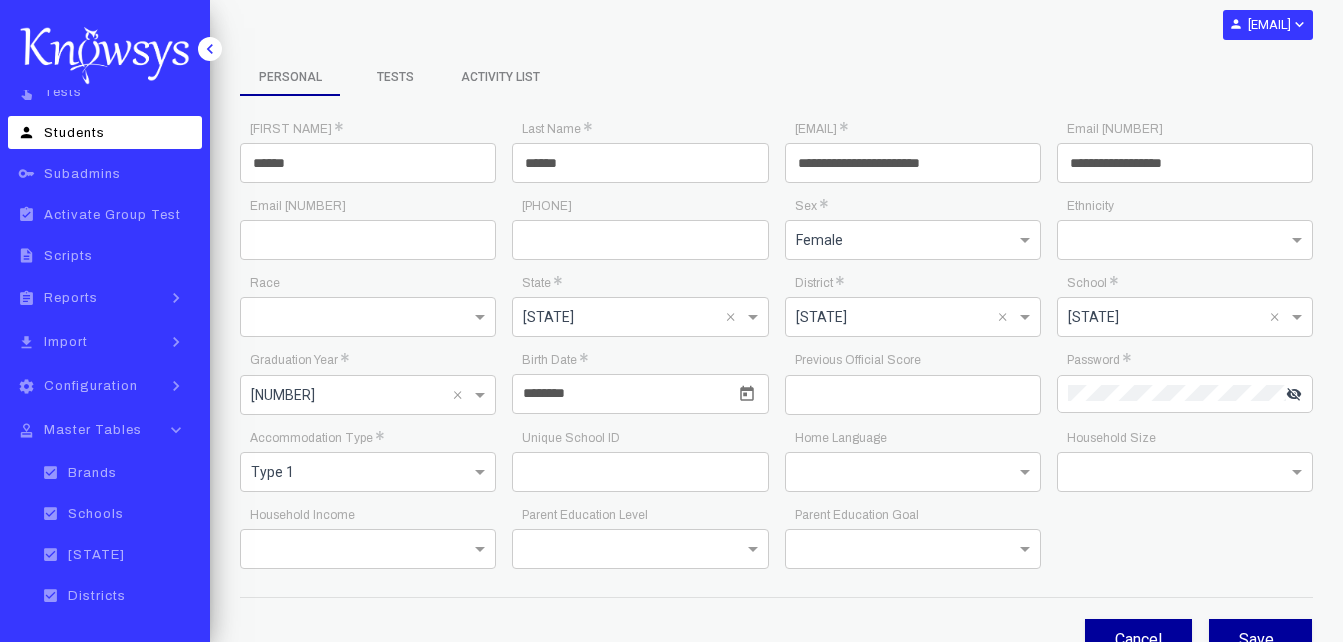 scroll, scrollTop: 59, scrollLeft: 0, axis: vertical 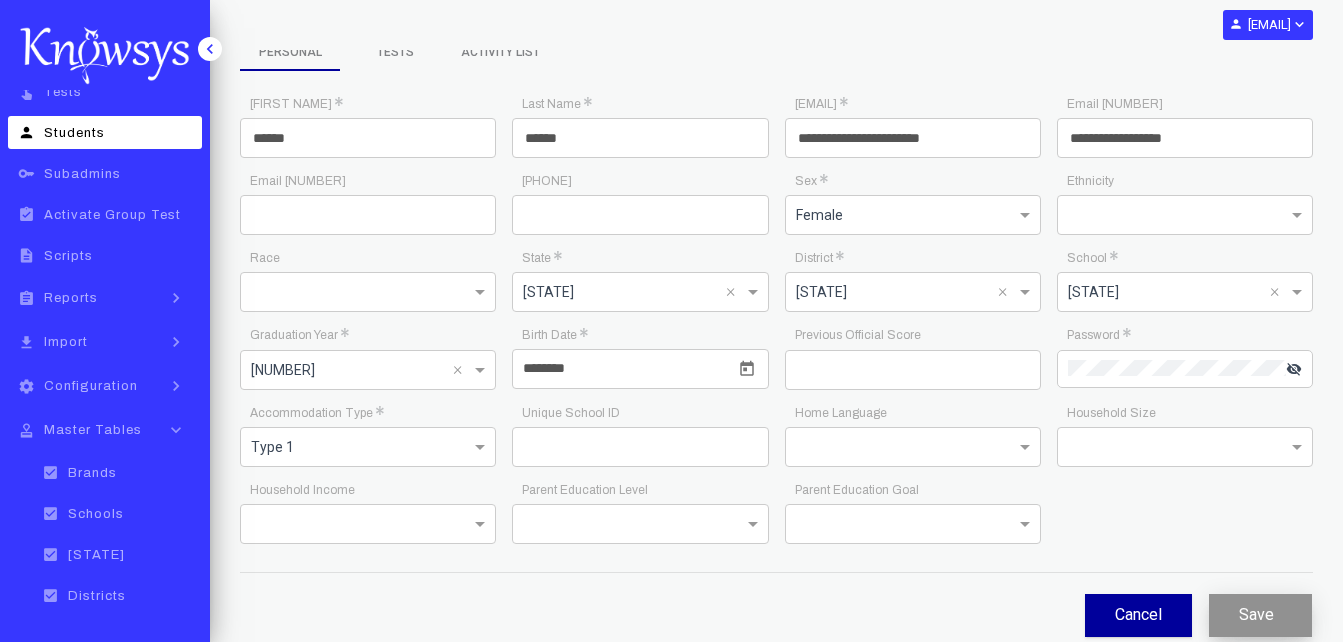 click on "Save" at bounding box center [1260, 615] 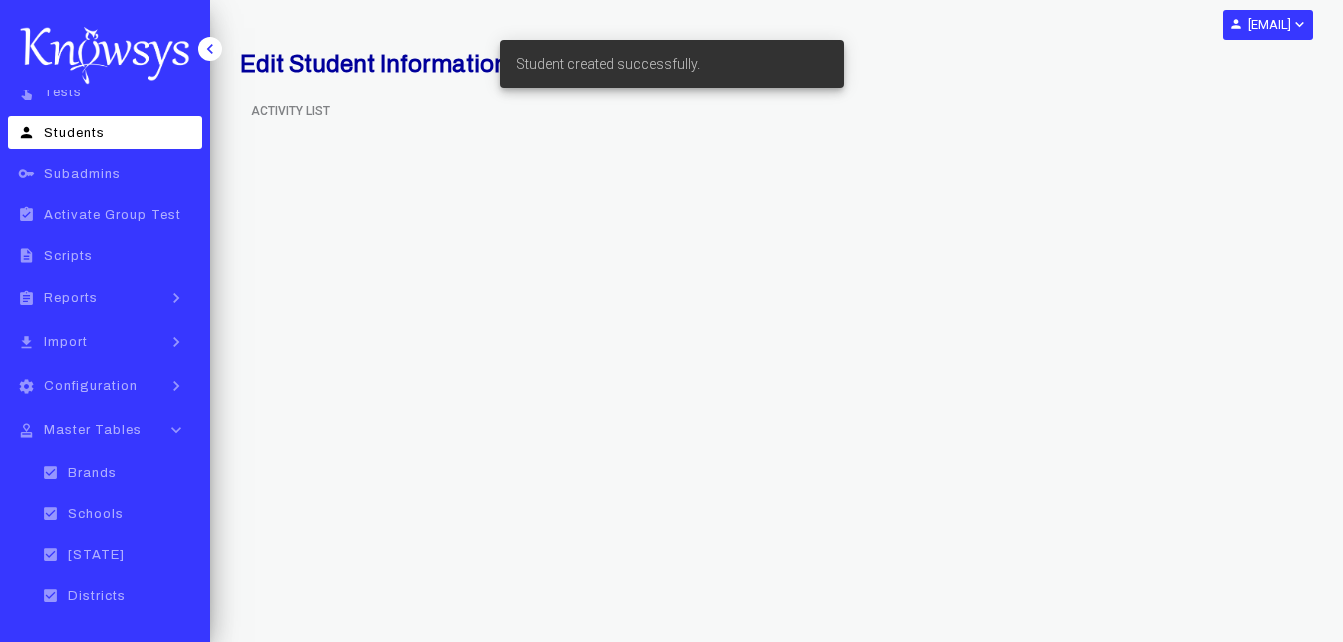 scroll, scrollTop: 0, scrollLeft: 0, axis: both 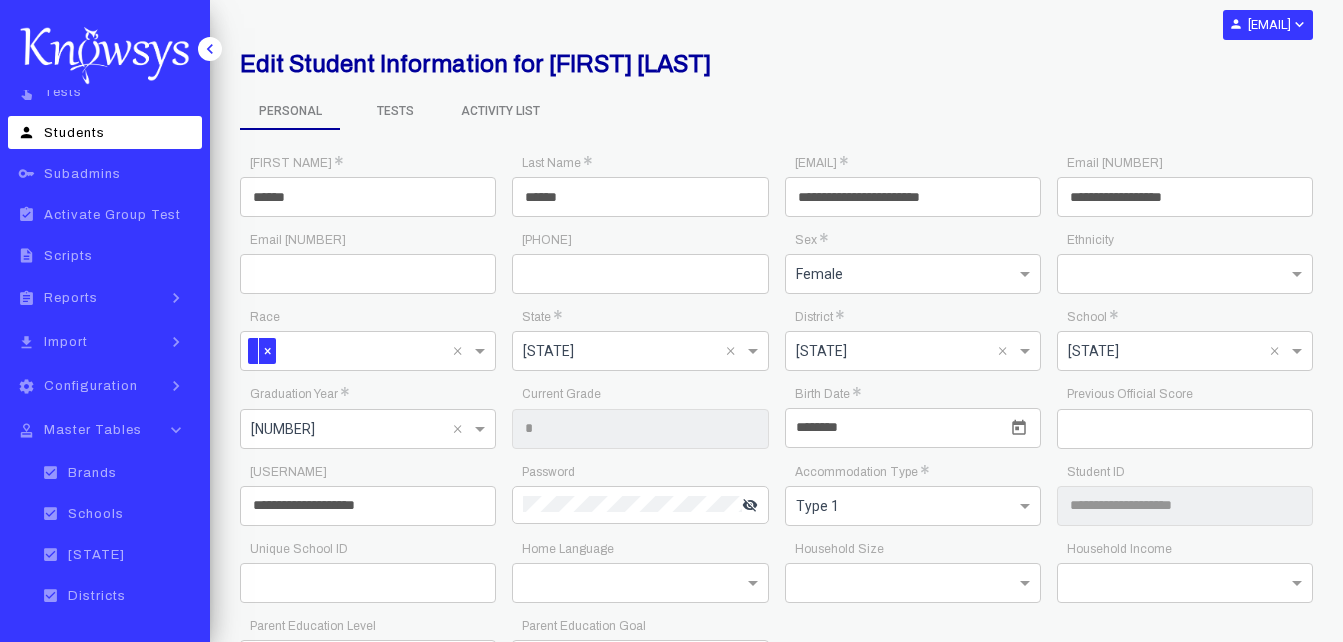drag, startPoint x: 406, startPoint y: 502, endPoint x: 235, endPoint y: 500, distance: 171.01169 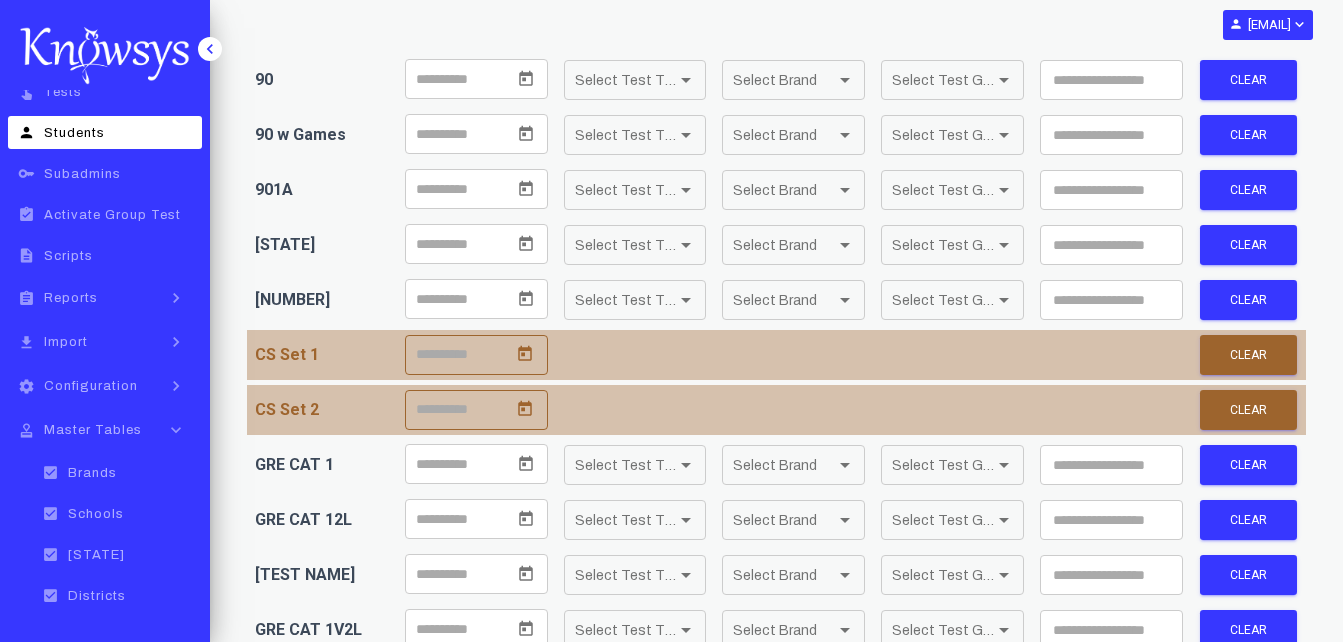 scroll, scrollTop: 1534, scrollLeft: 0, axis: vertical 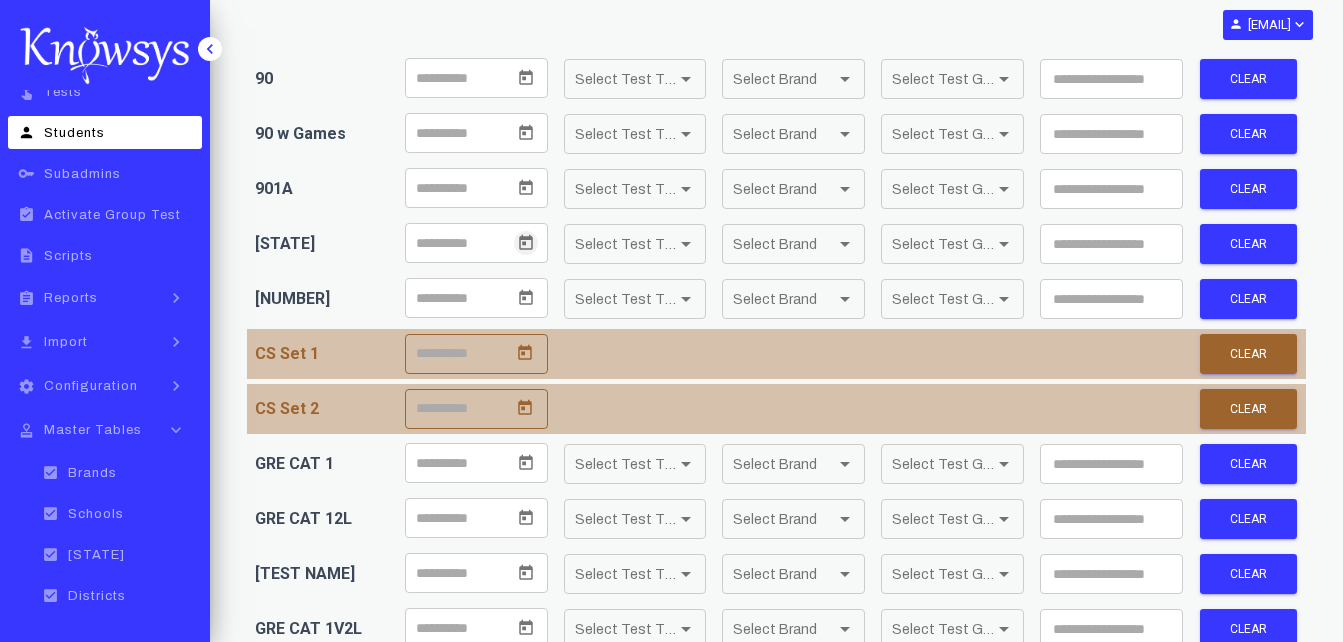 click at bounding box center (526, 202) 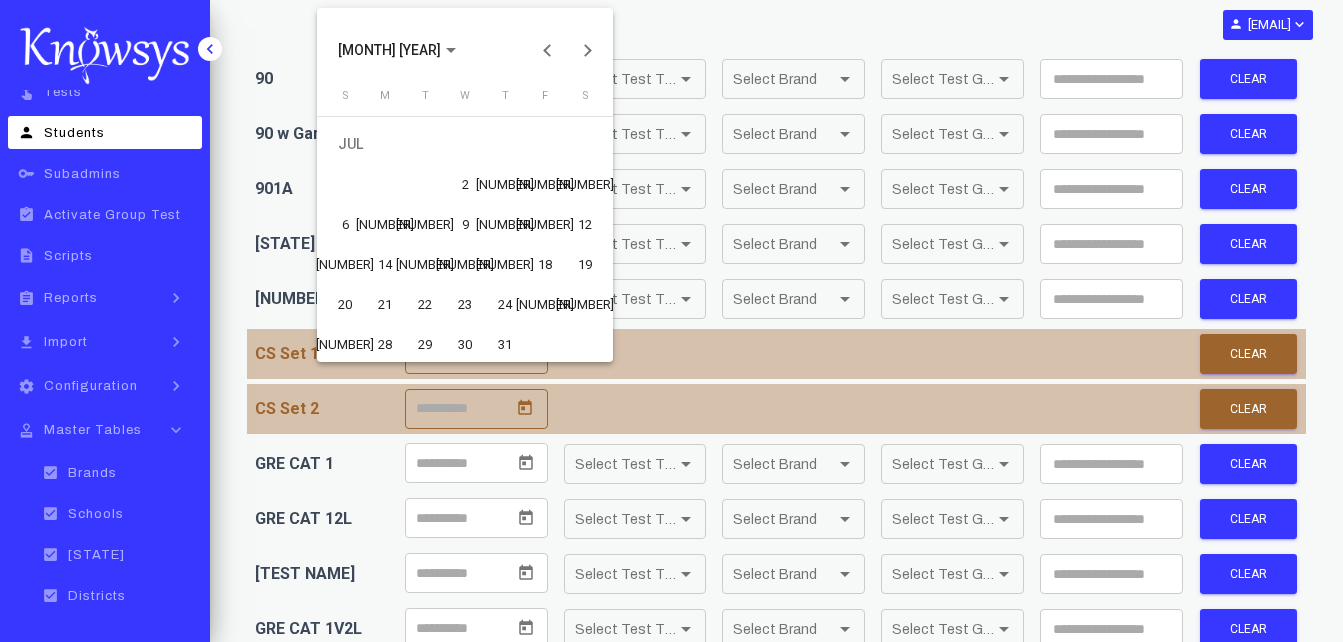 click on "1" at bounding box center (420, 184) 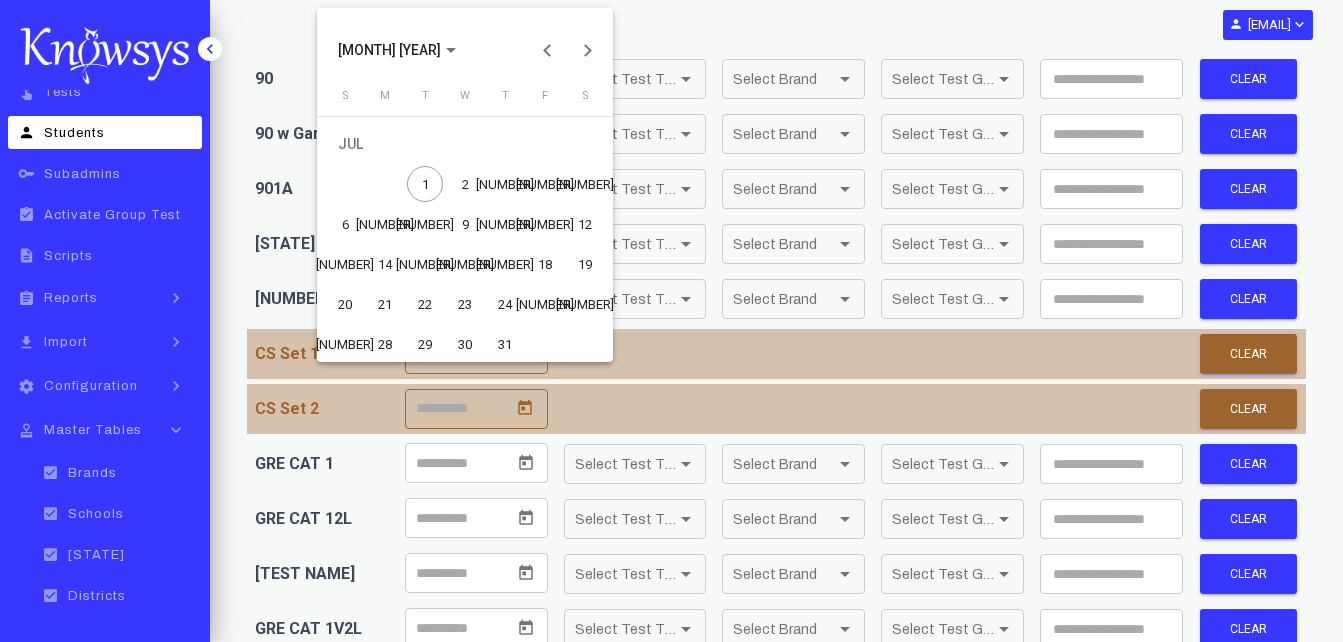 click at bounding box center (671, 321) 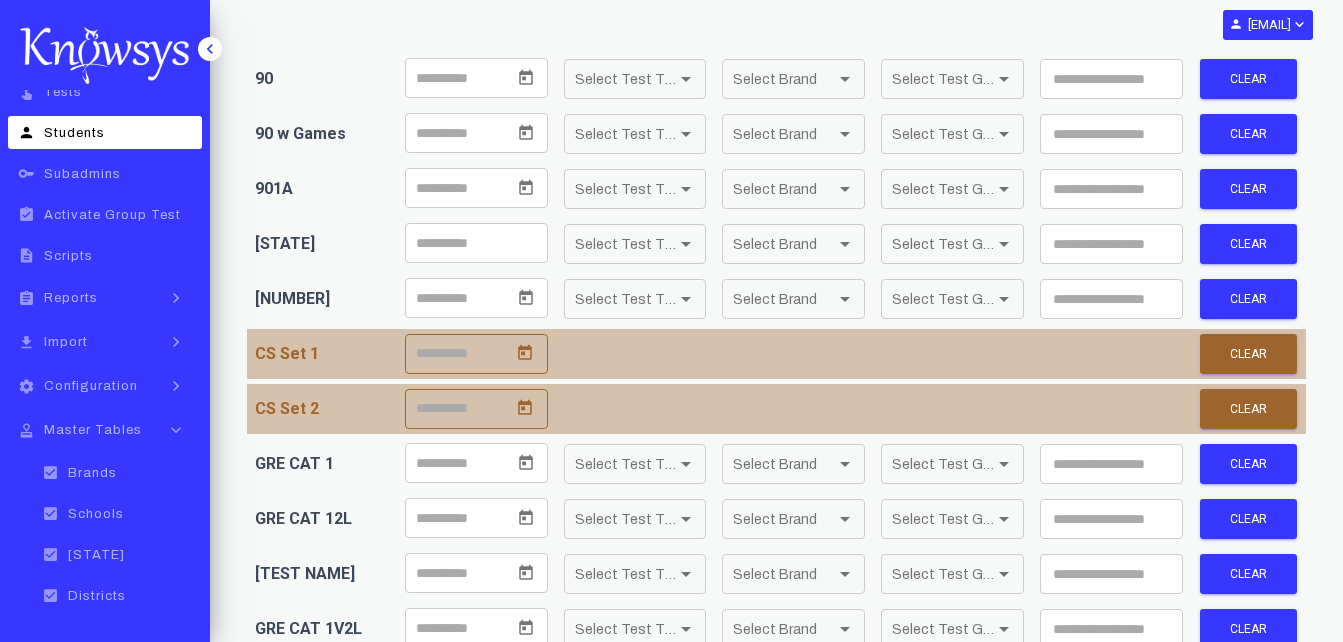 click at bounding box center (476, 203) 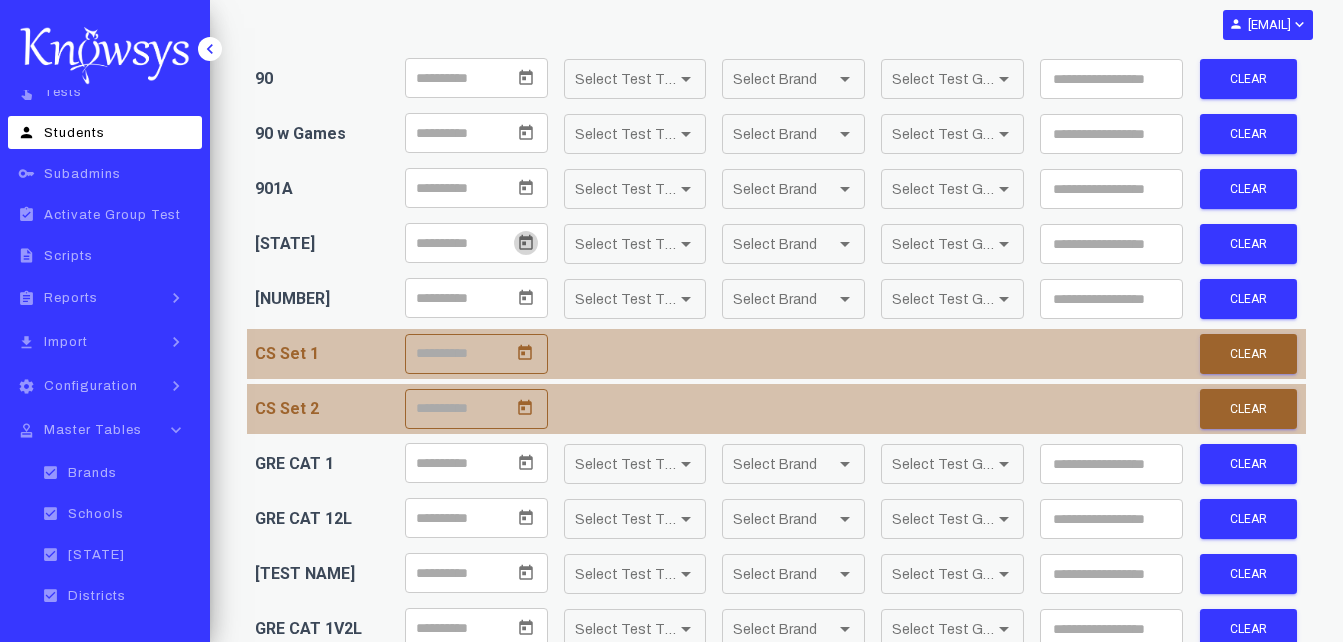 click at bounding box center (526, 203) 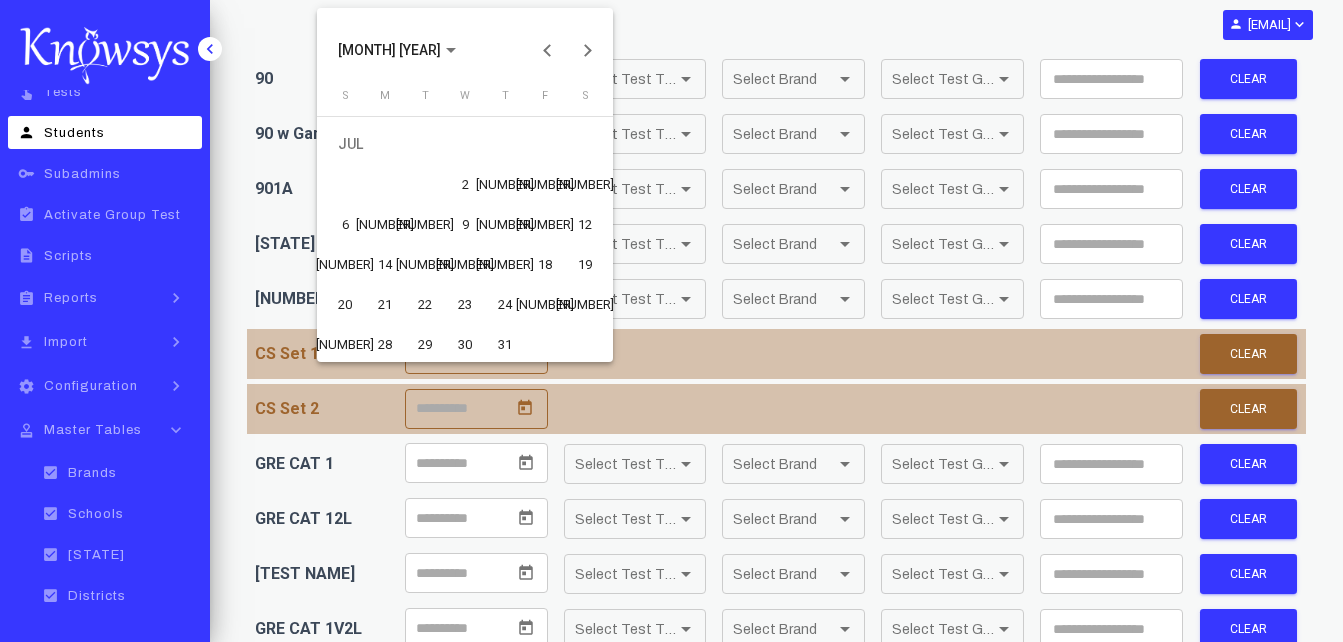 click on "1" at bounding box center (420, 184) 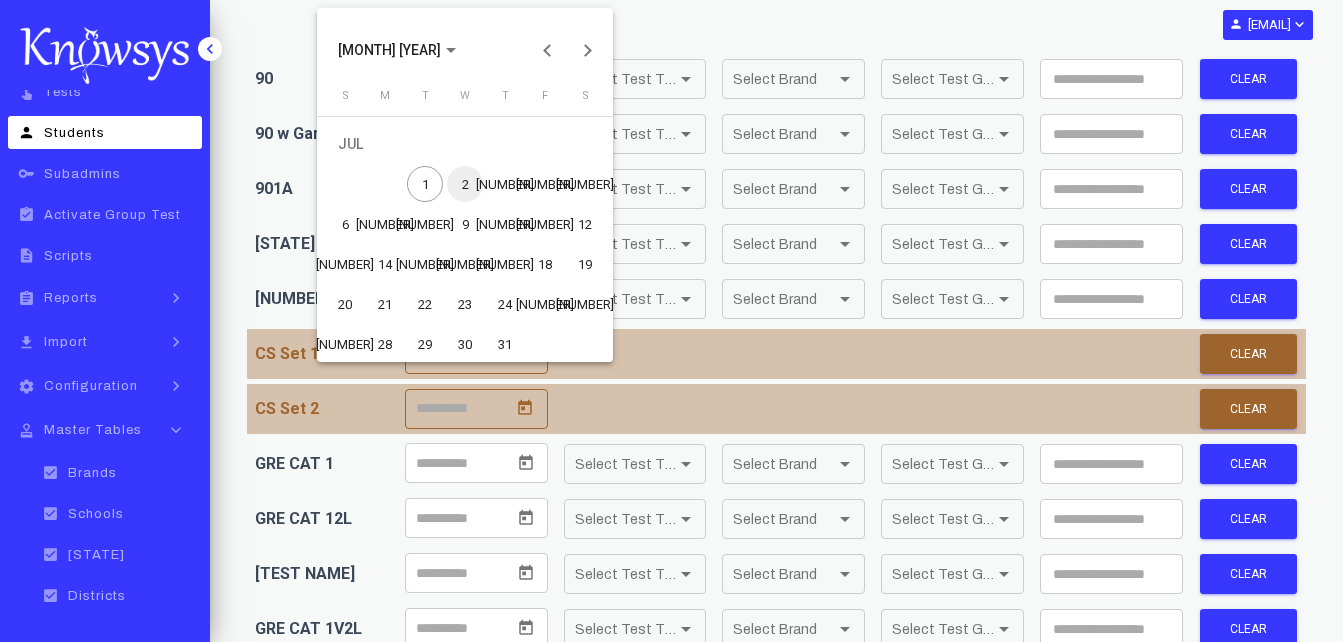 click on "2" at bounding box center (465, 184) 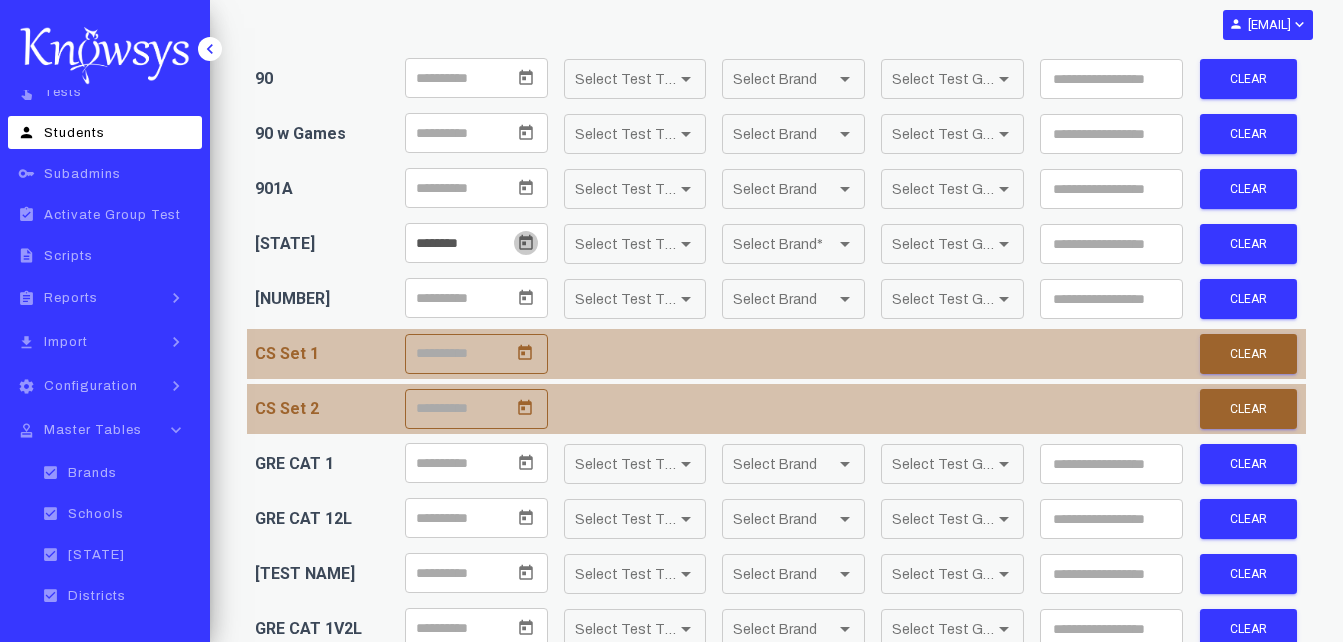 click at bounding box center [526, 202] 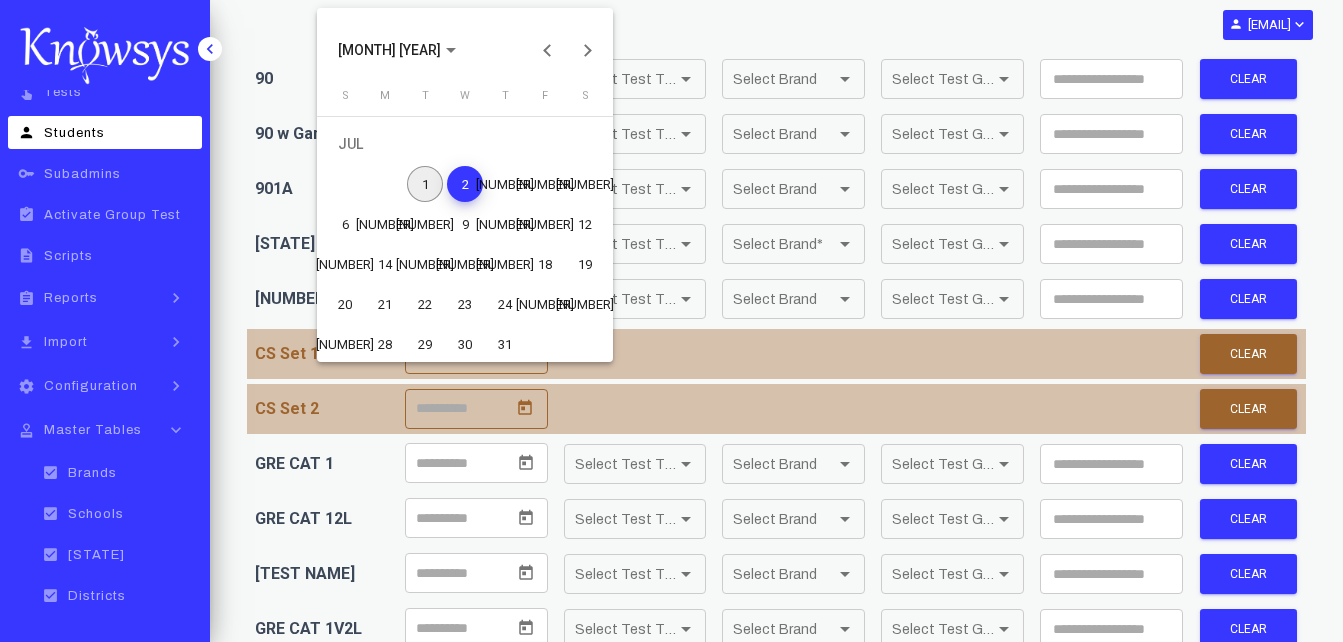 click on "1" at bounding box center (420, 184) 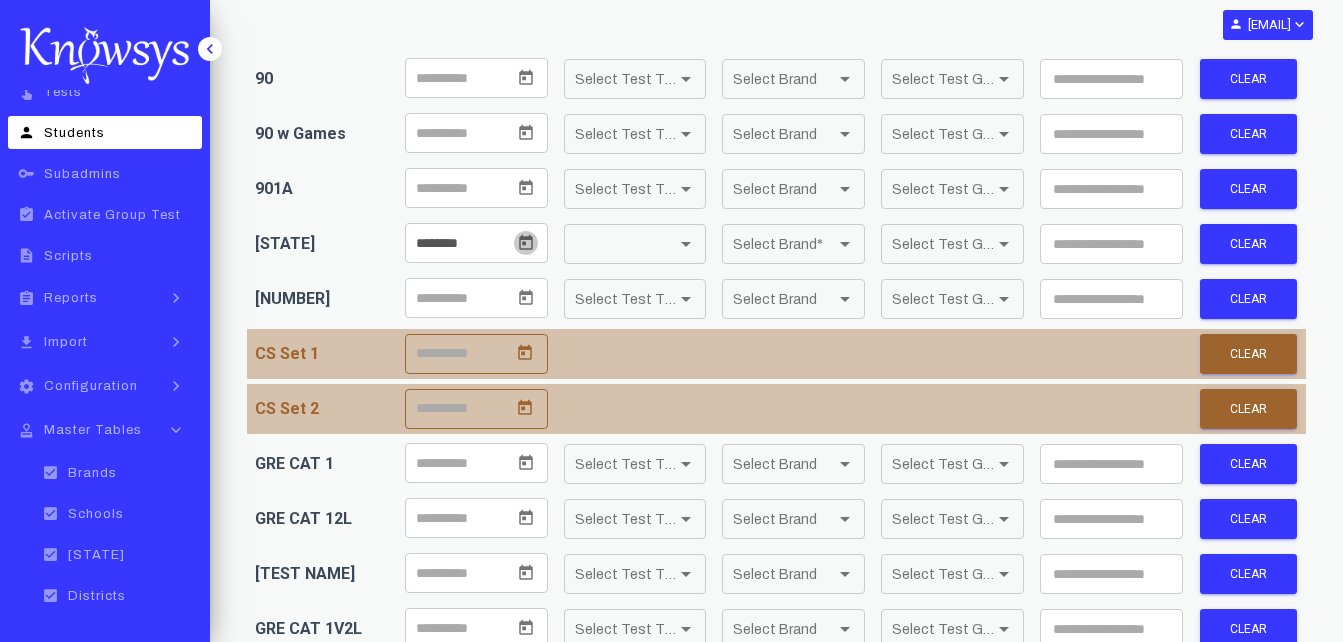click on "Select Test Type" at bounding box center [626, 204] 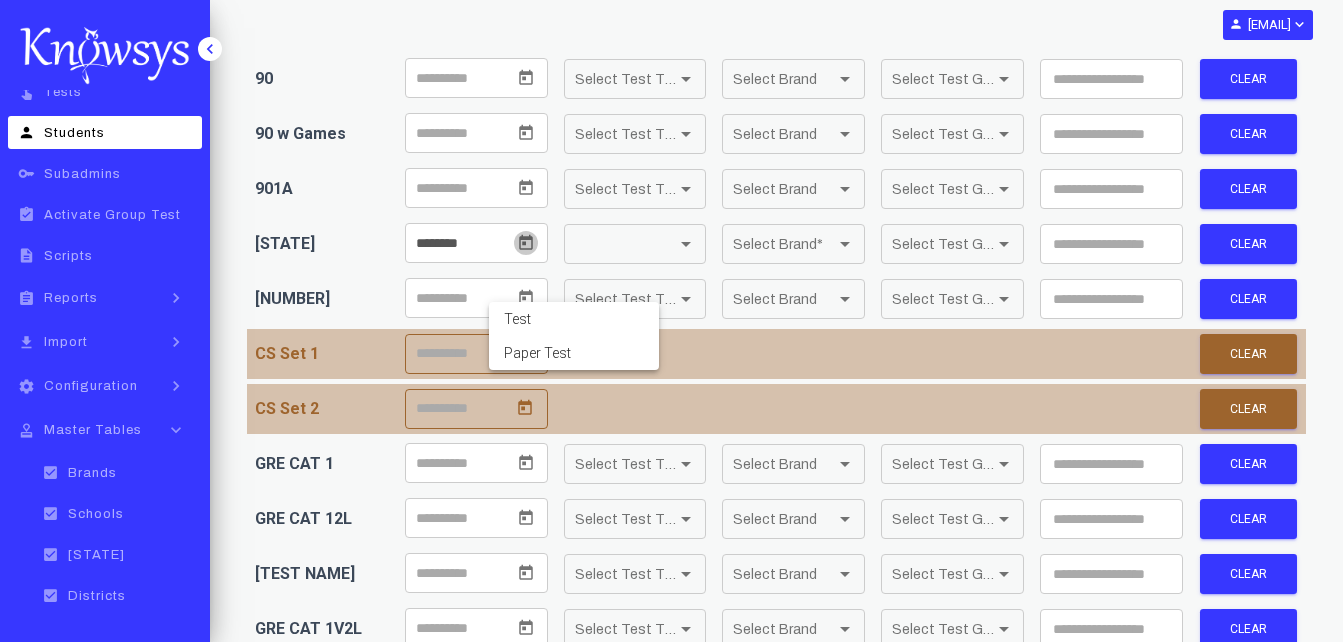 click on "Test" at bounding box center (574, 319) 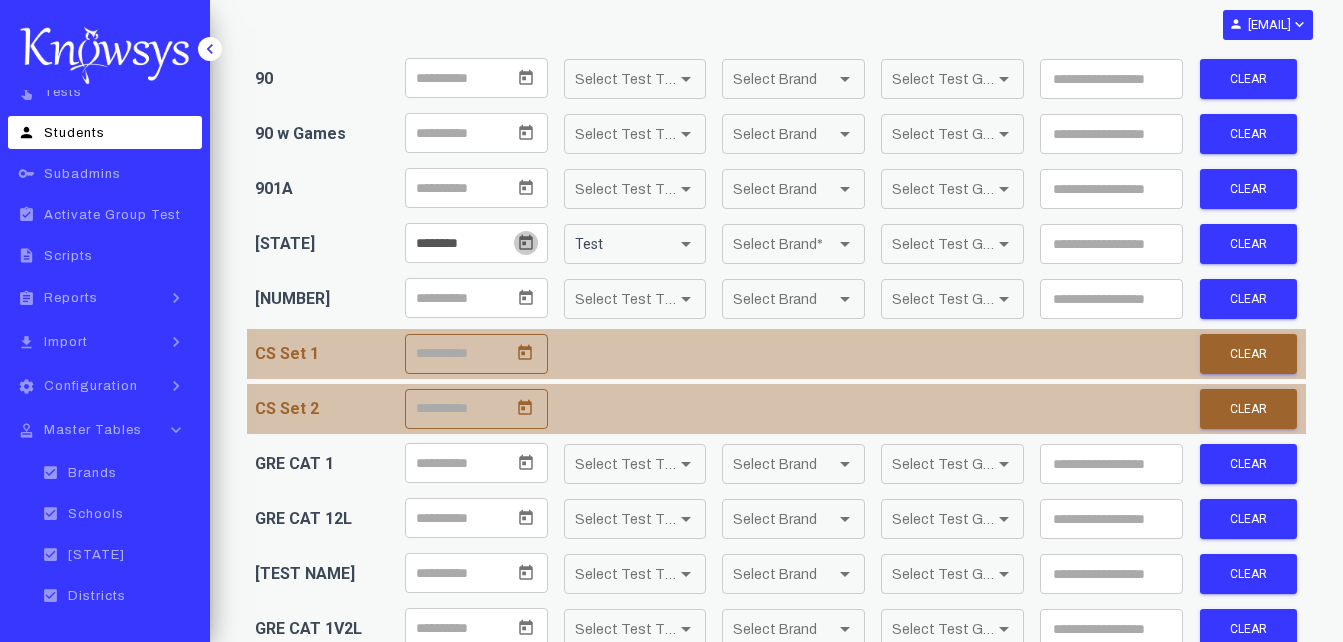 click on "Select Brand" at bounding box center [784, 204] 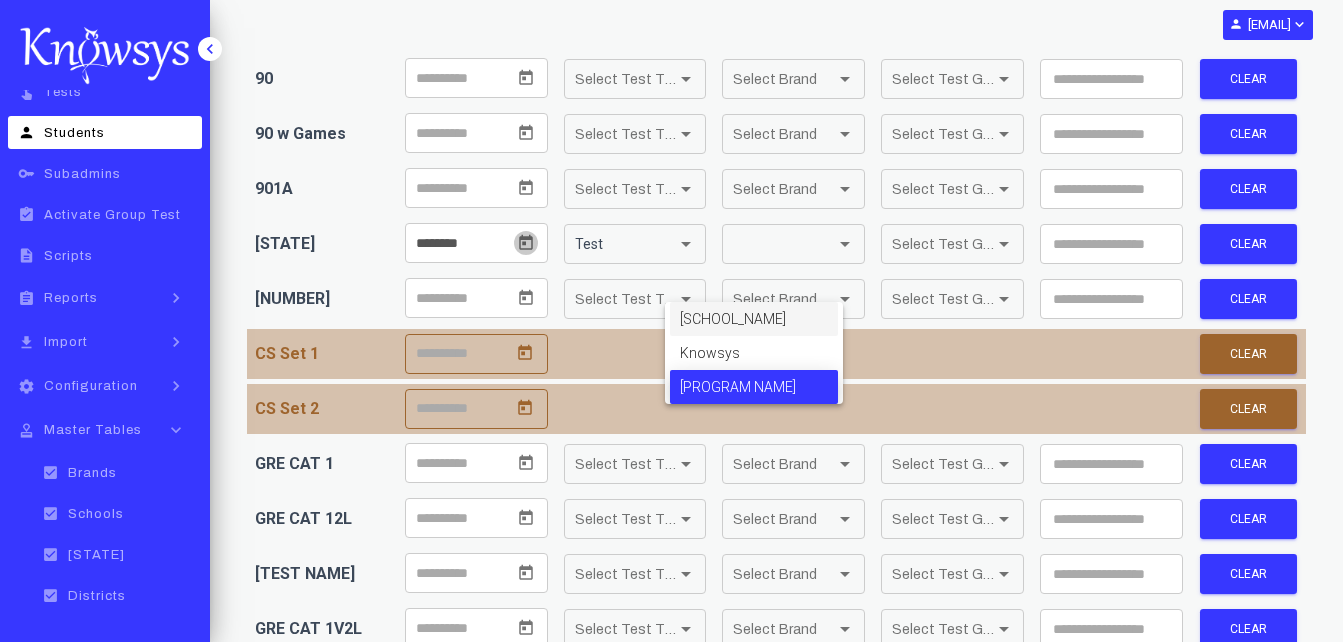 click on "[BRAND]" at bounding box center [750, 387] 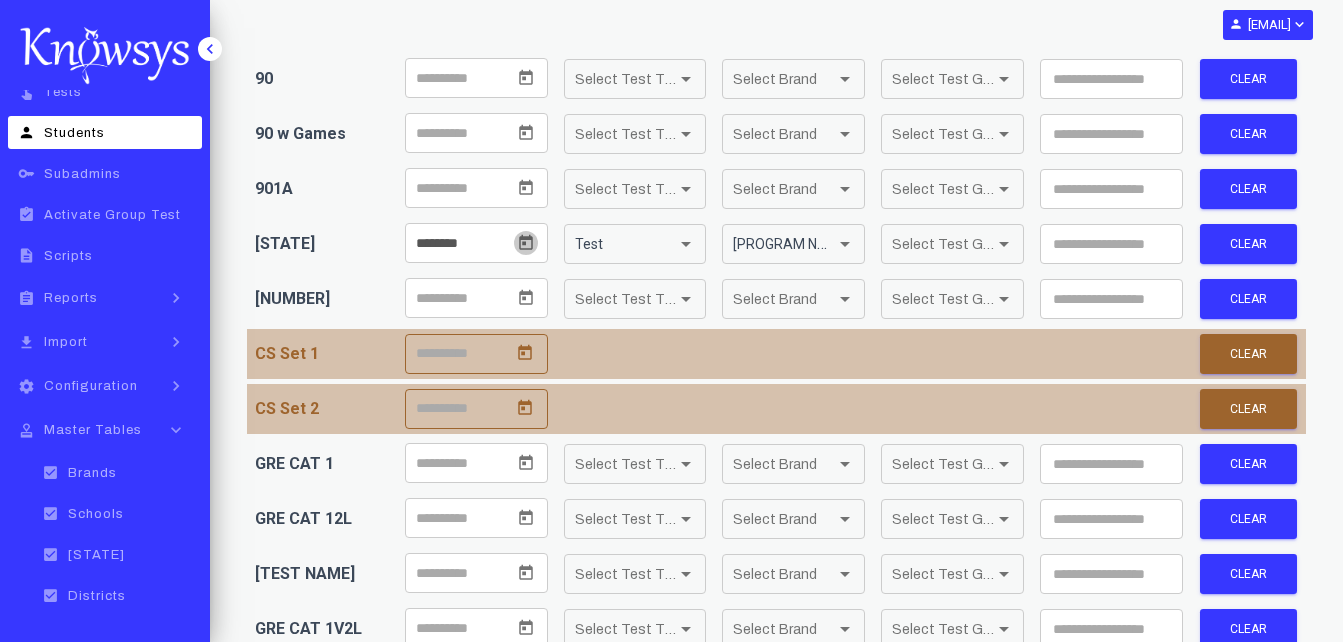 click on "[NAME]" at bounding box center (943, 204) 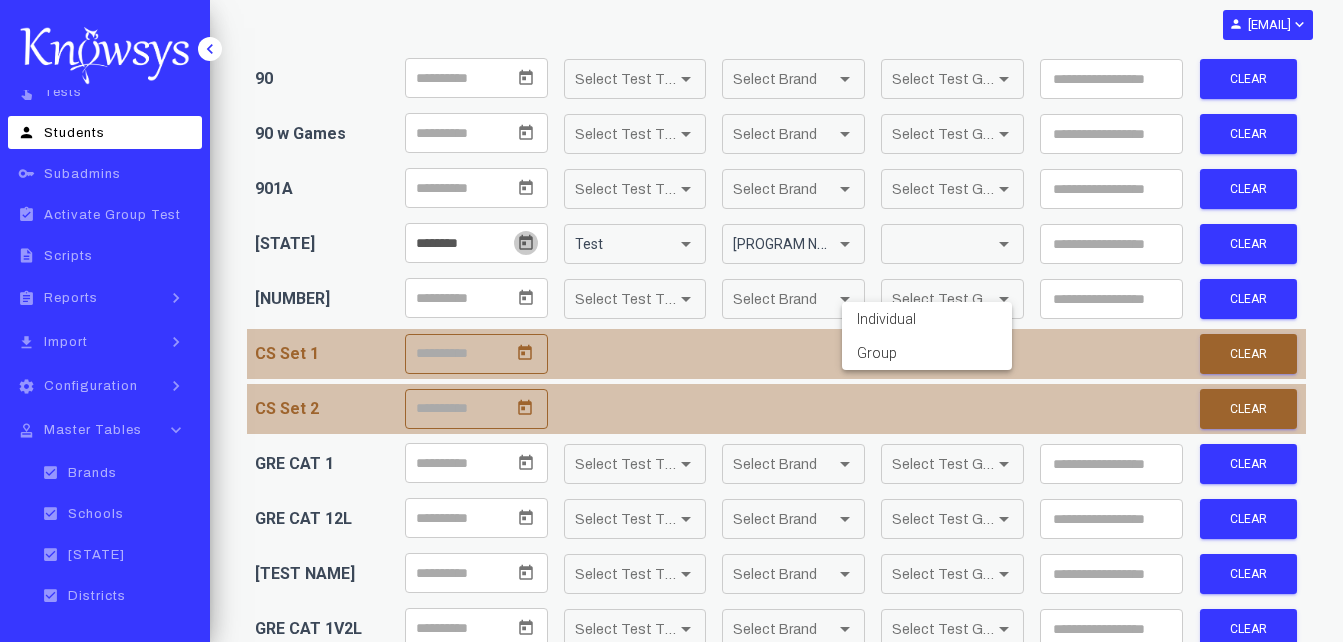 click on "[INDIVIDUAL]" at bounding box center (927, 319) 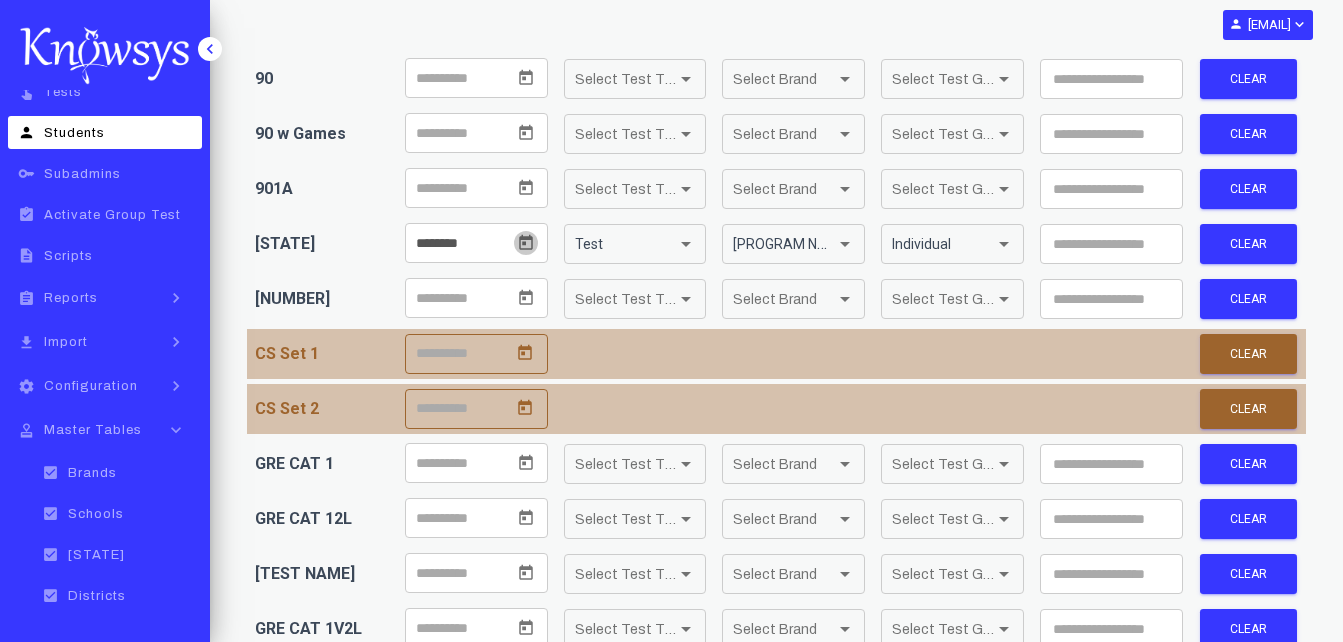 click at bounding box center (1111, 204) 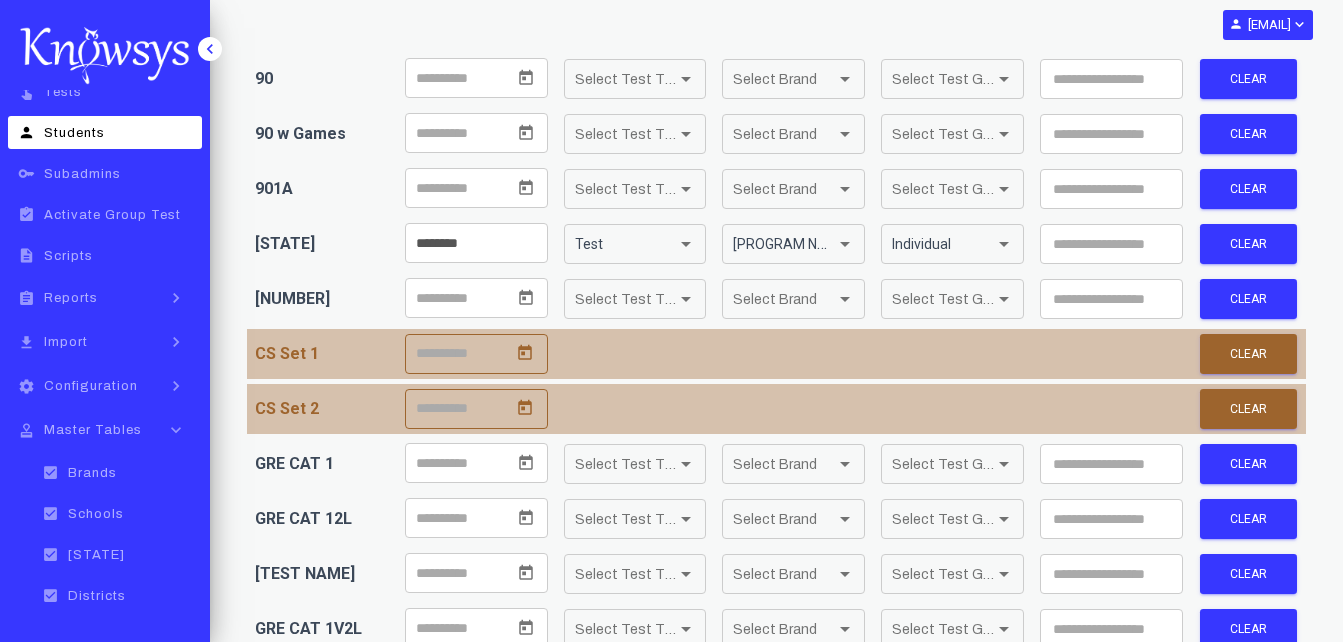 click on "********" at bounding box center [476, 203] 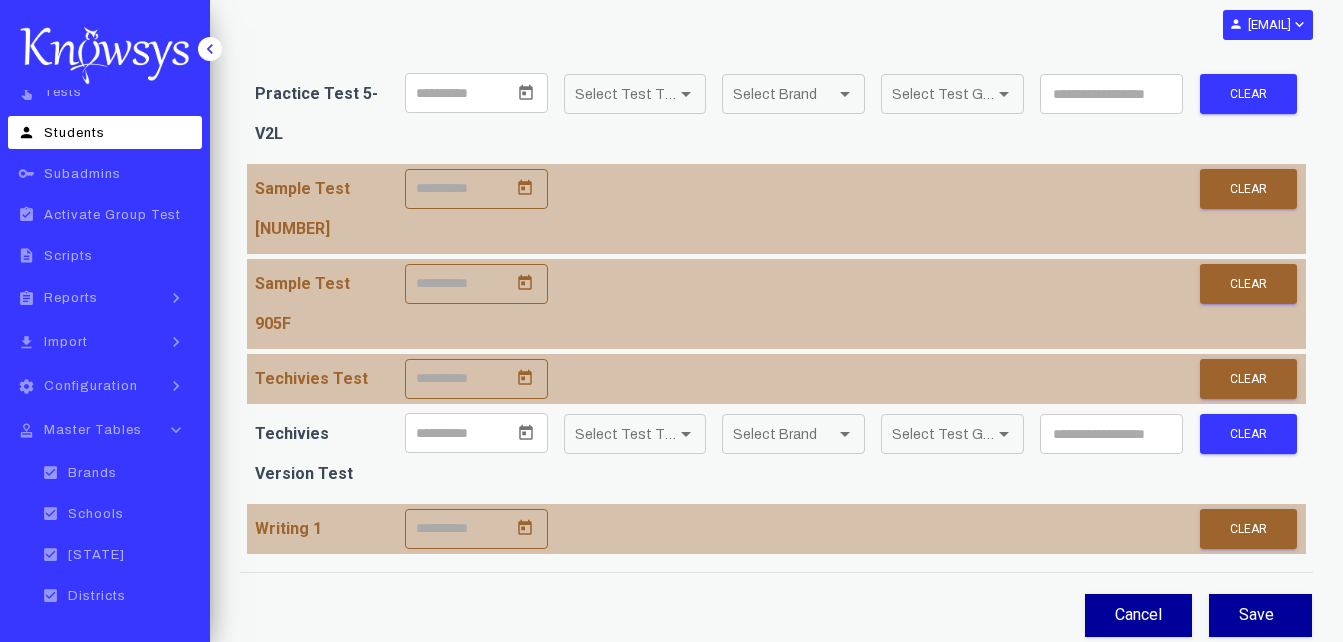 scroll, scrollTop: 4373, scrollLeft: 0, axis: vertical 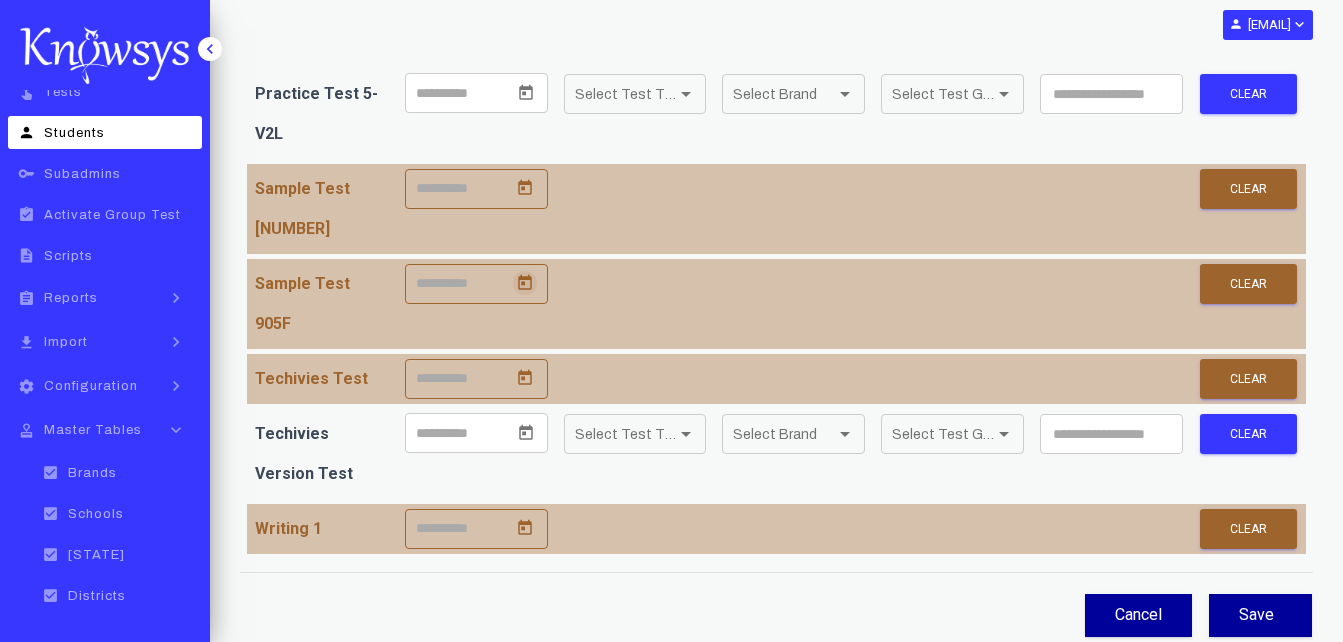 click at bounding box center (525, 283) 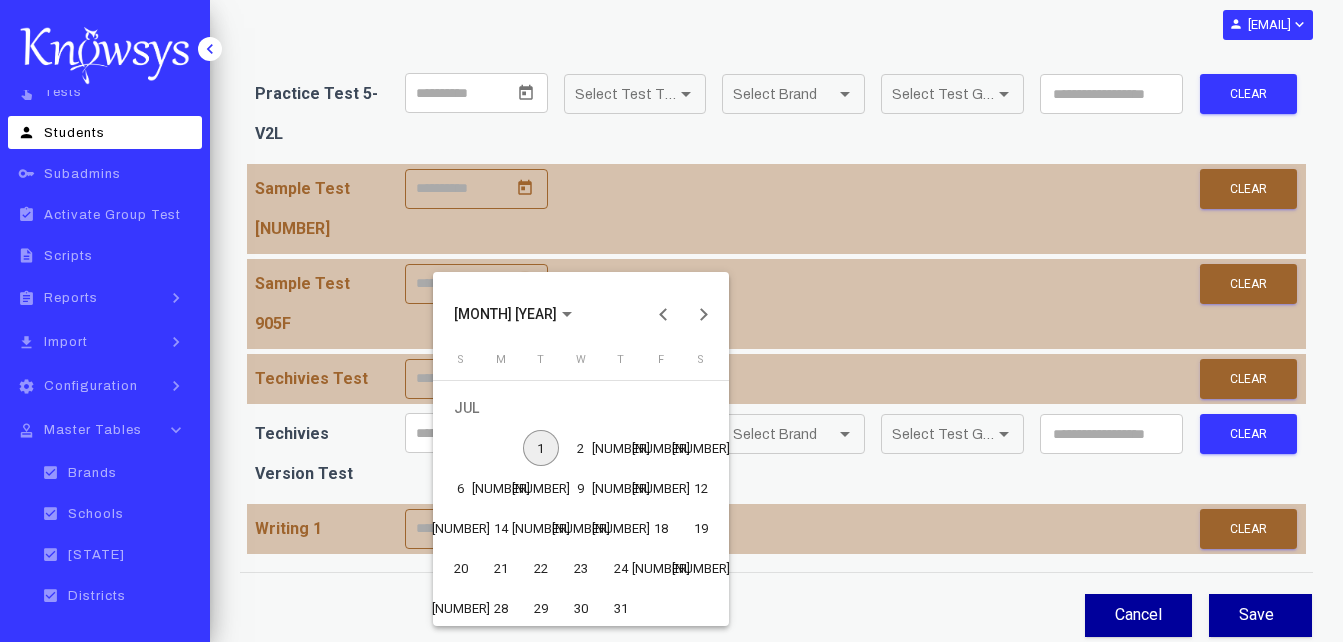 click on "1" at bounding box center (535, 448) 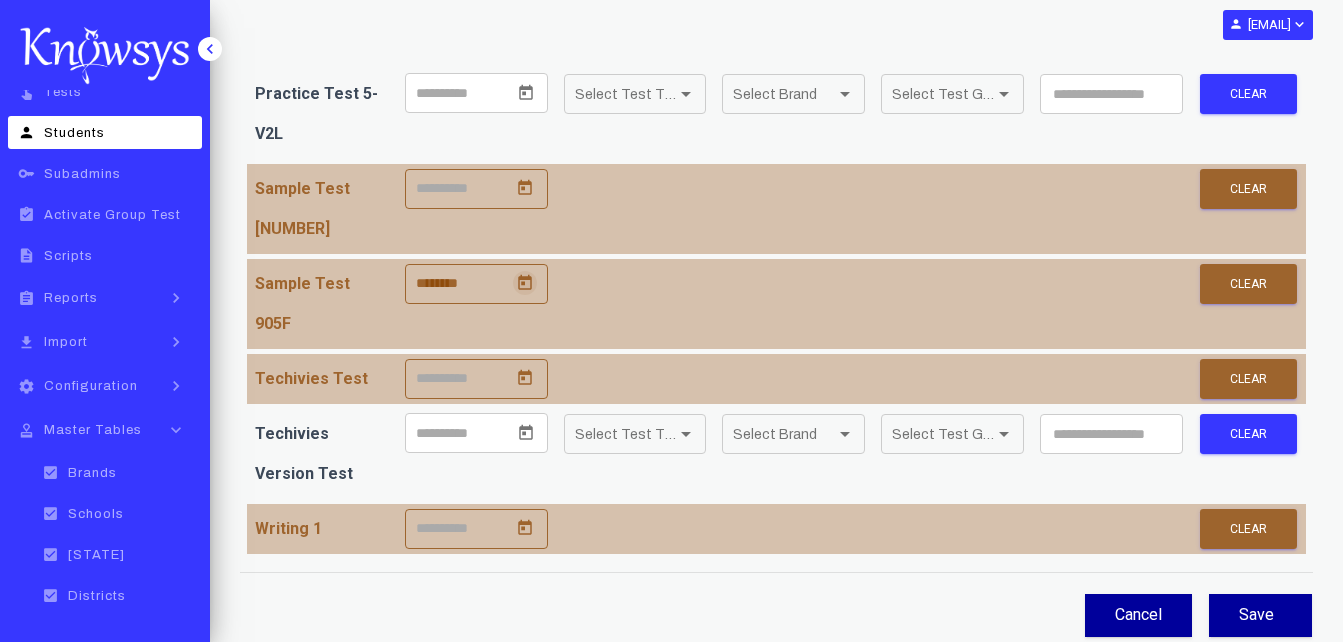scroll, scrollTop: 4560, scrollLeft: 0, axis: vertical 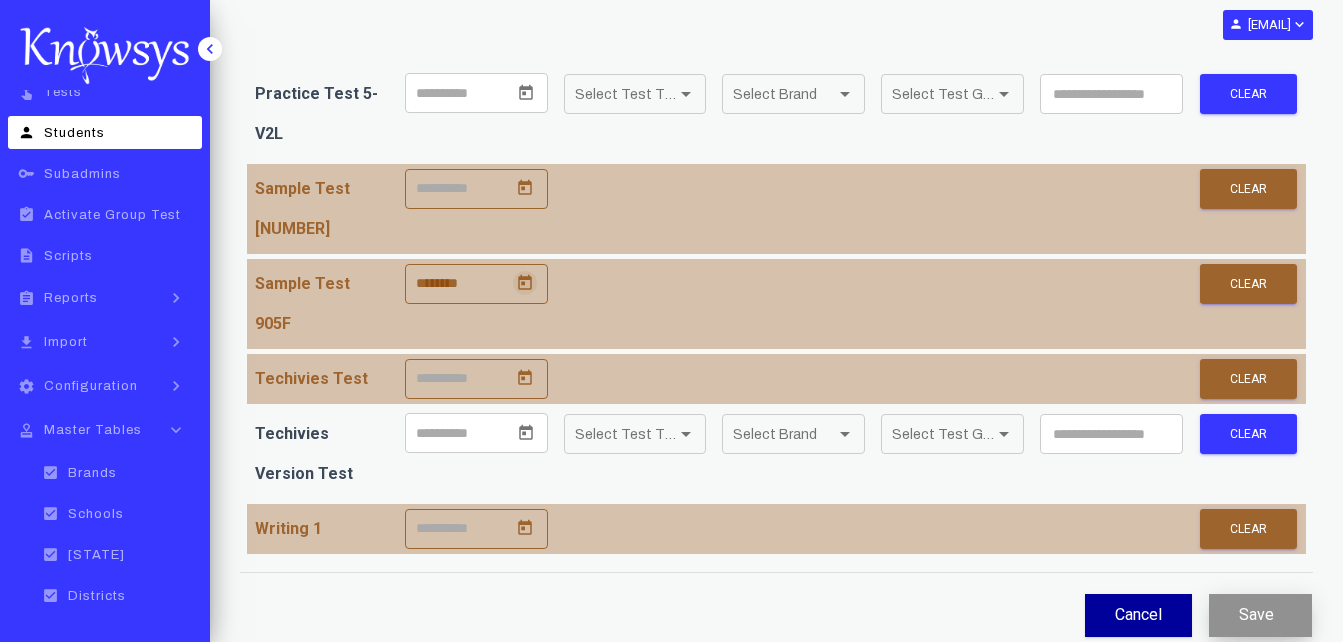 click at bounding box center [1278, 614] 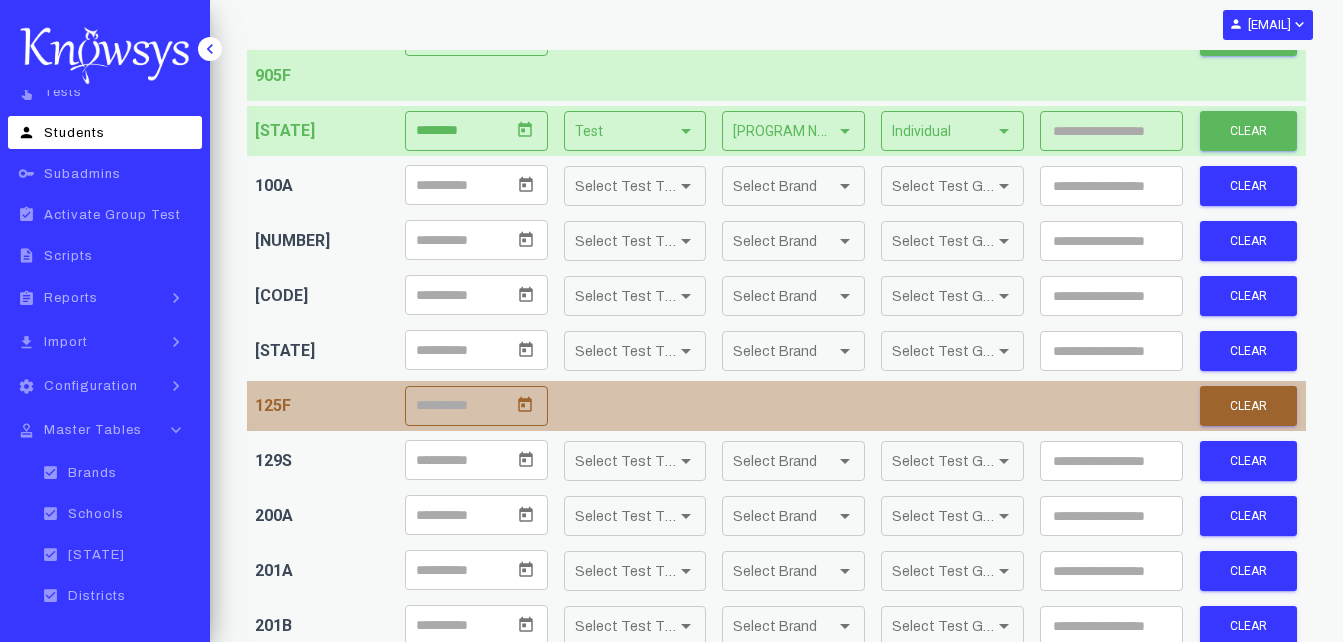 scroll, scrollTop: 0, scrollLeft: 0, axis: both 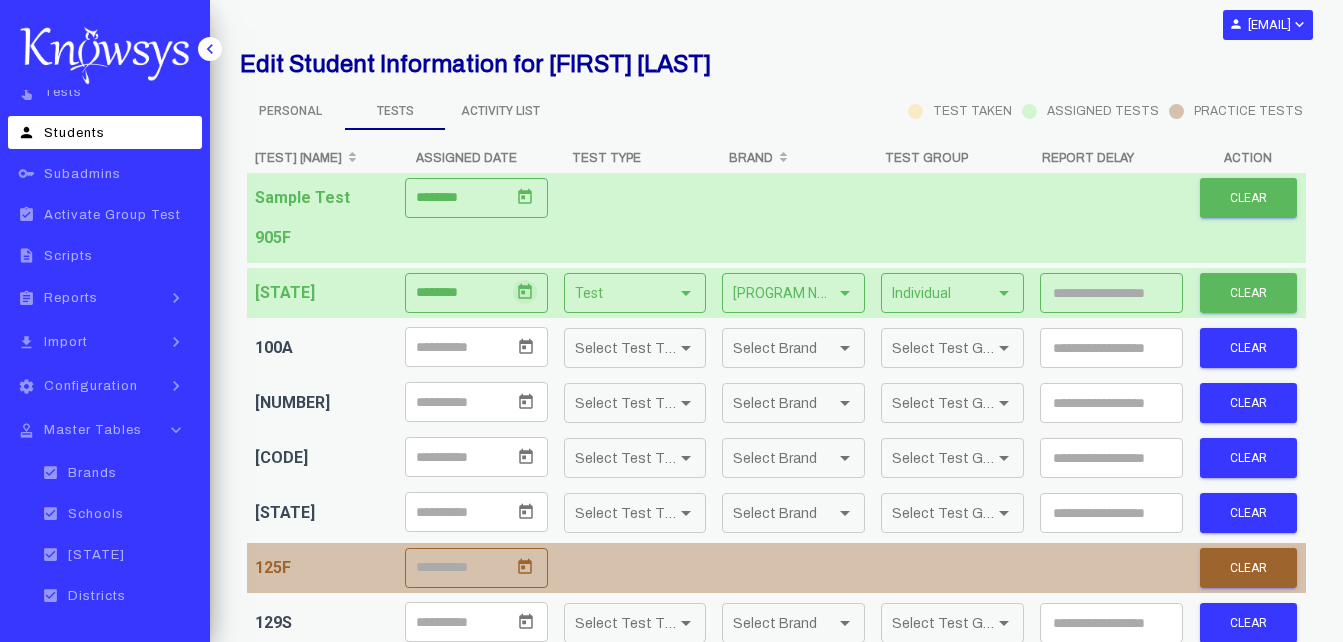 click at bounding box center (525, 292) 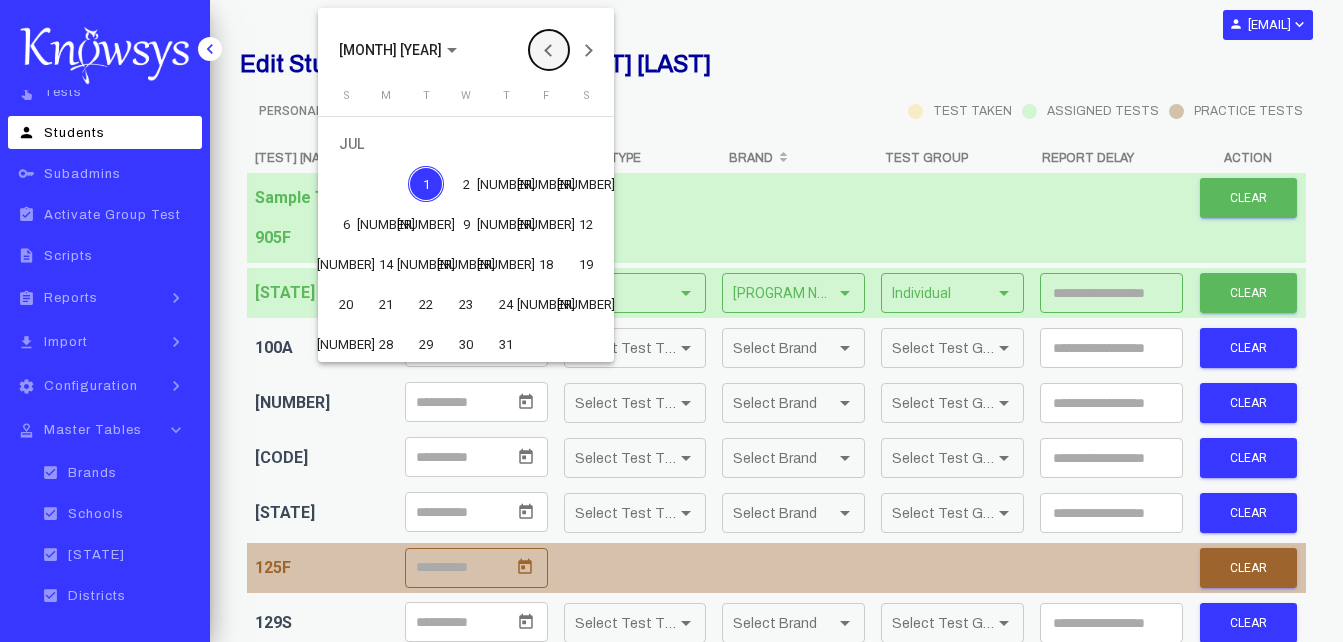 click at bounding box center (549, 50) 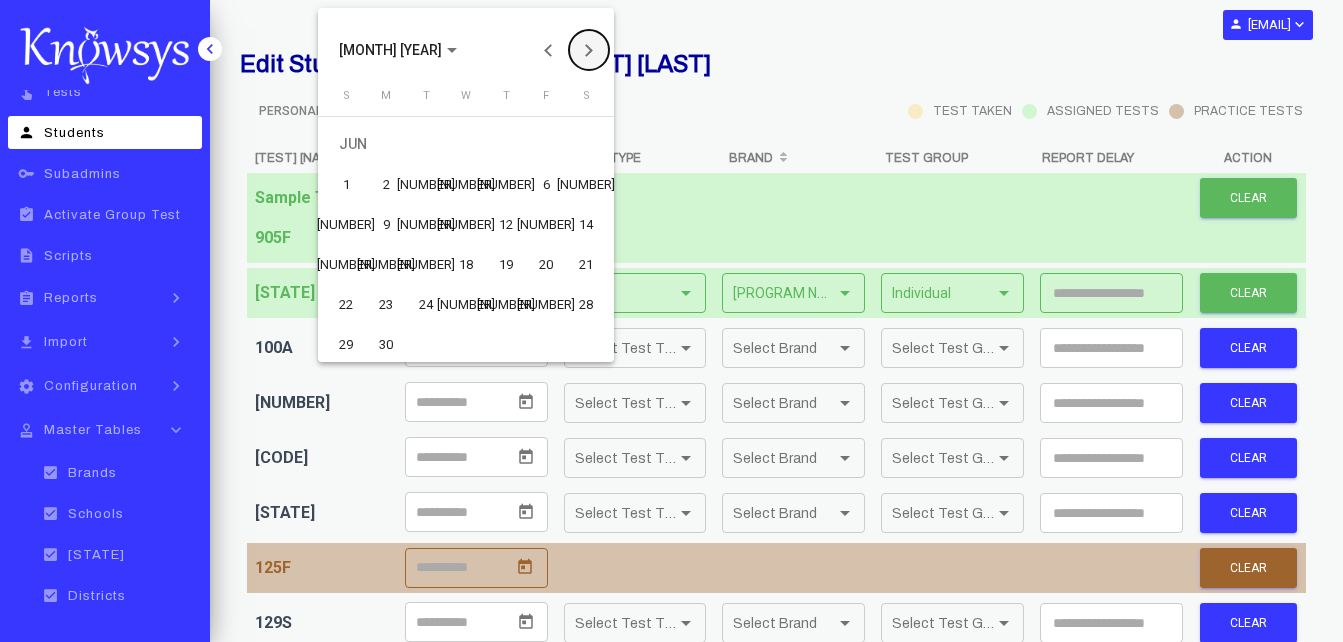 click at bounding box center (589, 50) 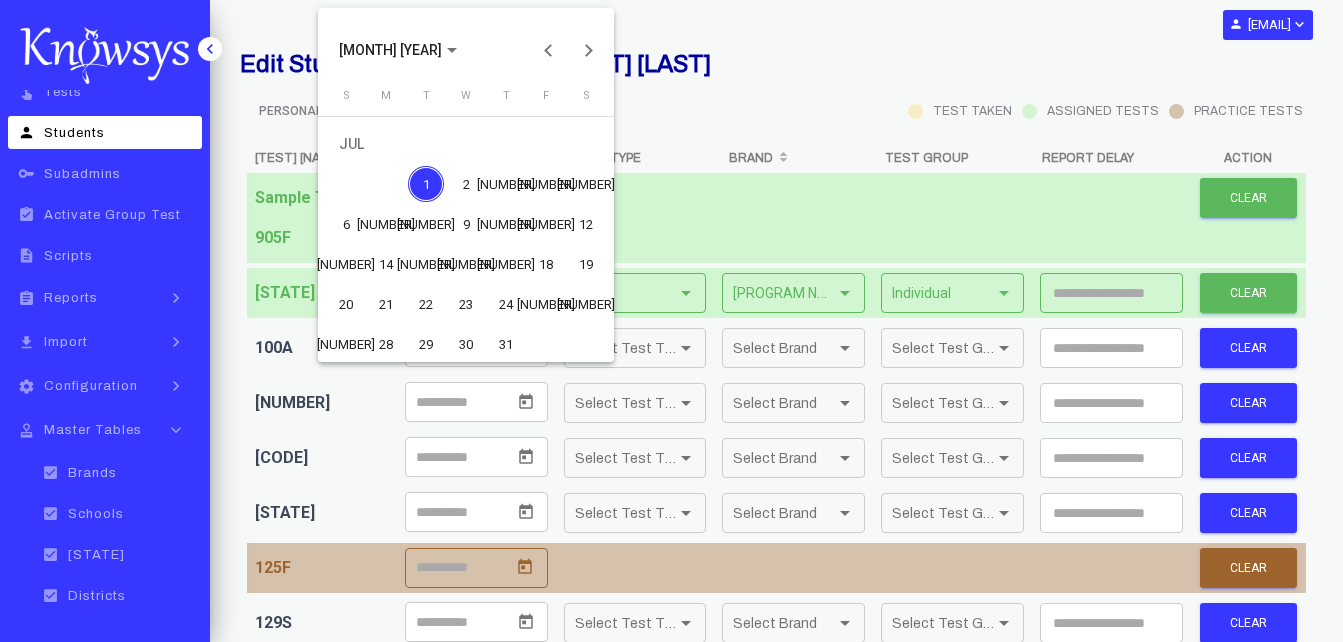 click at bounding box center [671, 321] 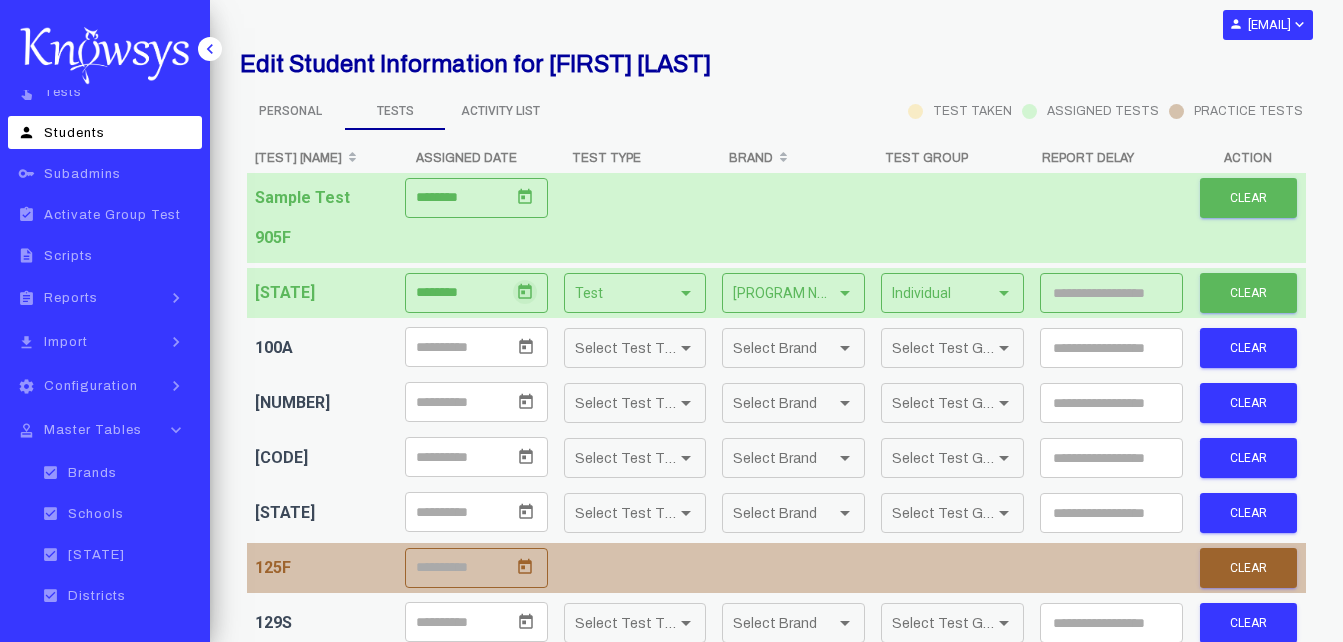 click on "Activity List" at bounding box center [290, 111] 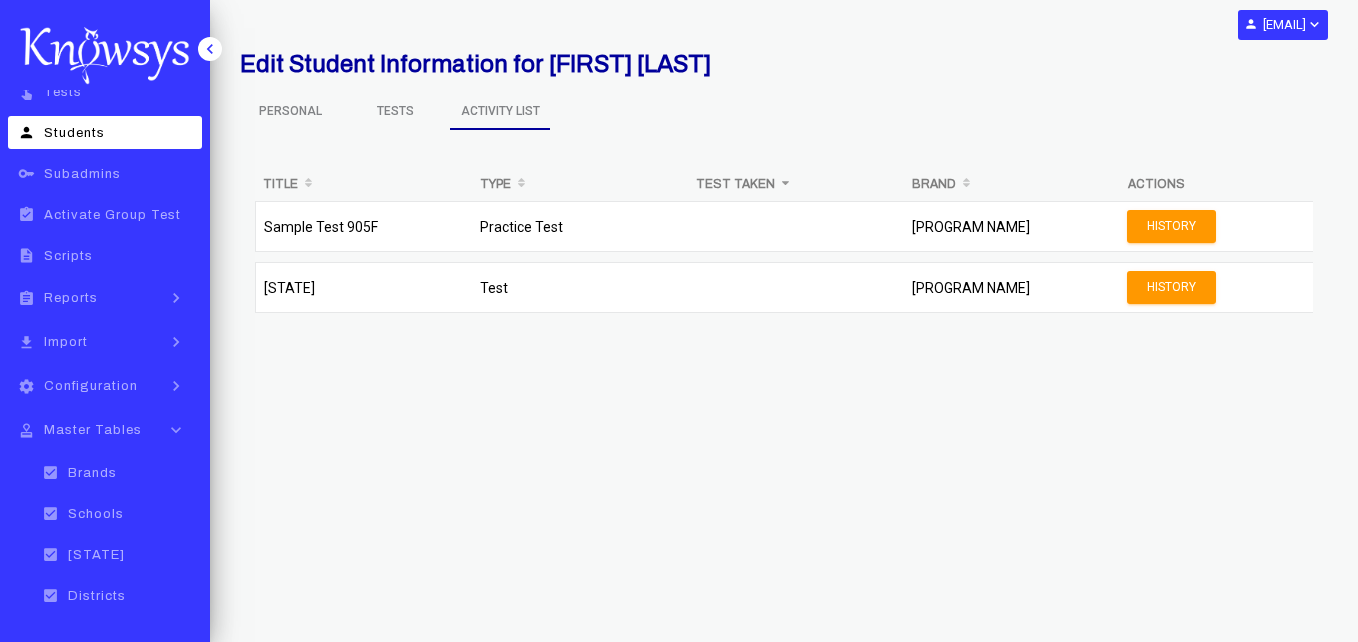 click on "[PERSONAL]" at bounding box center [290, 111] 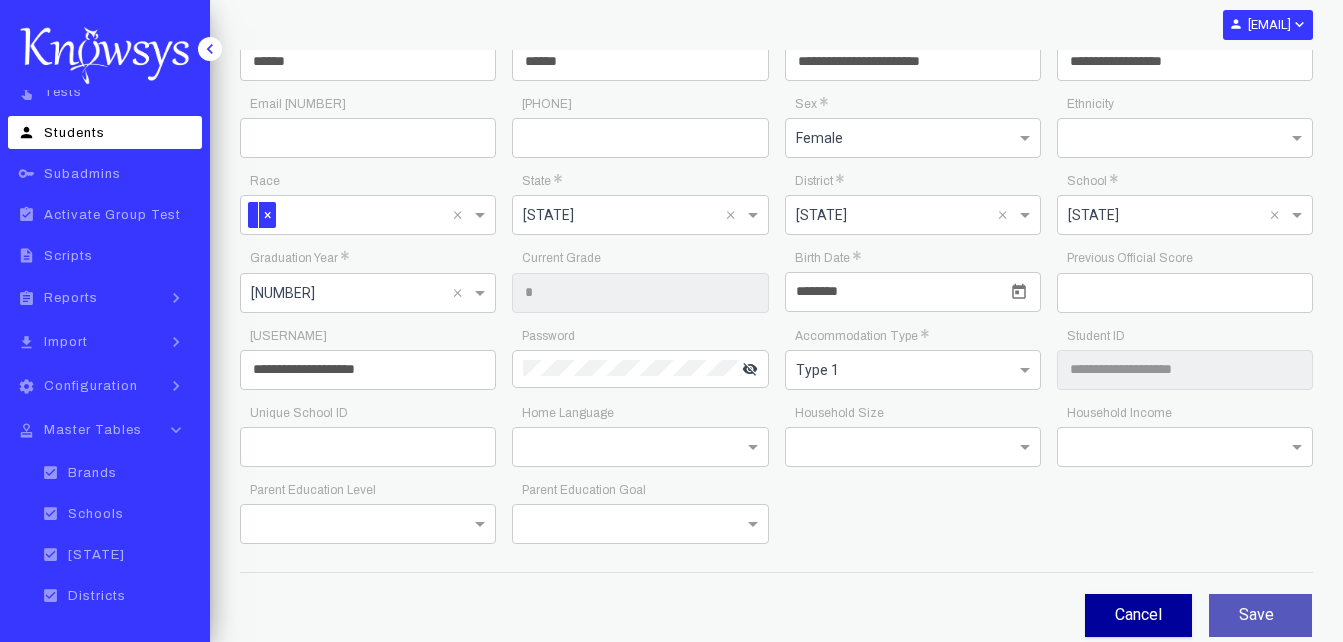 scroll, scrollTop: 0, scrollLeft: 0, axis: both 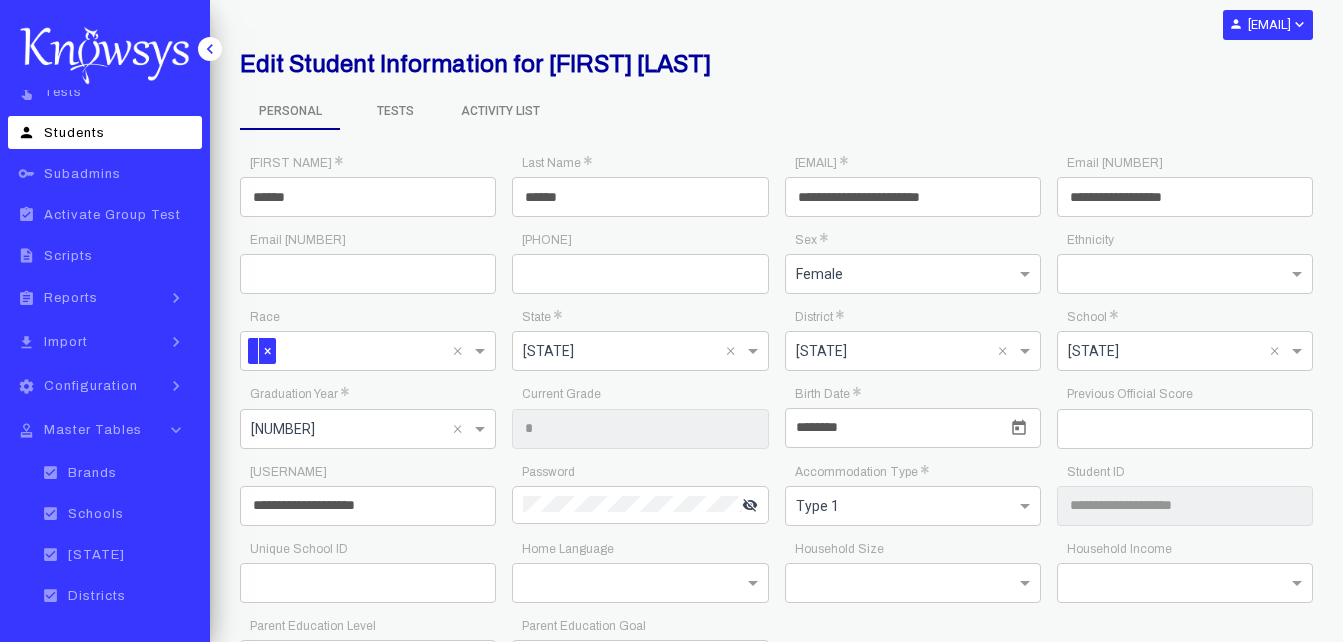click on "person Students" at bounding box center [105, 132] 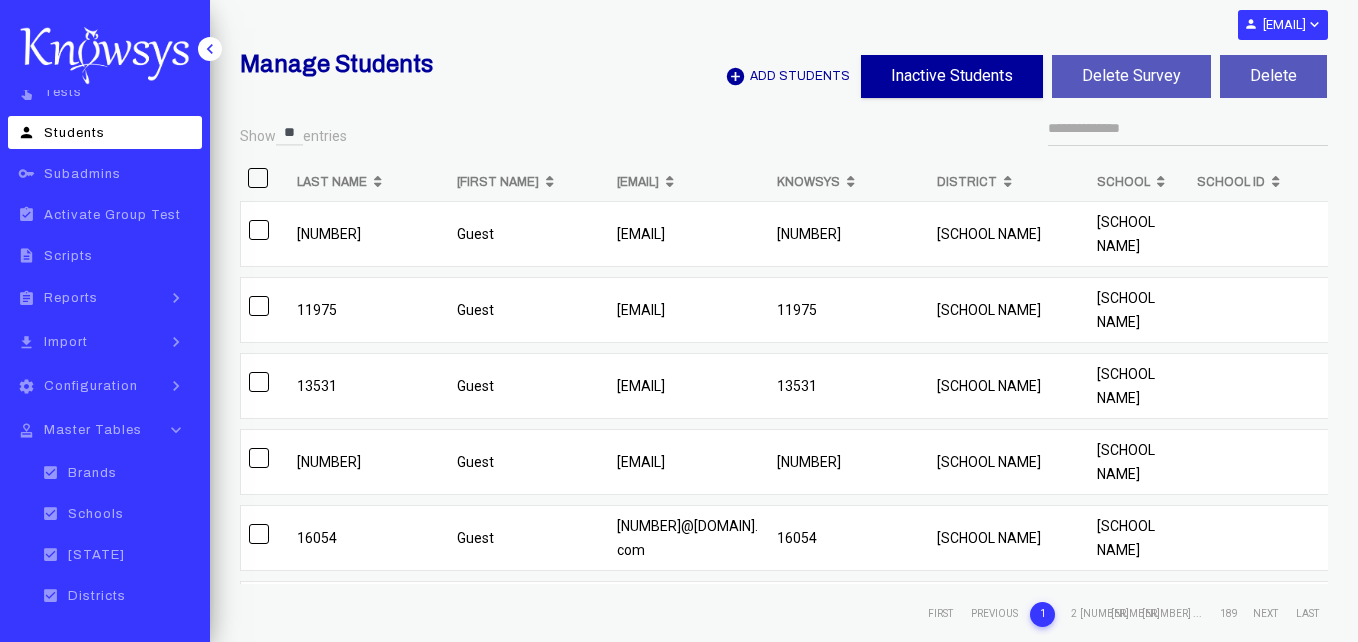 click on "add_circle  Add Students" at bounding box center [689, 76] 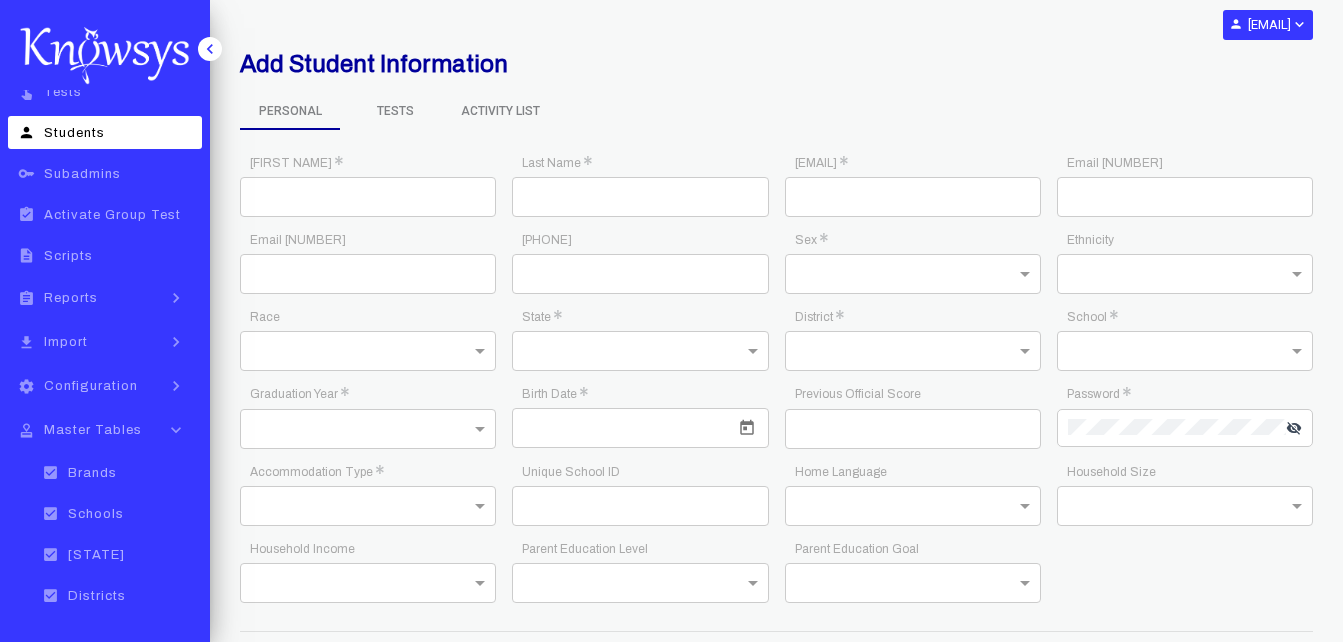 click at bounding box center [368, 197] 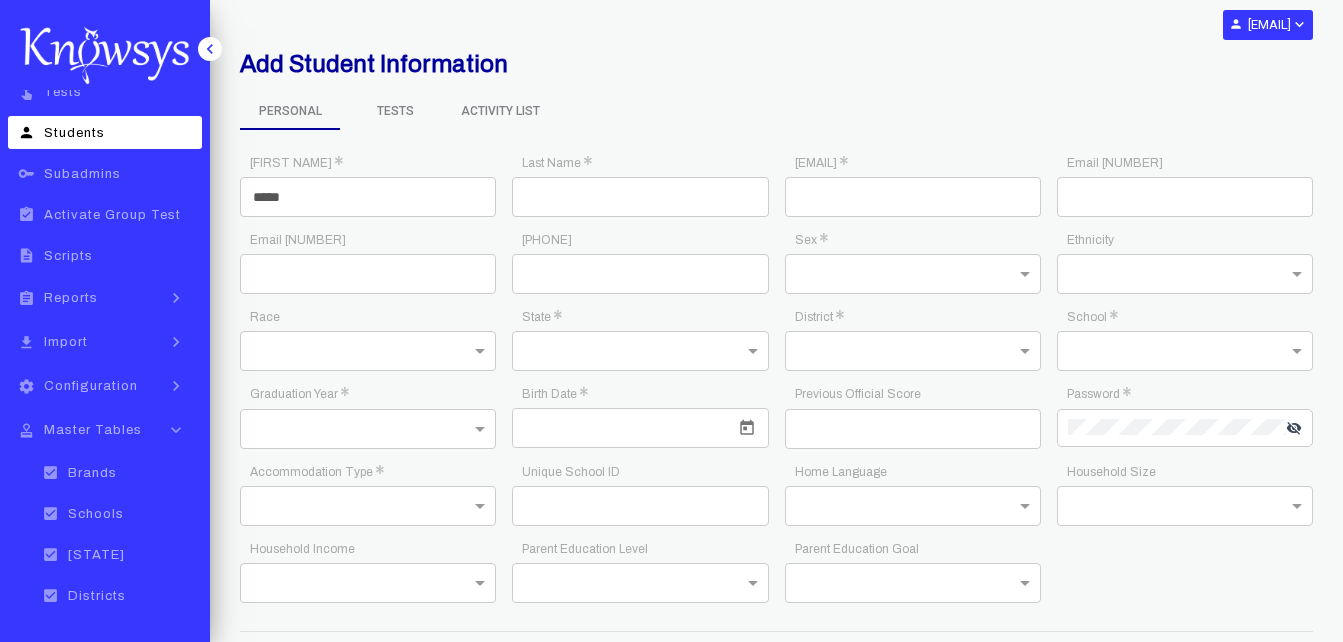 type on "[MASKED]" 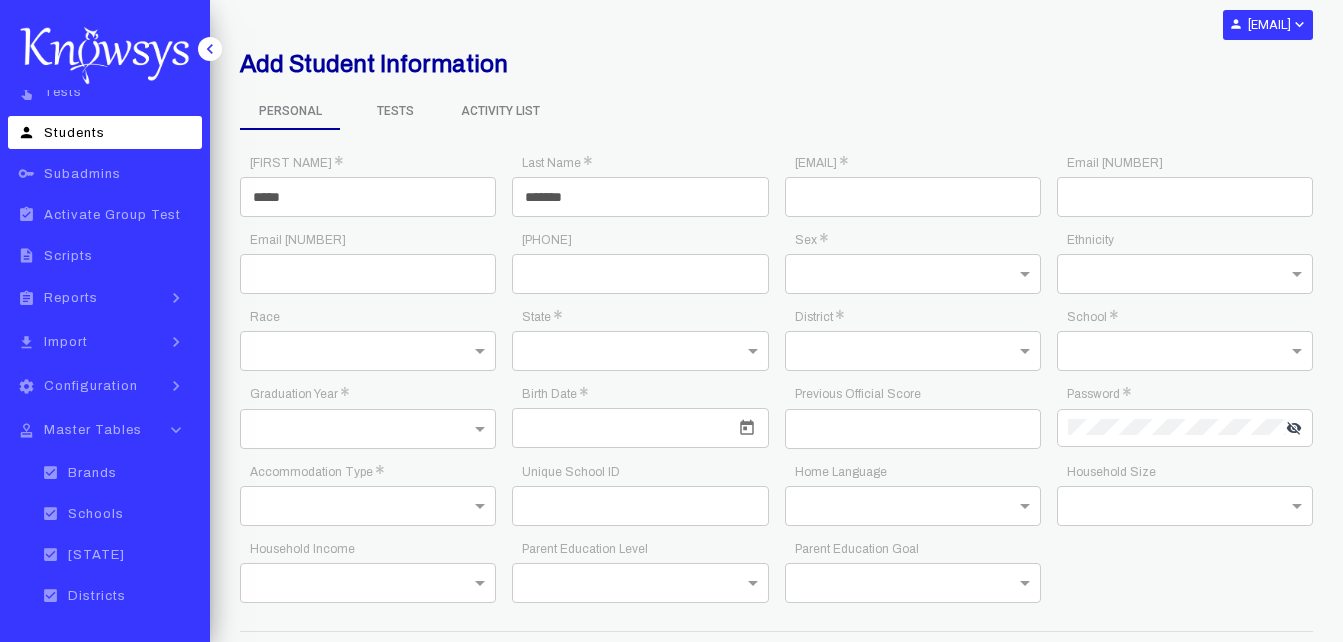 type on "[MASKED_DATA]" 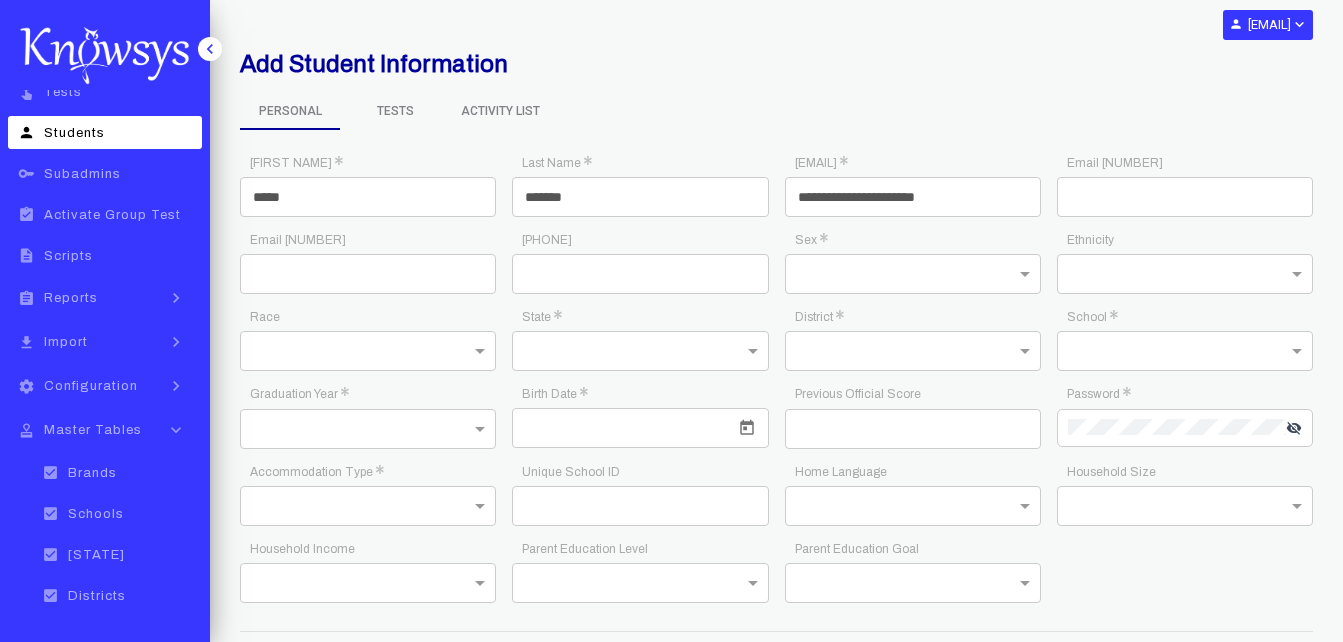 type on "**********" 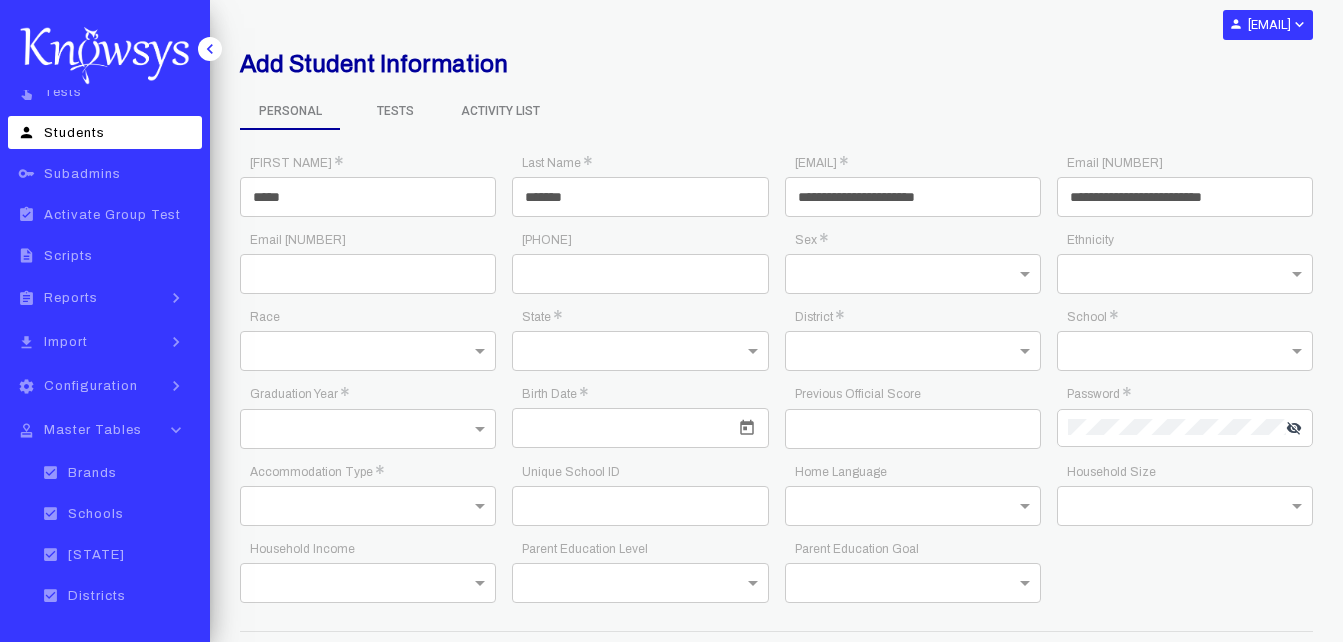 type on "[MASKED]" 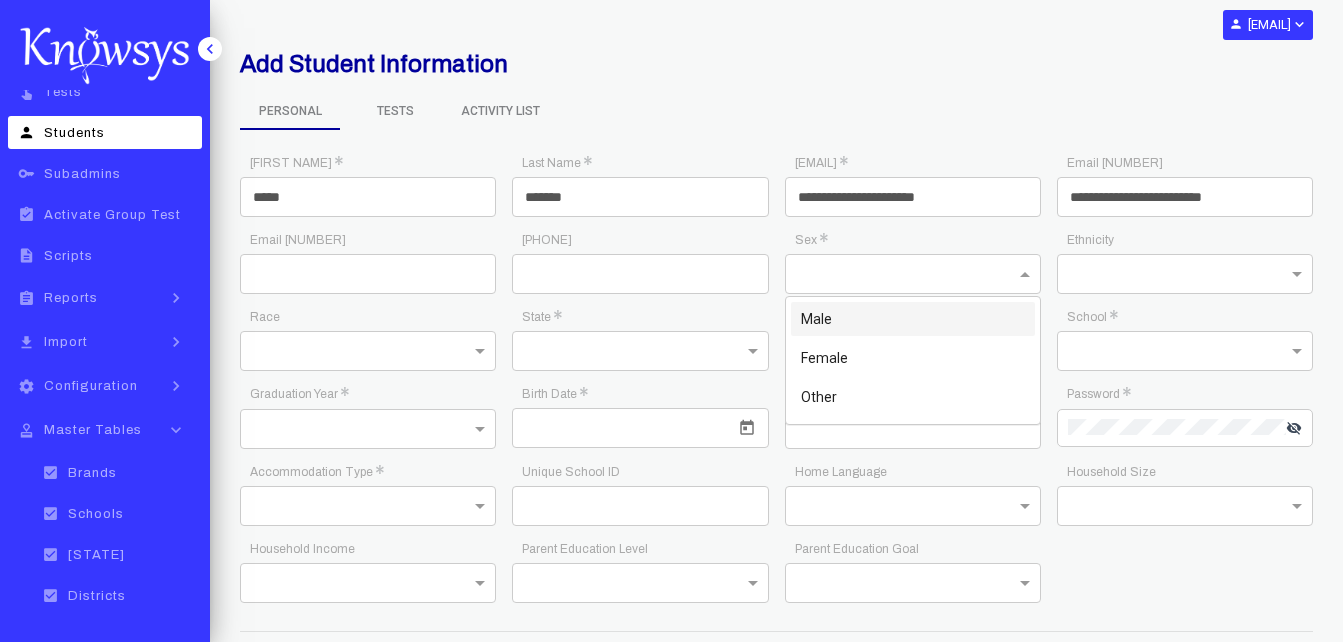 click at bounding box center [913, 272] 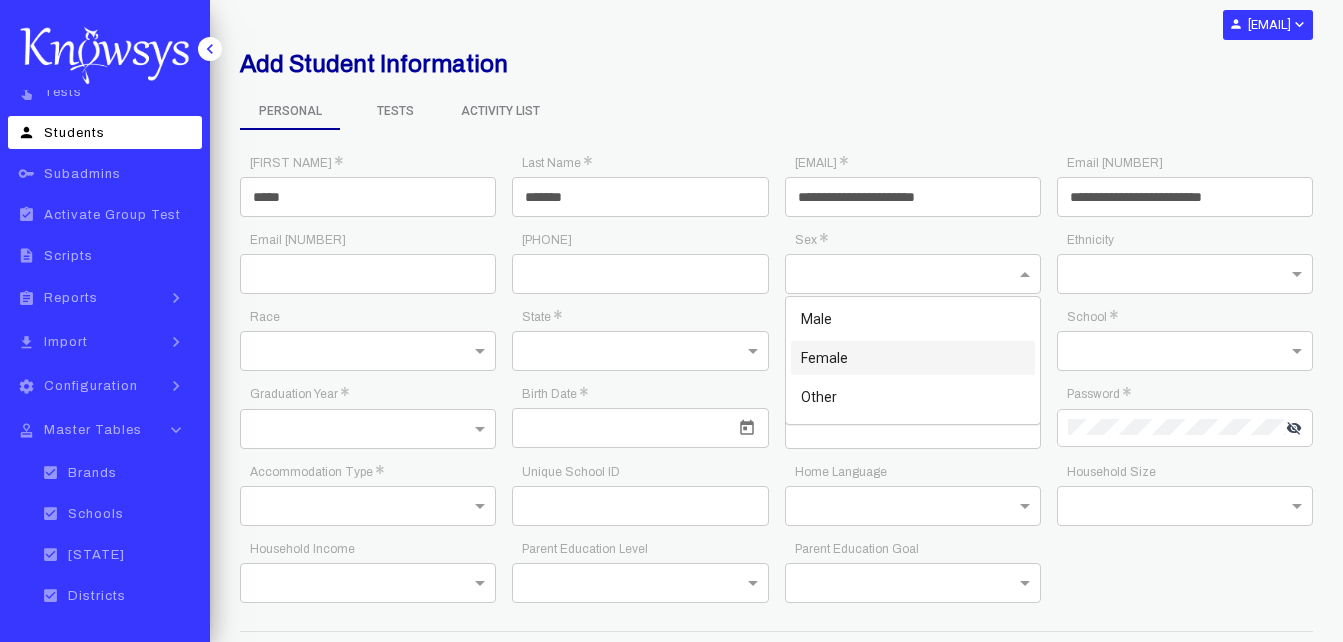 click on "[GENDER]" at bounding box center (913, 358) 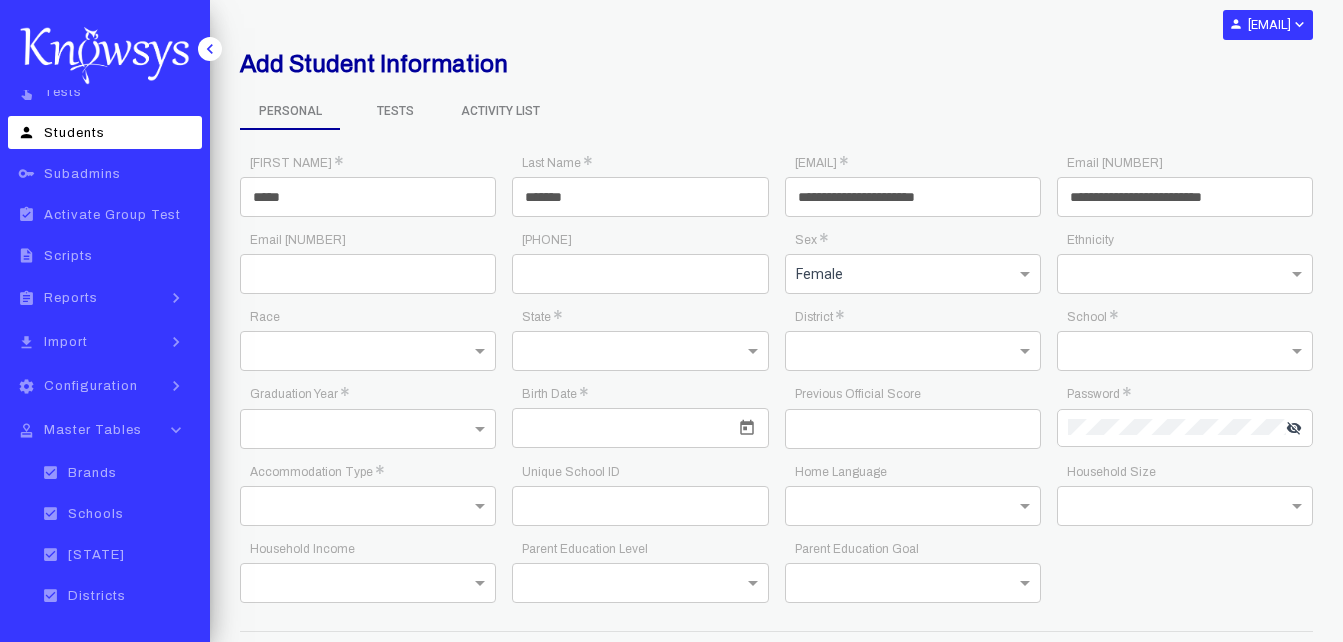 click at bounding box center (620, 350) 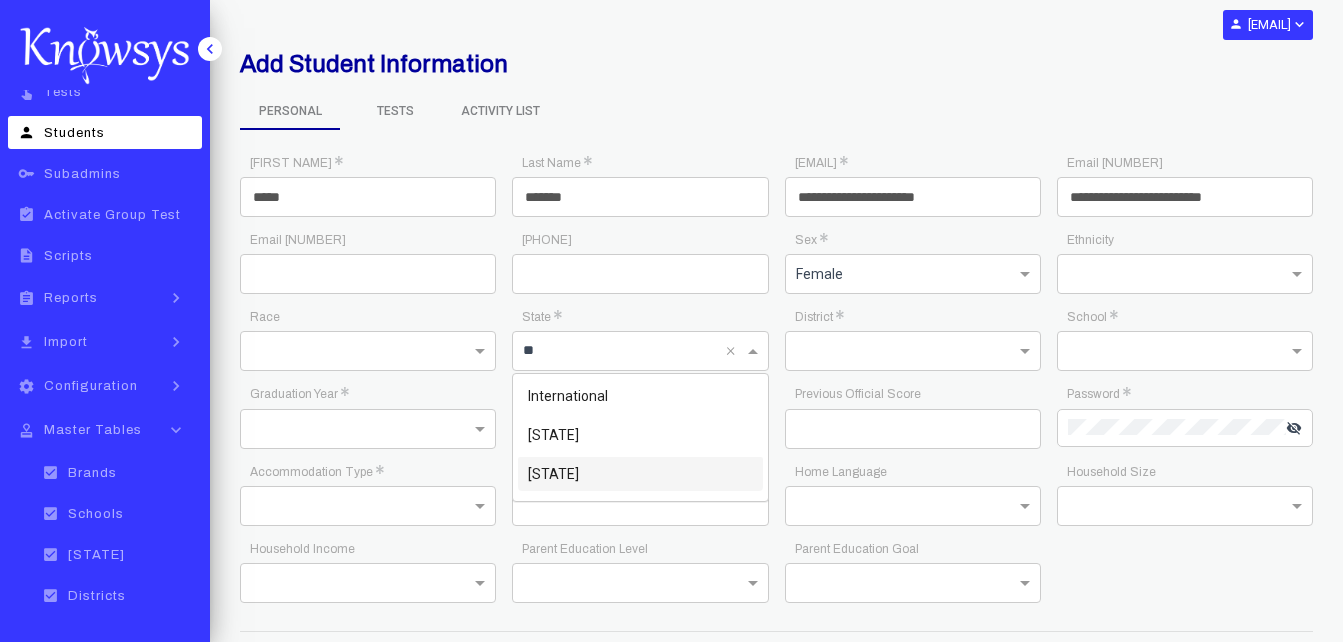 click on "[STATE]" at bounding box center [640, 474] 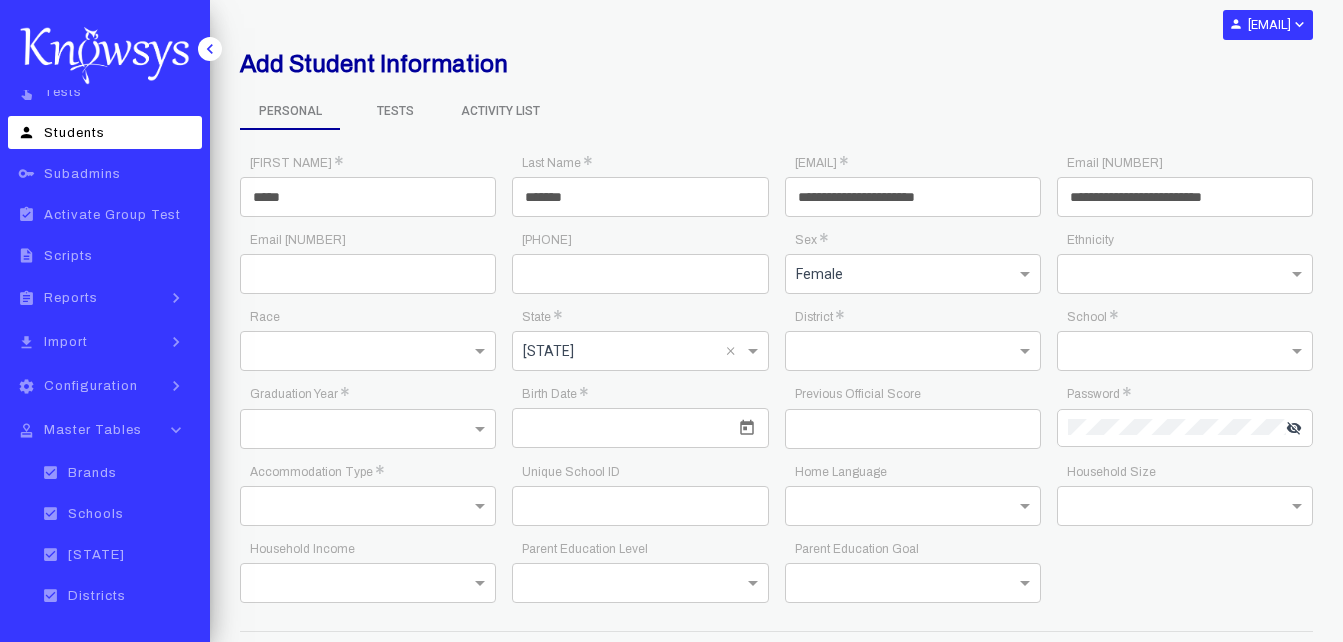 click at bounding box center [893, 350] 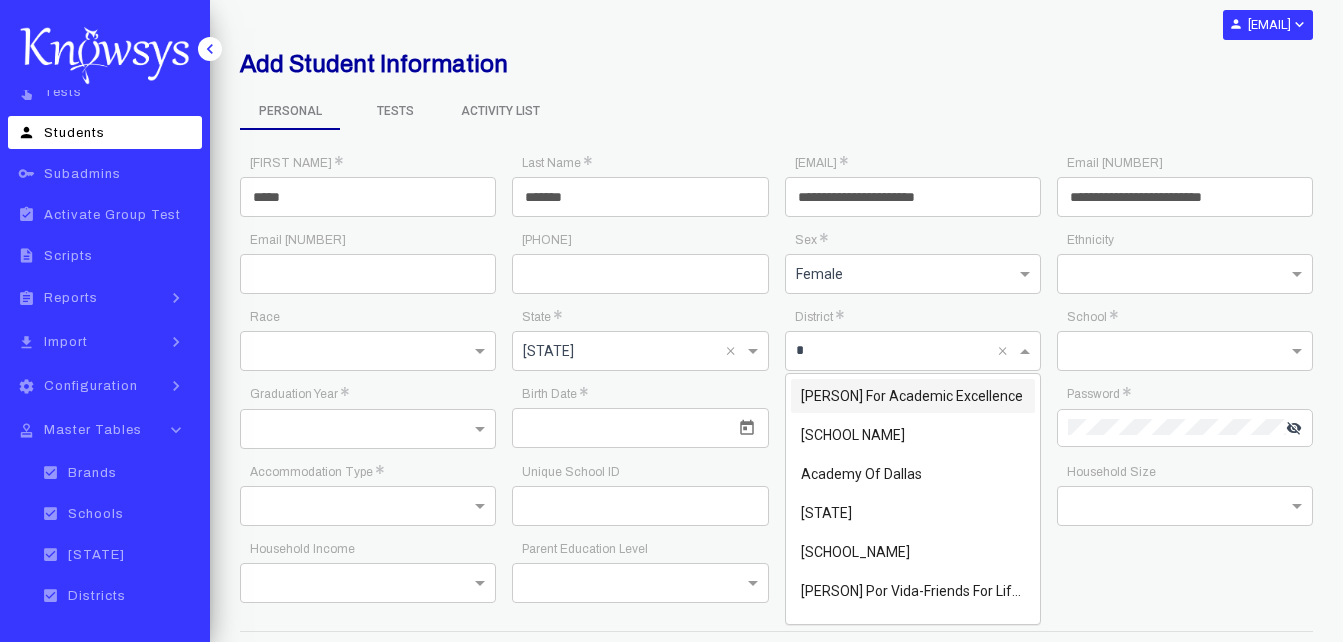 type on "**" 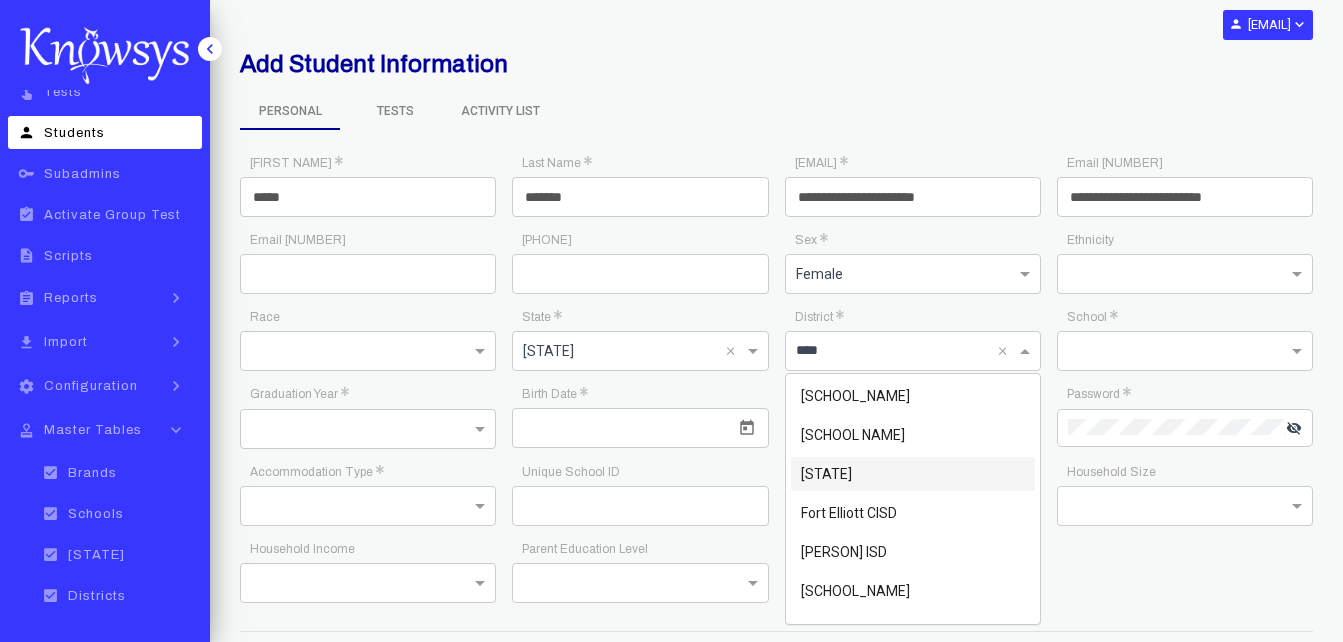 click on "Fort Bend ISD" at bounding box center (843, 474) 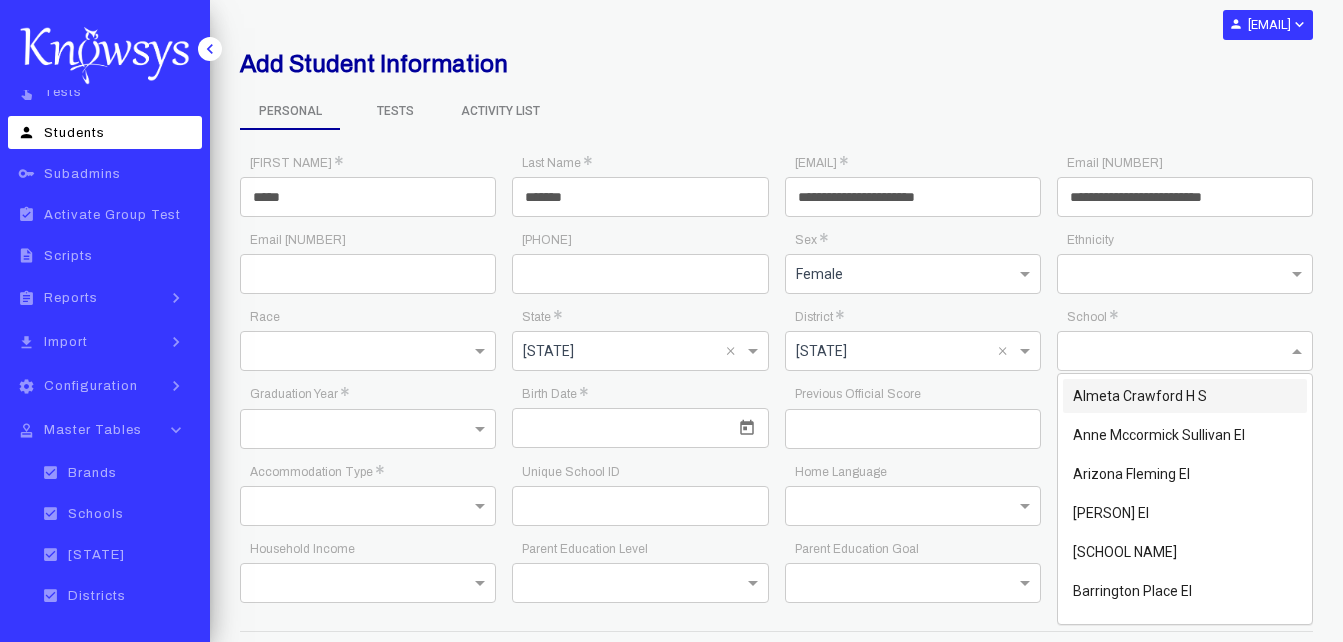 click at bounding box center (1165, 350) 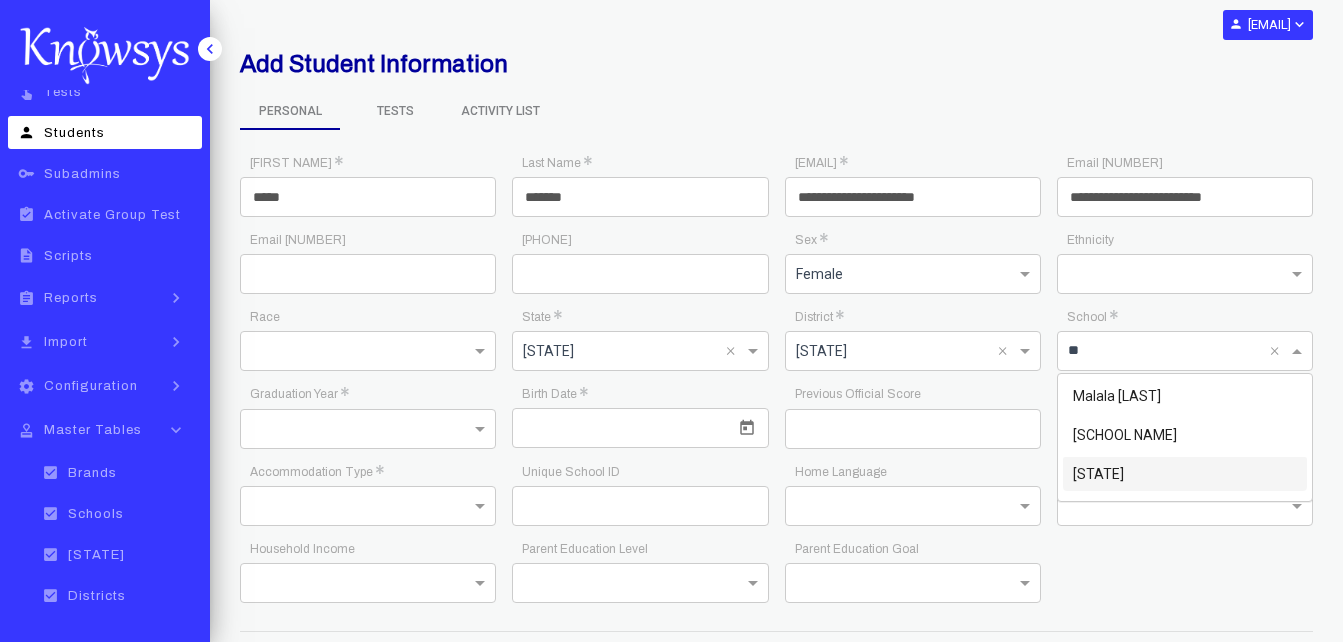 click on "Sartartia Middle School" at bounding box center [1146, 474] 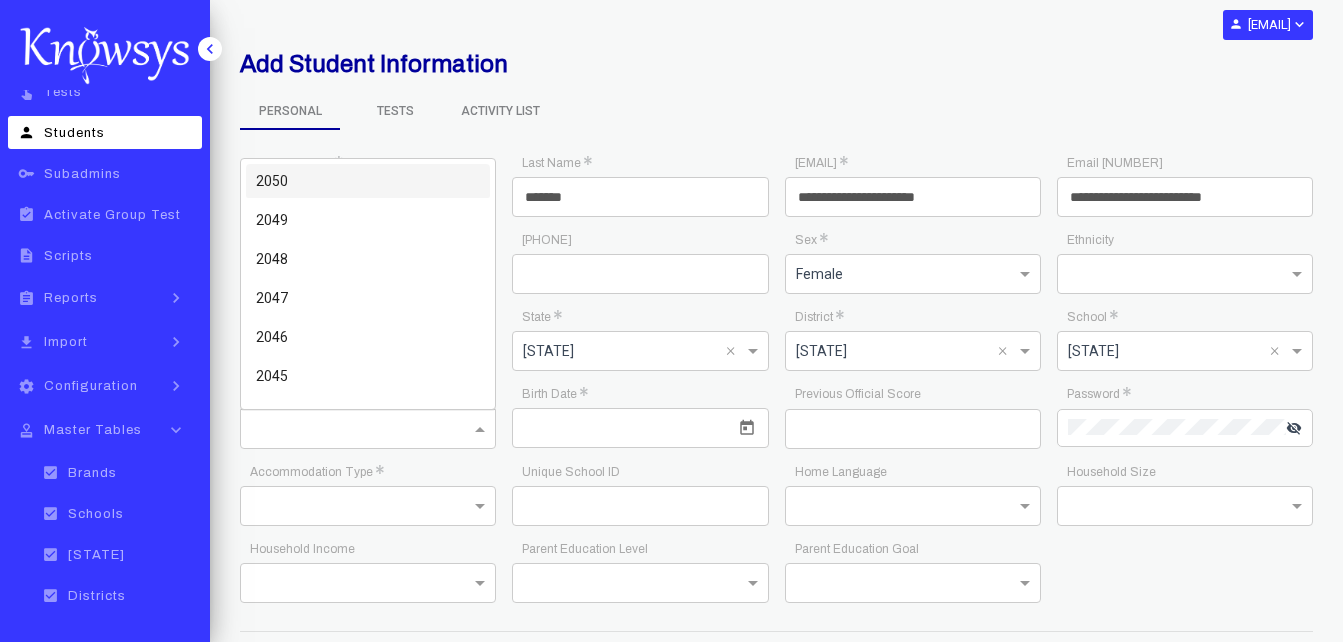 click at bounding box center (348, 428) 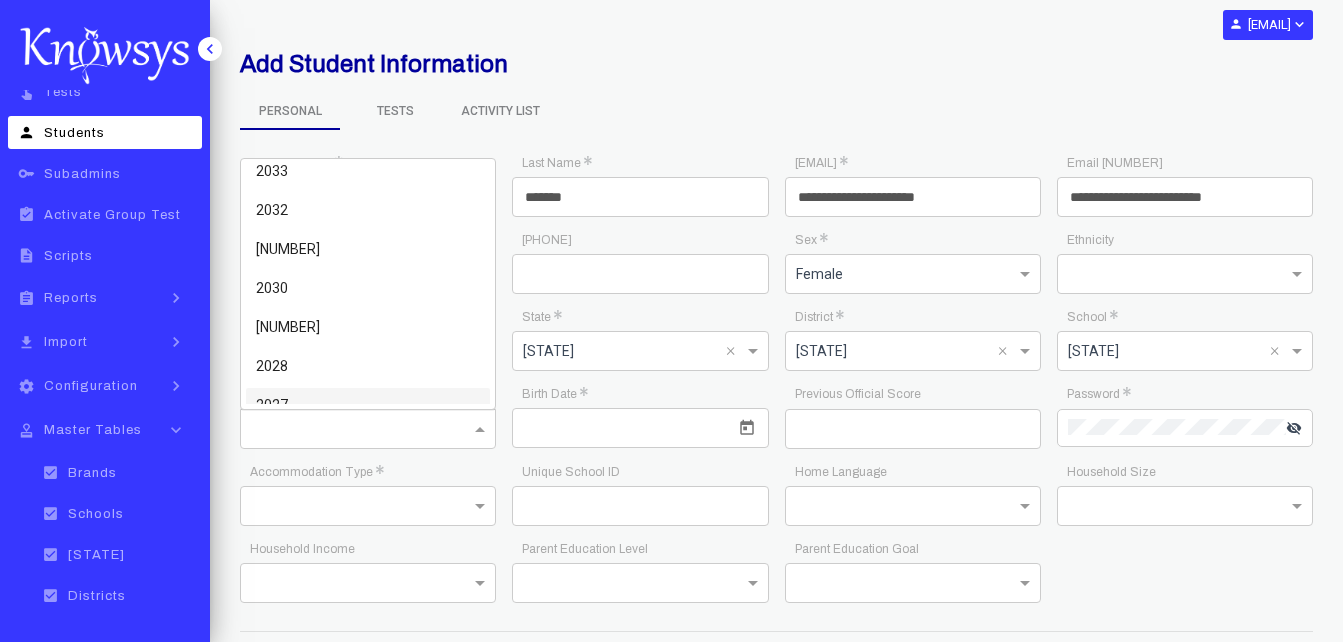 scroll, scrollTop: 669, scrollLeft: 0, axis: vertical 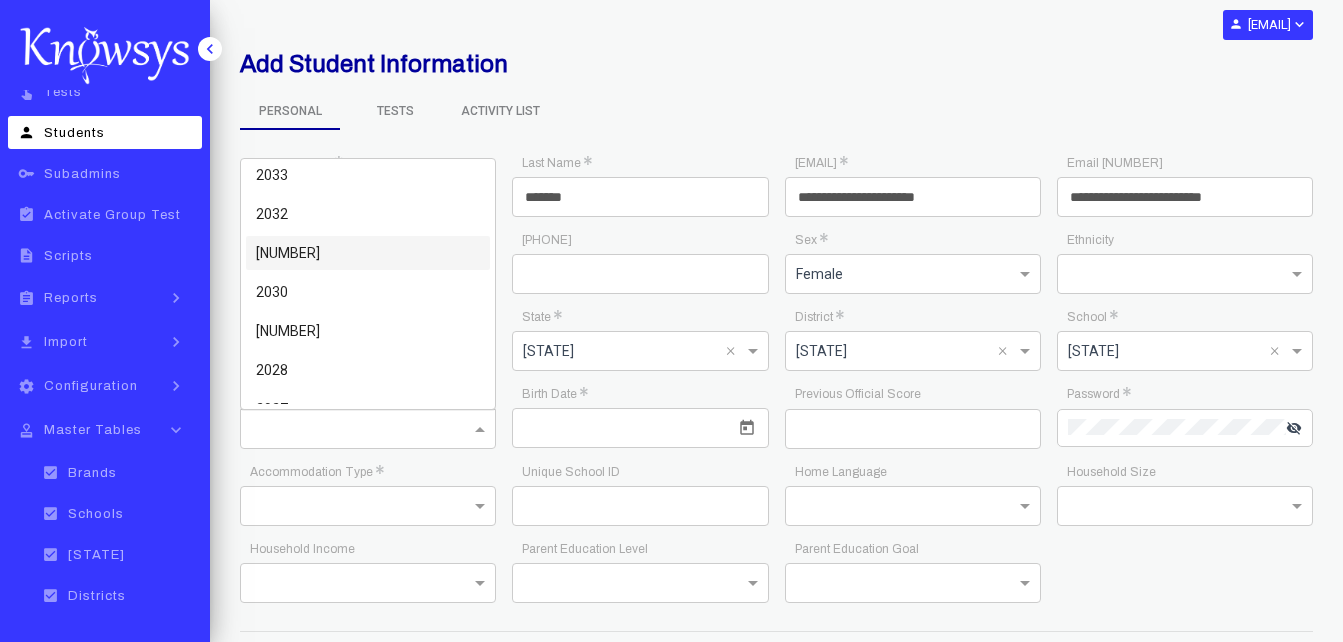 click on "2031" at bounding box center [368, 253] 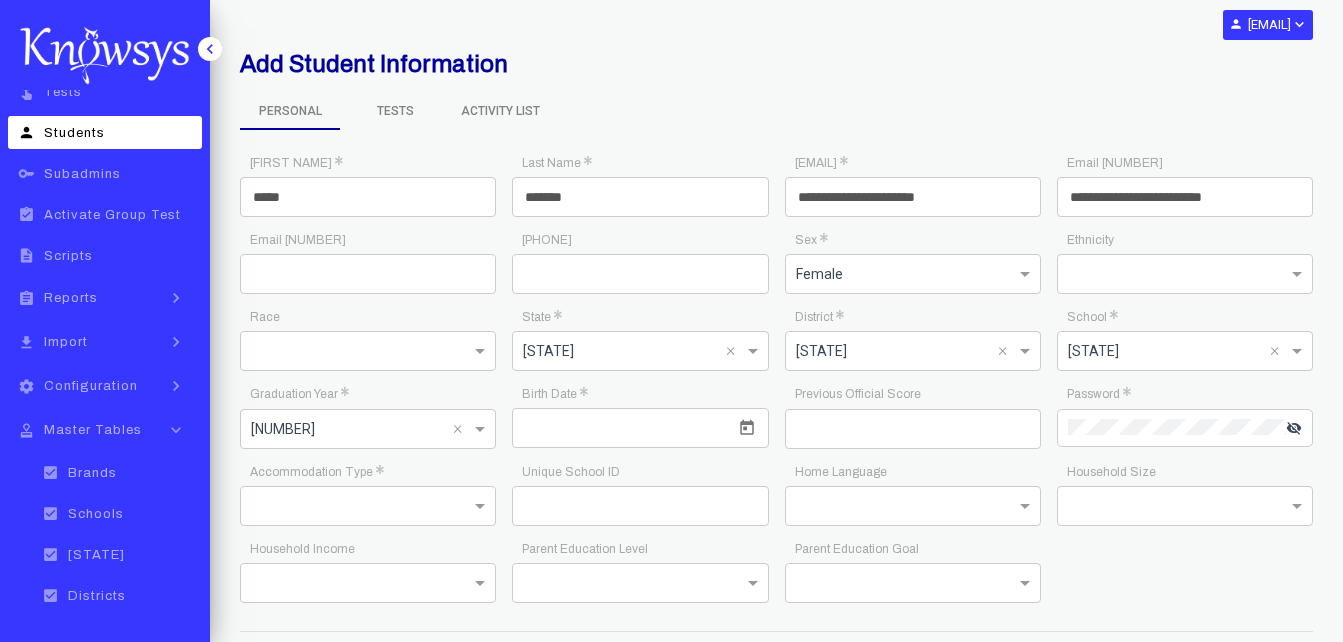 click at bounding box center [640, 428] 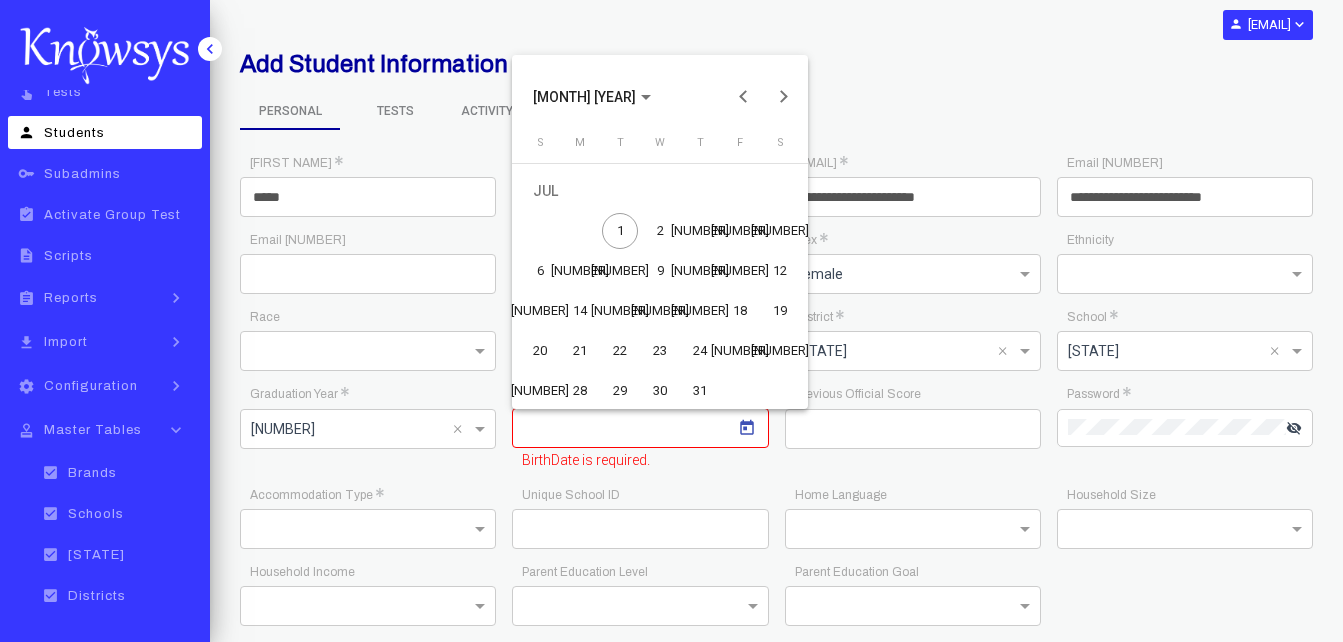 click at bounding box center [671, 321] 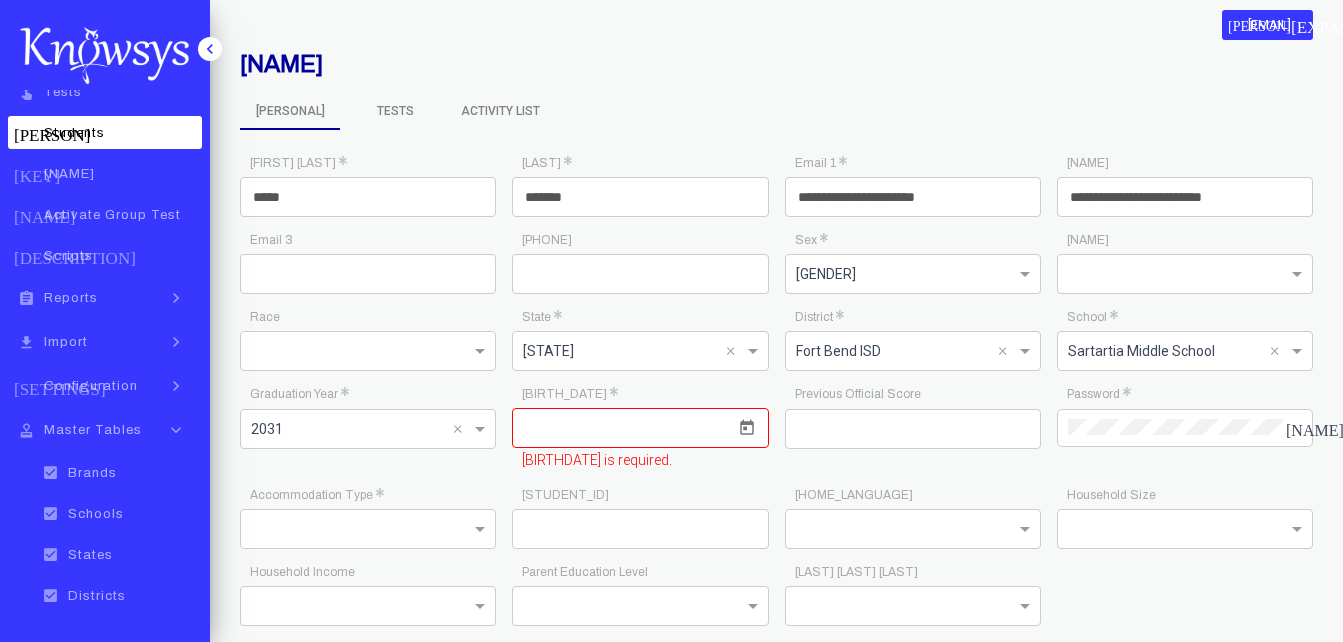 paste on "[MASKED]" 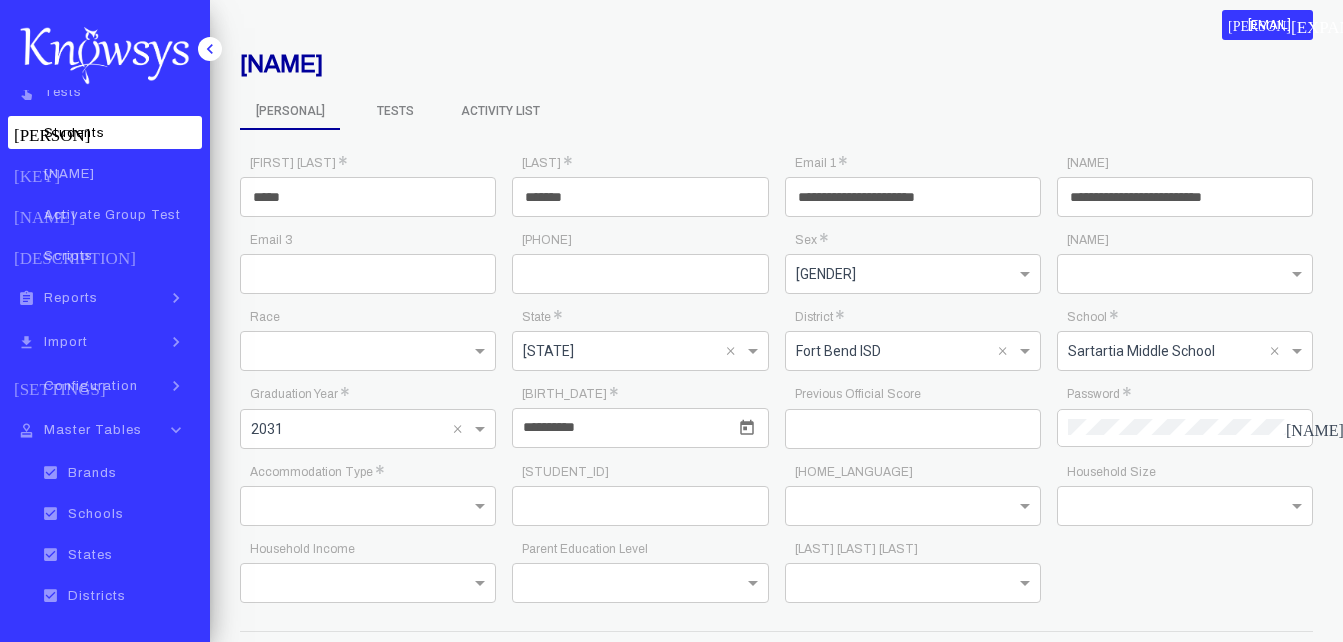 type on "[MASKED]" 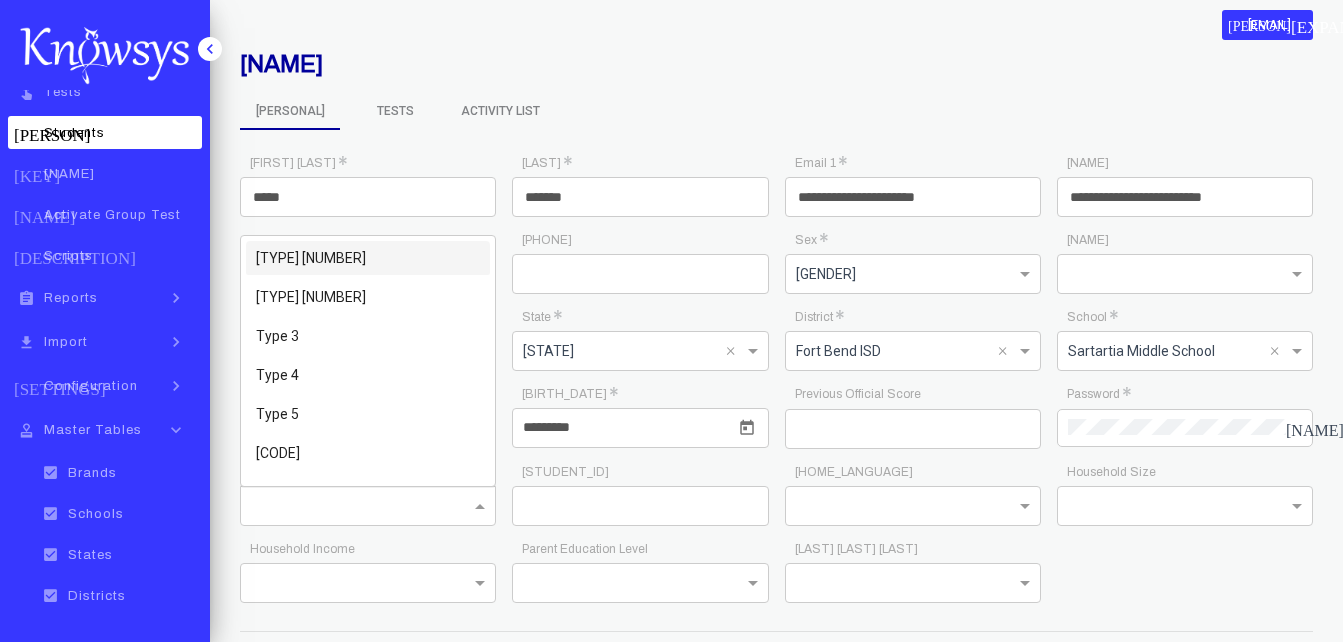 click at bounding box center (368, 504) 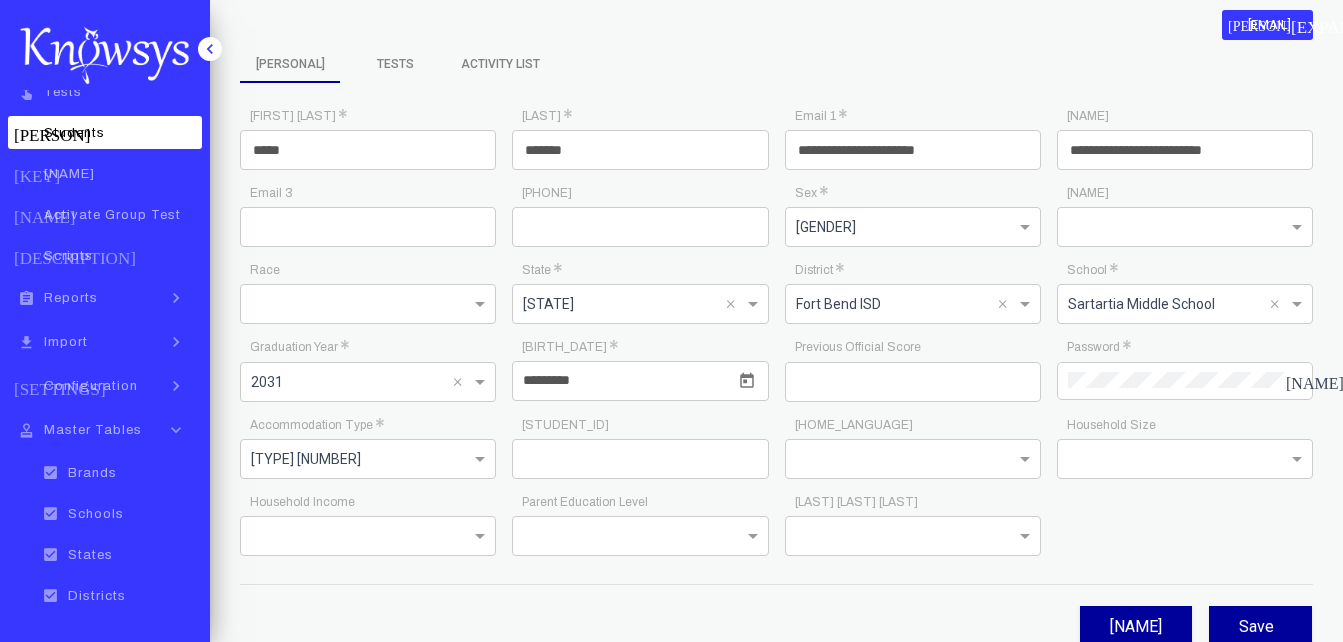 scroll, scrollTop: 59, scrollLeft: 0, axis: vertical 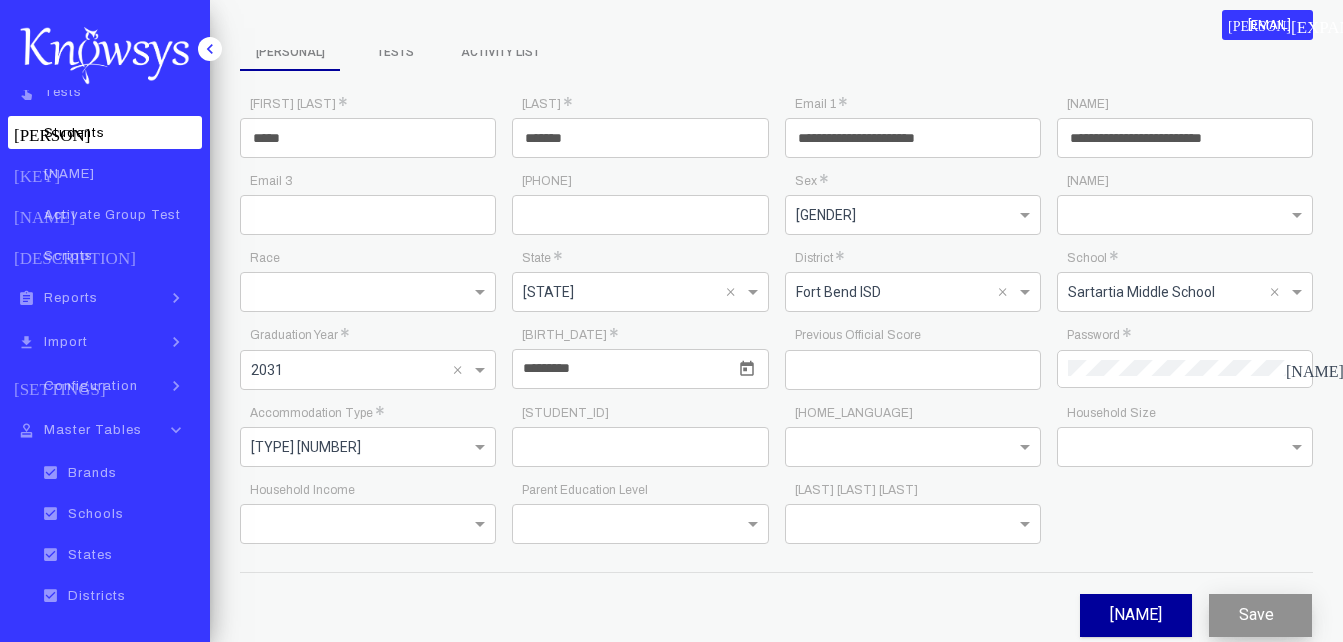 click on "Save" at bounding box center (1260, 615) 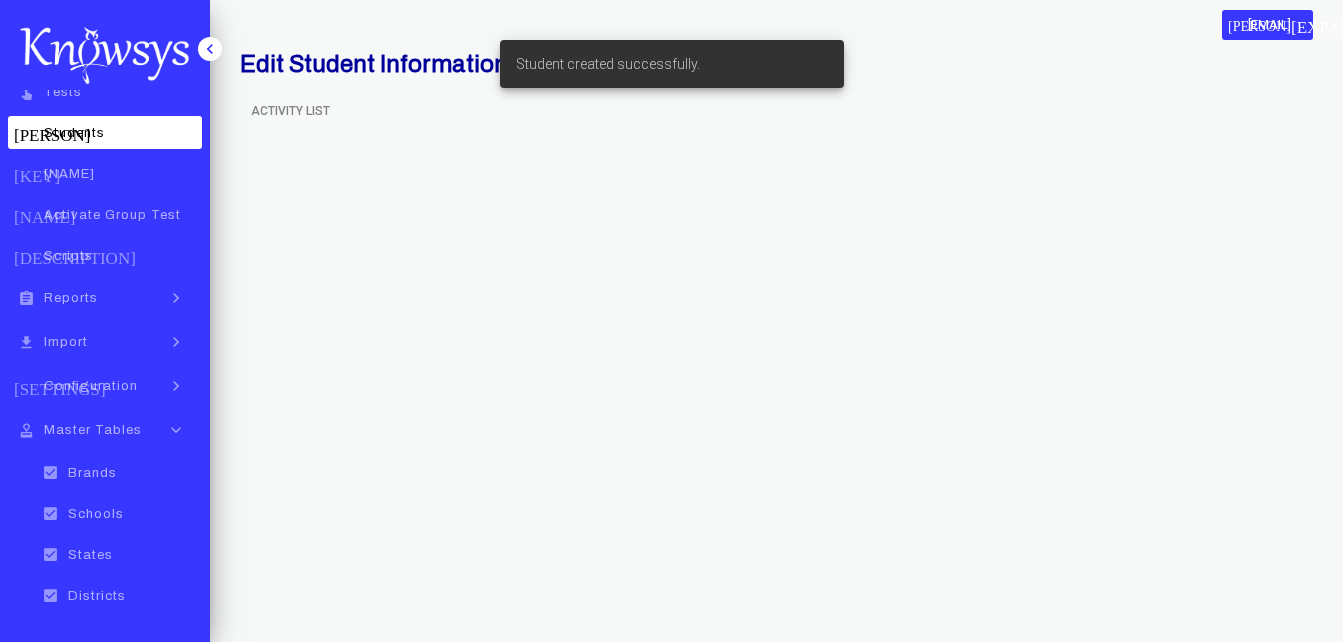 scroll, scrollTop: 0, scrollLeft: 0, axis: both 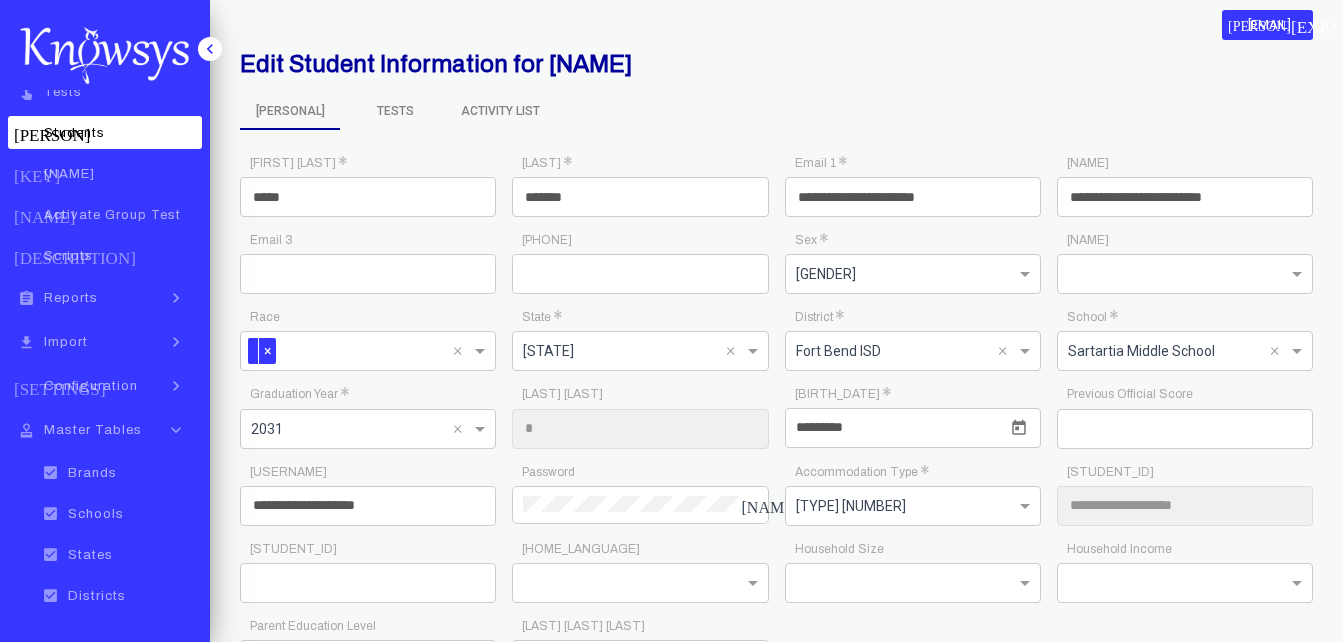 drag, startPoint x: 411, startPoint y: 504, endPoint x: 232, endPoint y: 507, distance: 179.02513 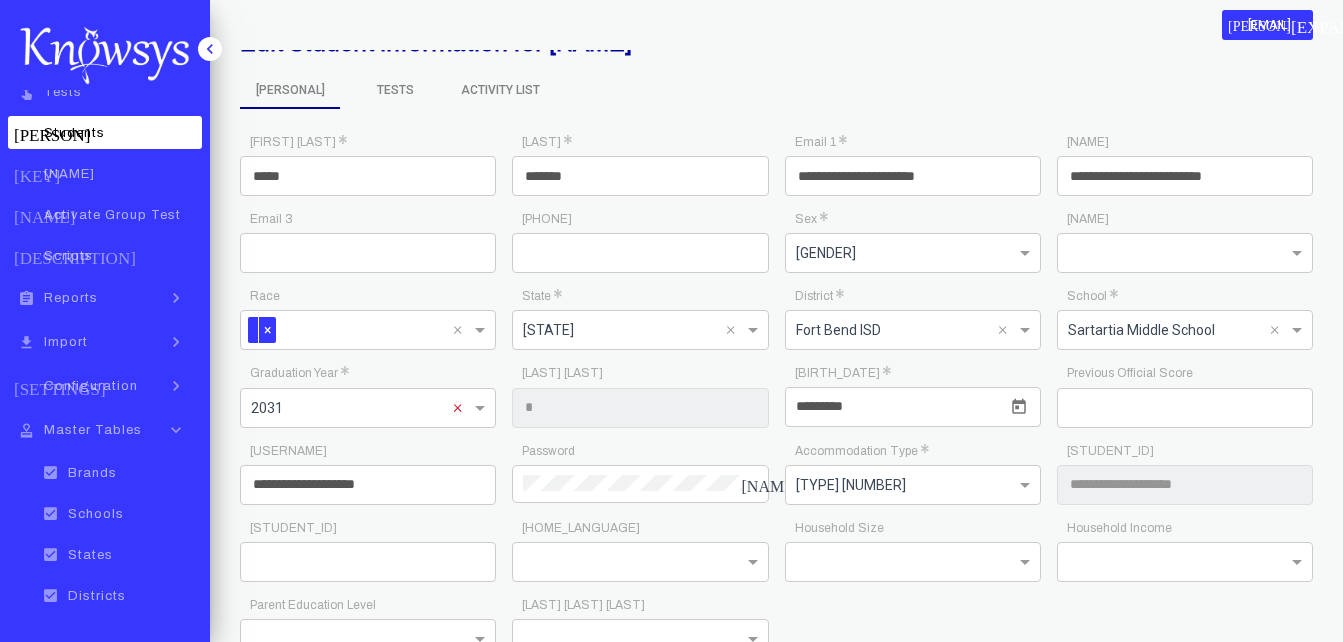scroll, scrollTop: 0, scrollLeft: 0, axis: both 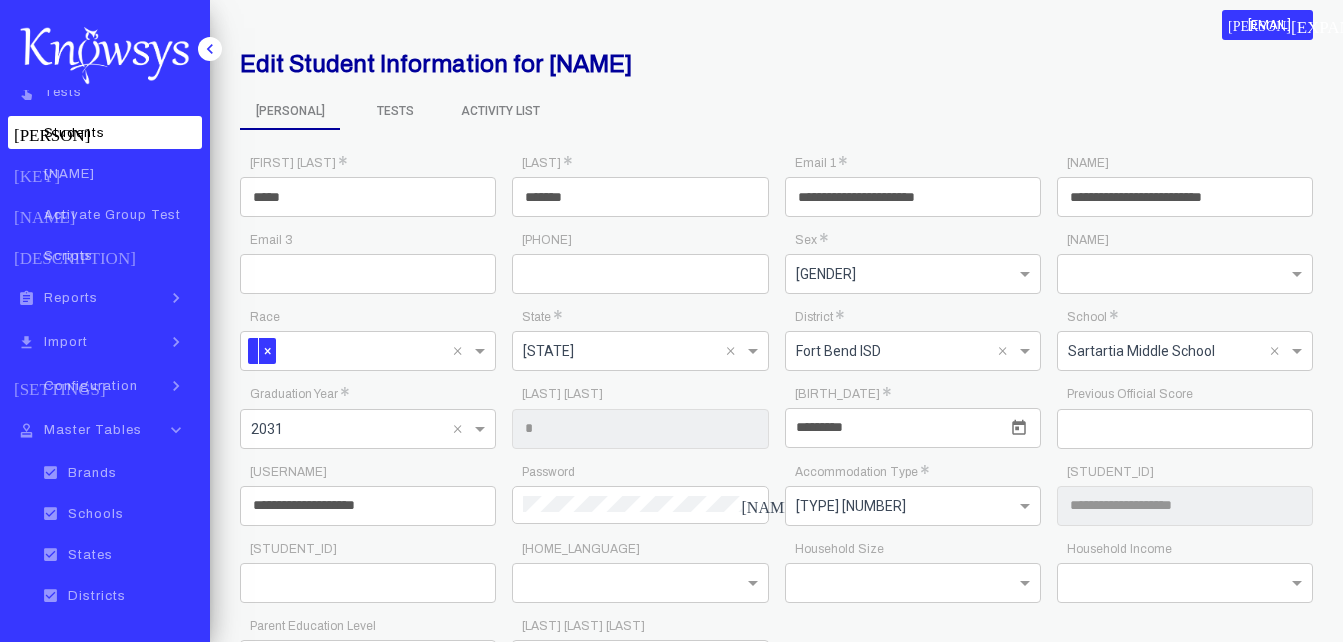 click on "Tests" at bounding box center (290, 112) 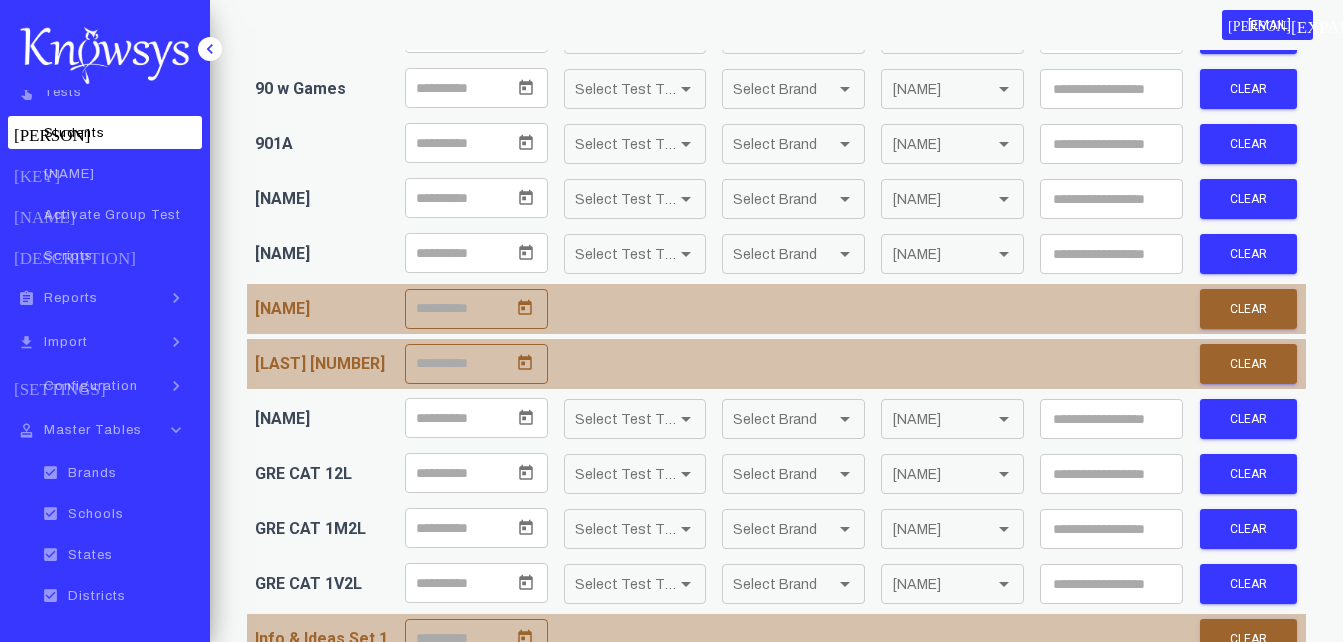 scroll, scrollTop: 1541, scrollLeft: 0, axis: vertical 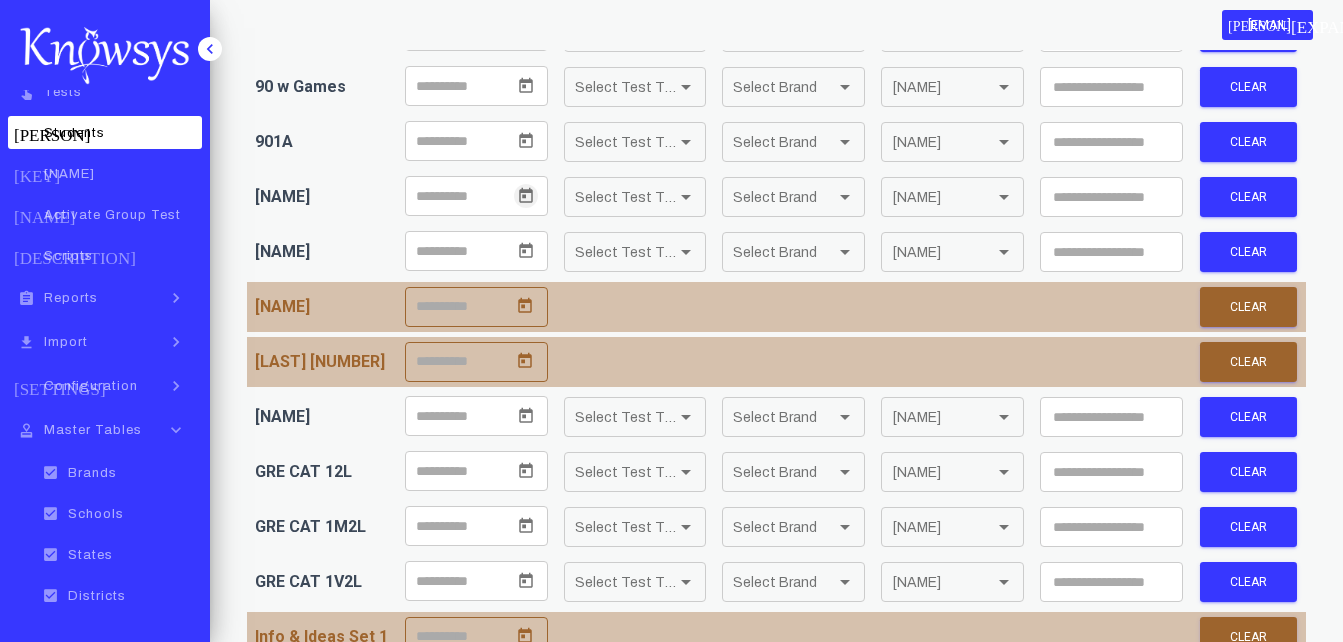click at bounding box center [526, 195] 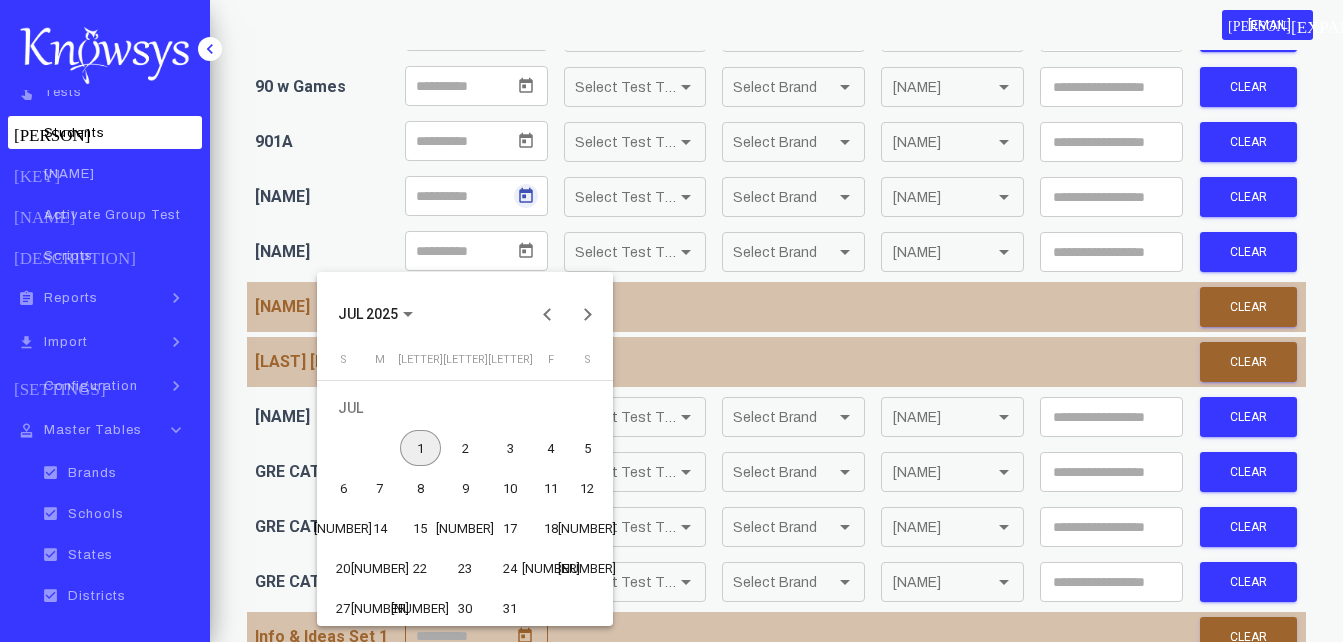 click on "1" at bounding box center [420, 448] 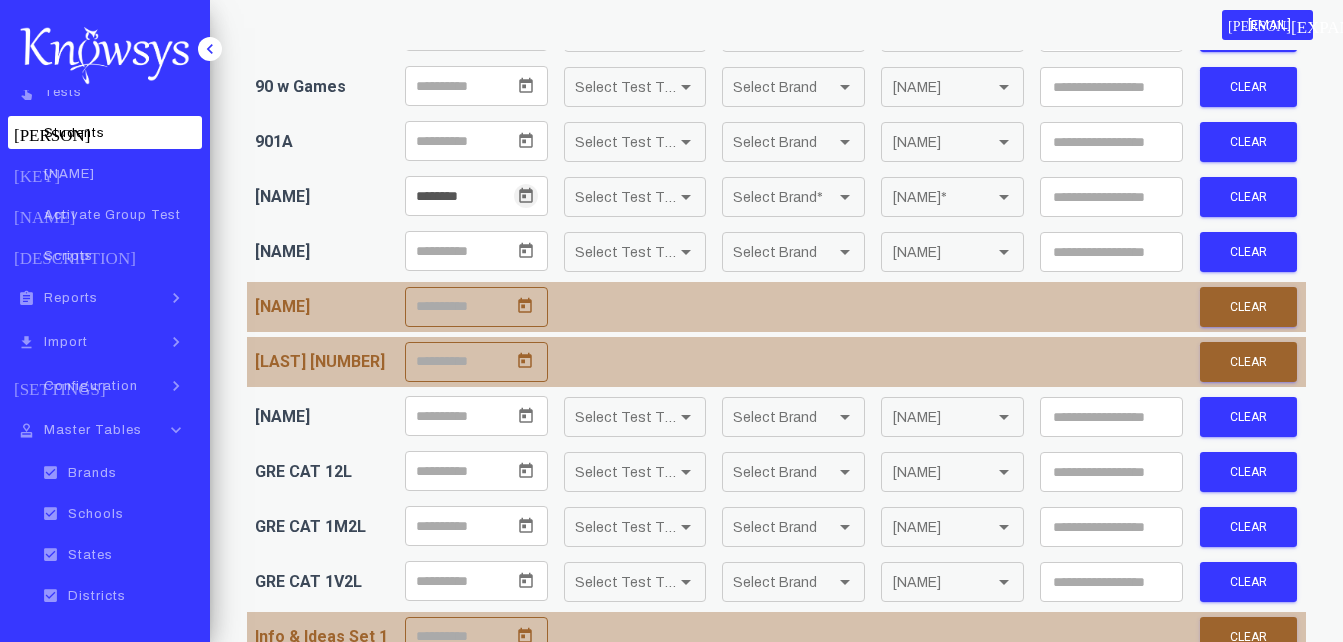 click on "Select Test Type" at bounding box center (626, 197) 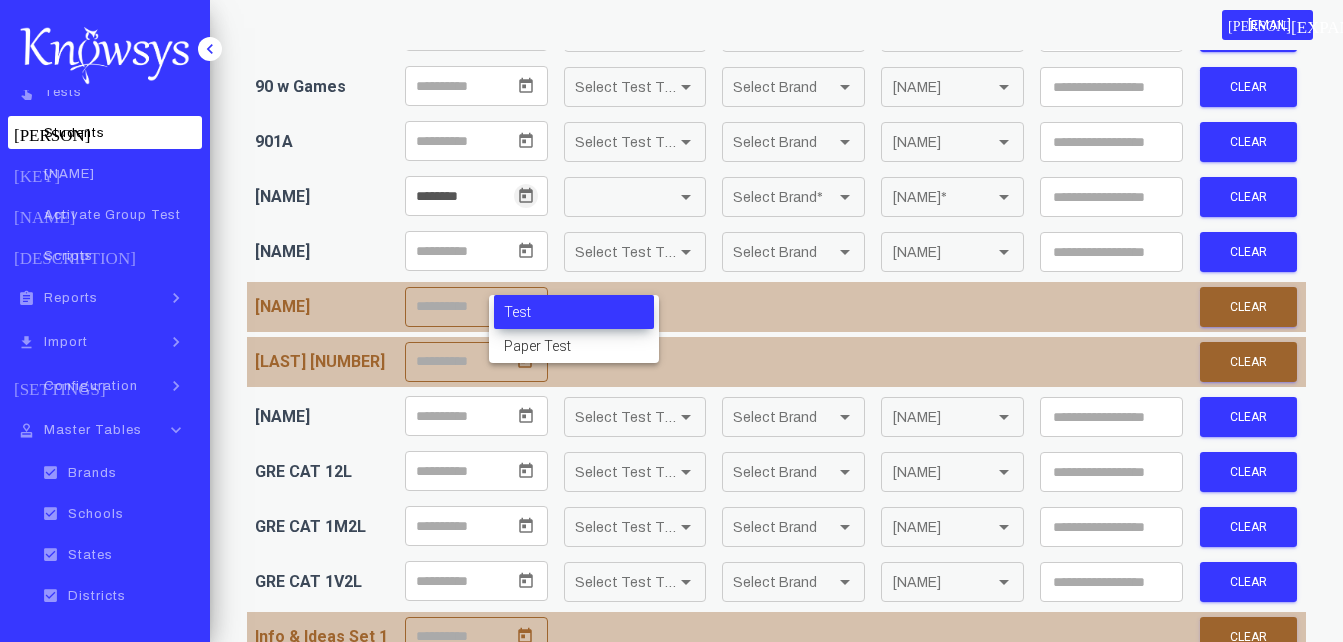 click on "Test" at bounding box center [574, 312] 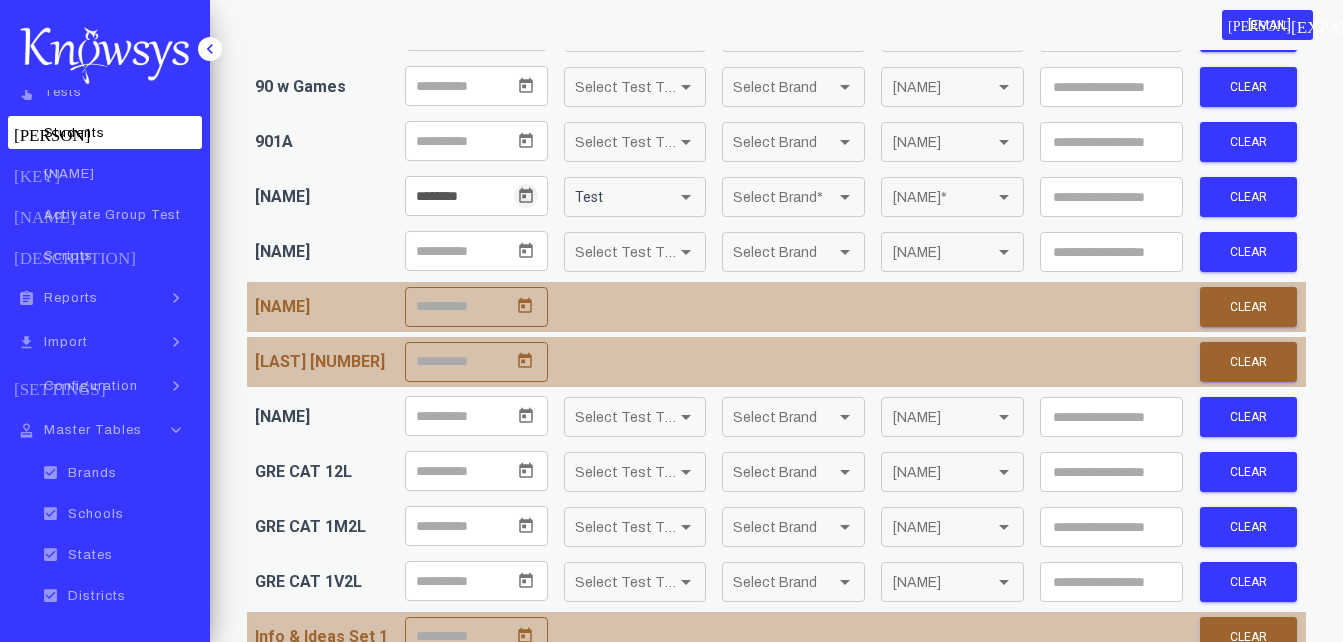 click on "Select Brand" at bounding box center (784, 197) 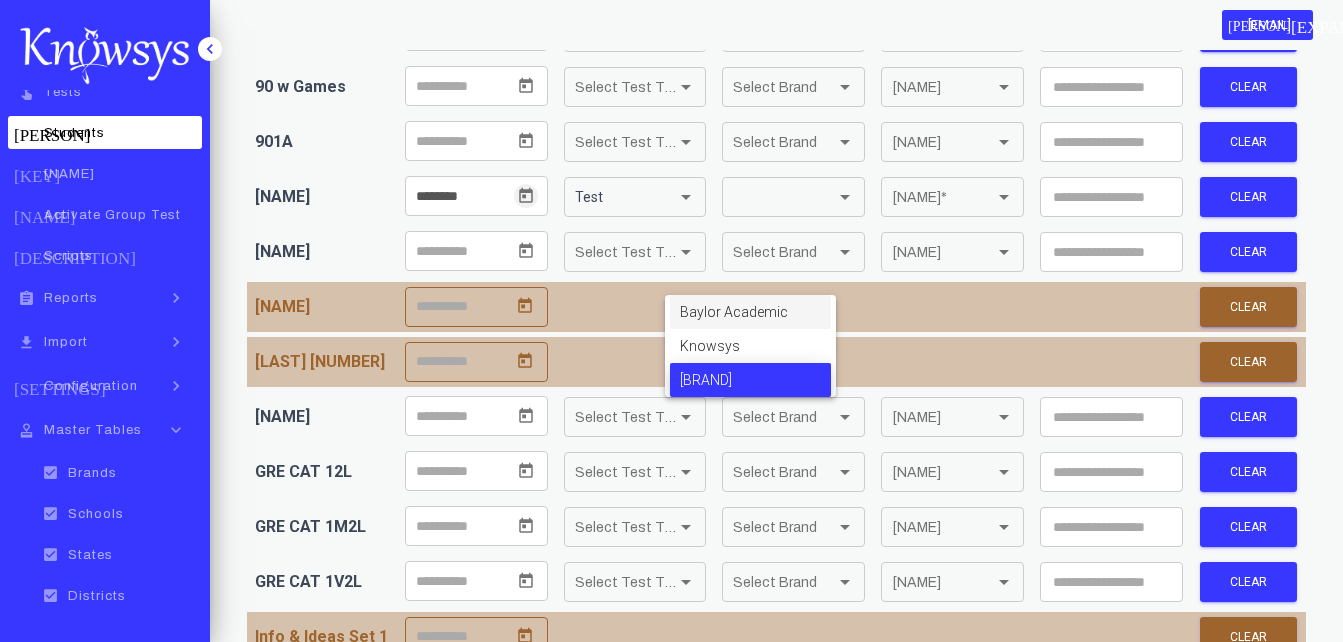 click on "[BRAND]" at bounding box center [750, 380] 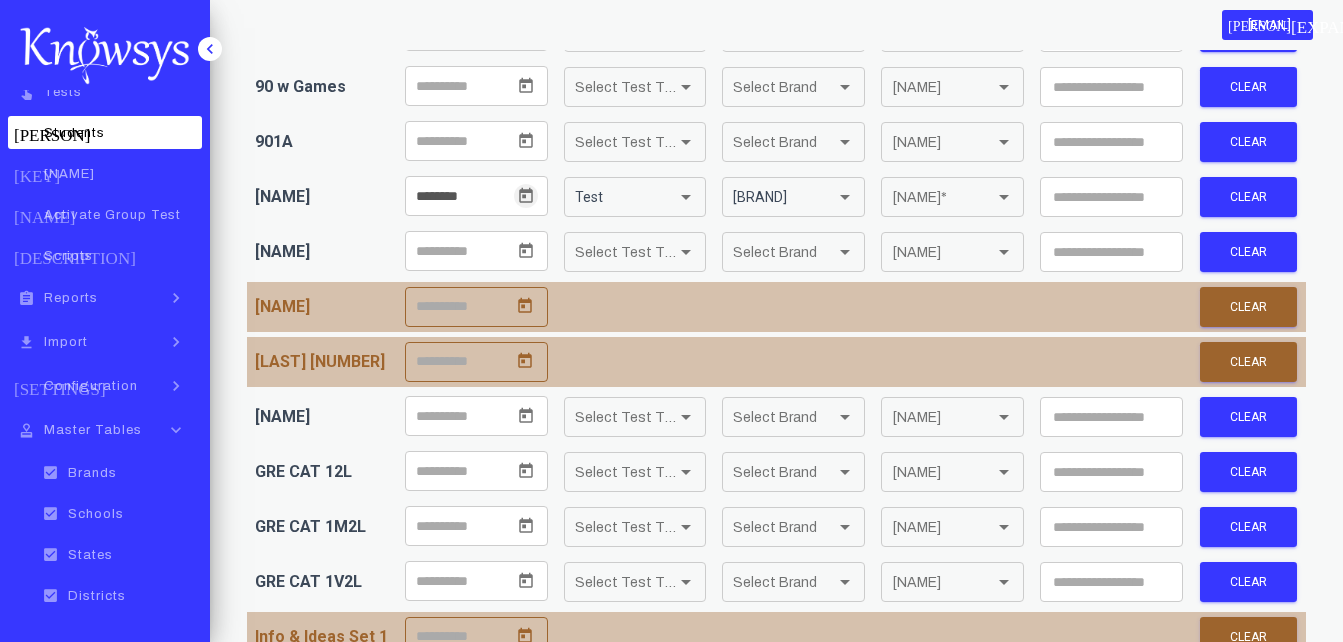 click on "[NAME]" at bounding box center [943, 197] 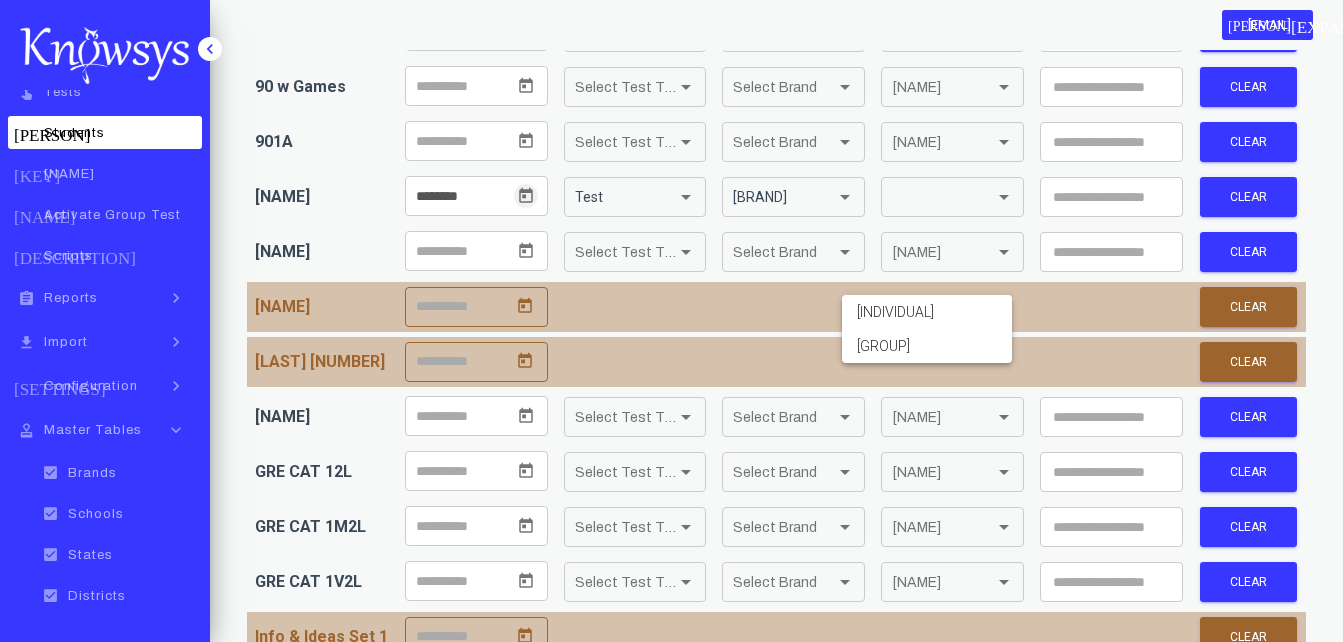 click on "[INDIVIDUAL]" at bounding box center [927, 312] 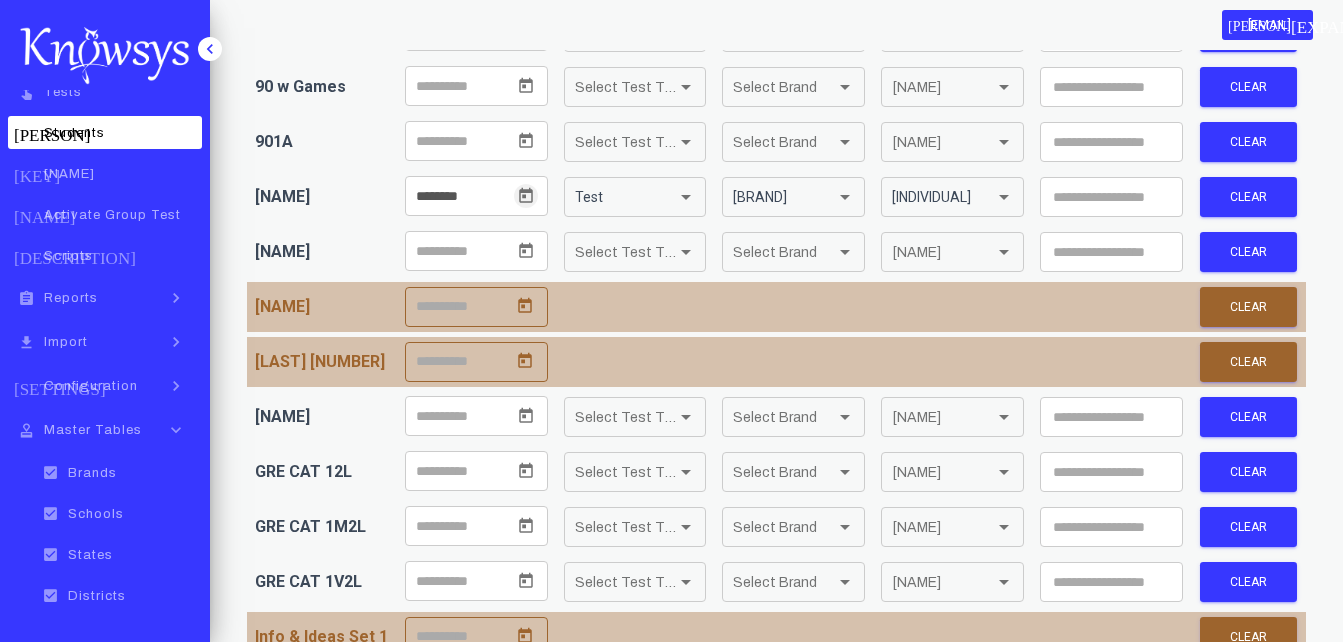 click at bounding box center [1111, 197] 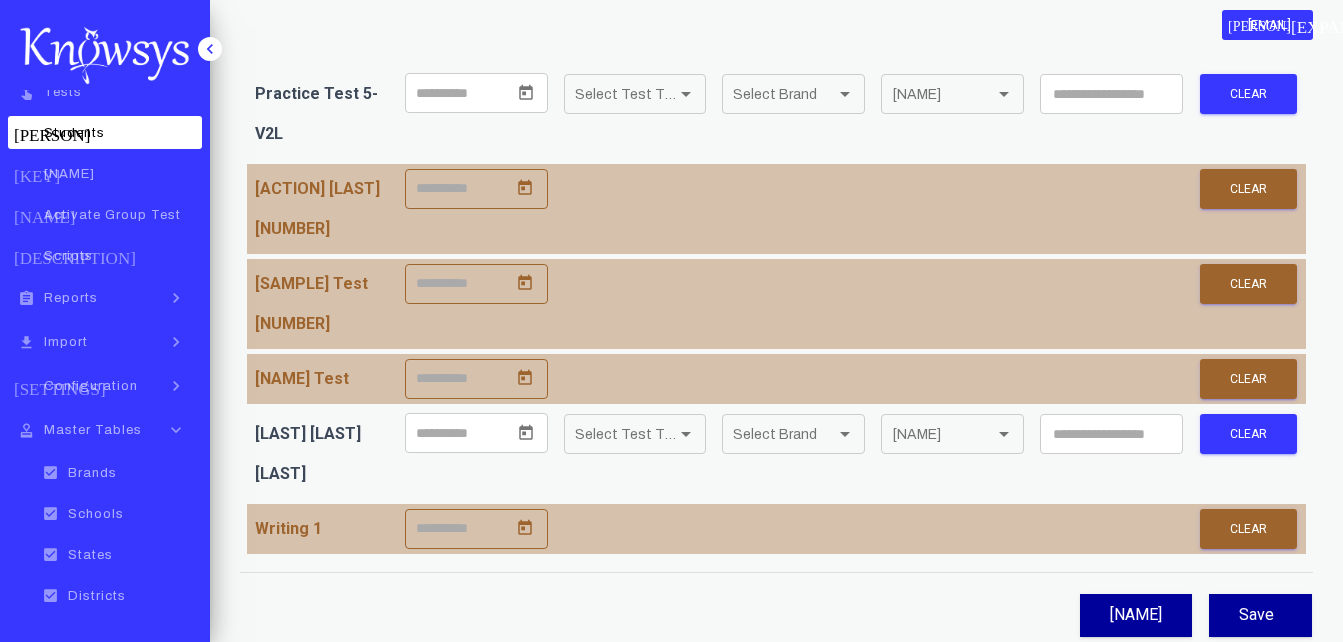 scroll, scrollTop: 4323, scrollLeft: 0, axis: vertical 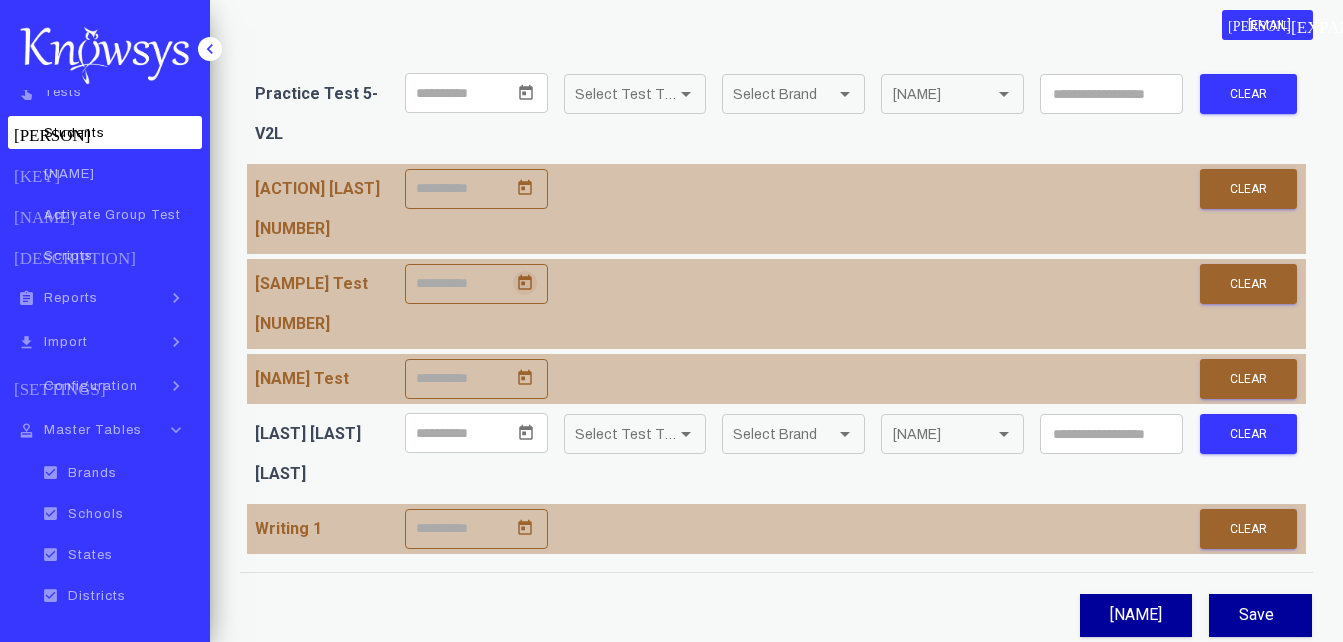 click at bounding box center [525, 282] 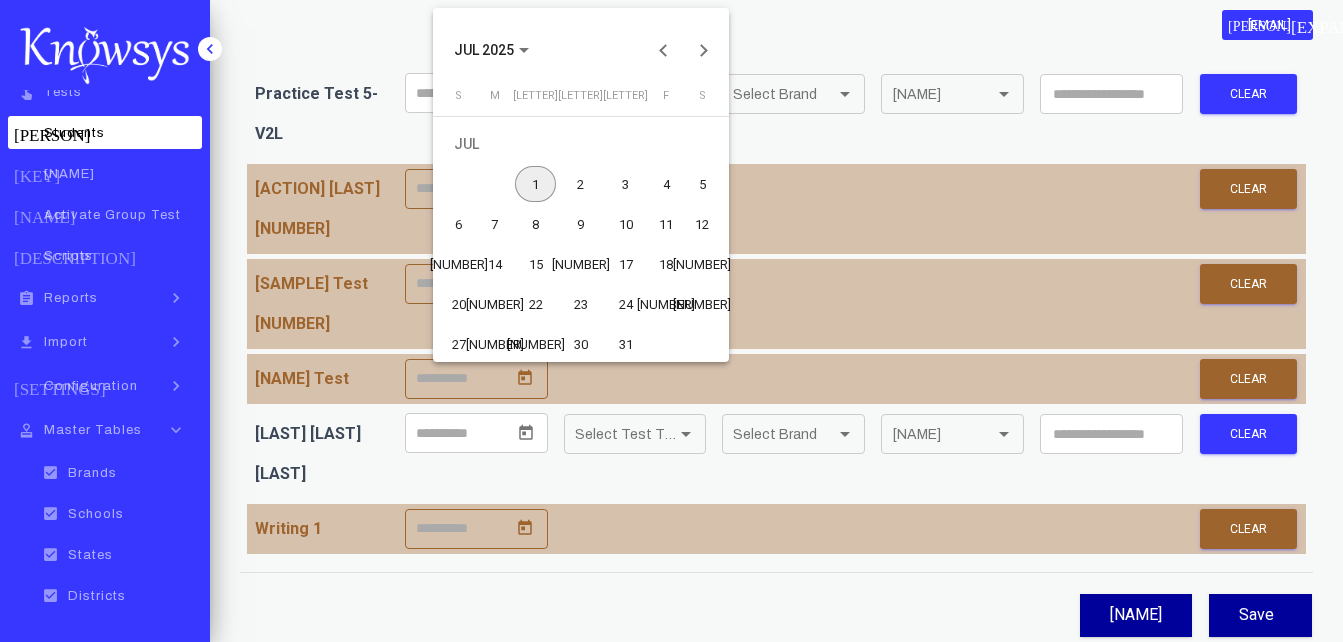 click on "1" at bounding box center [535, 184] 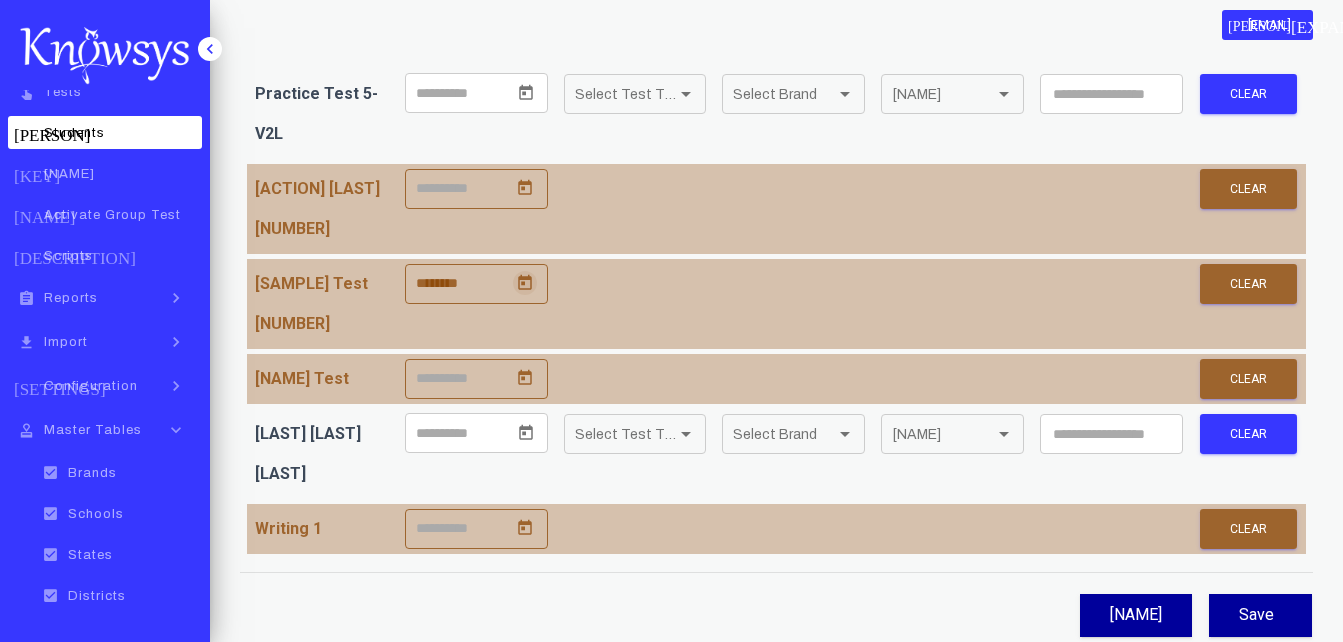 scroll, scrollTop: 4560, scrollLeft: 0, axis: vertical 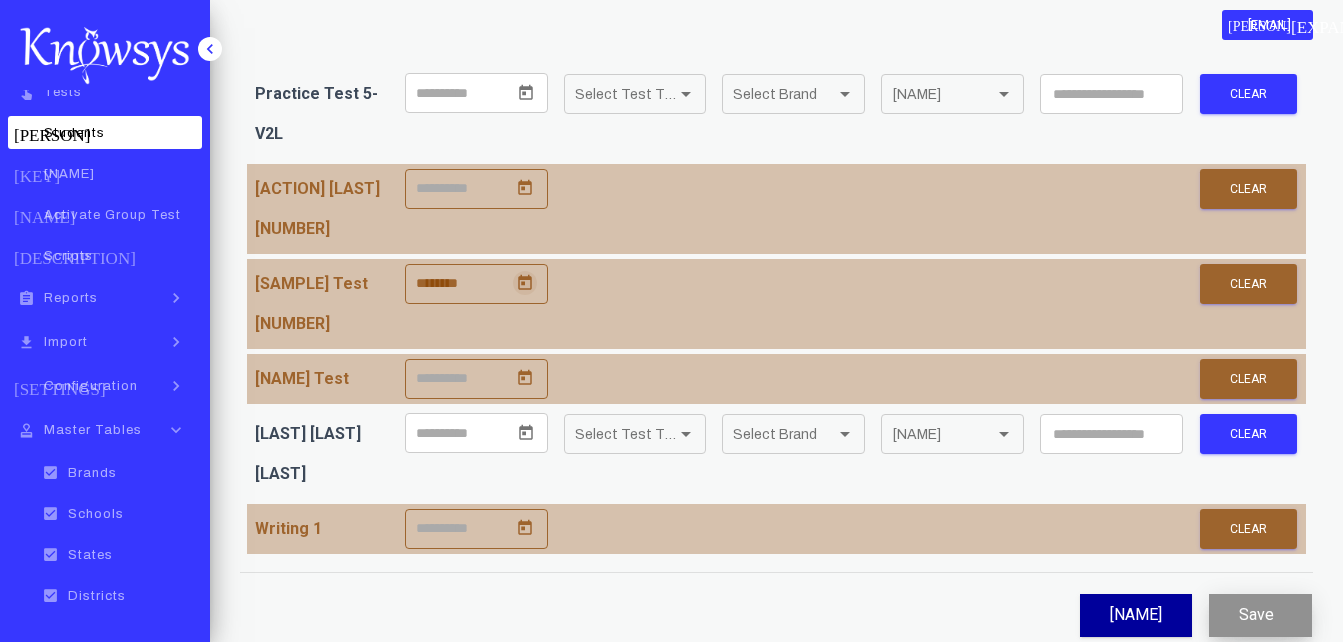 click on "Save" at bounding box center [1260, 615] 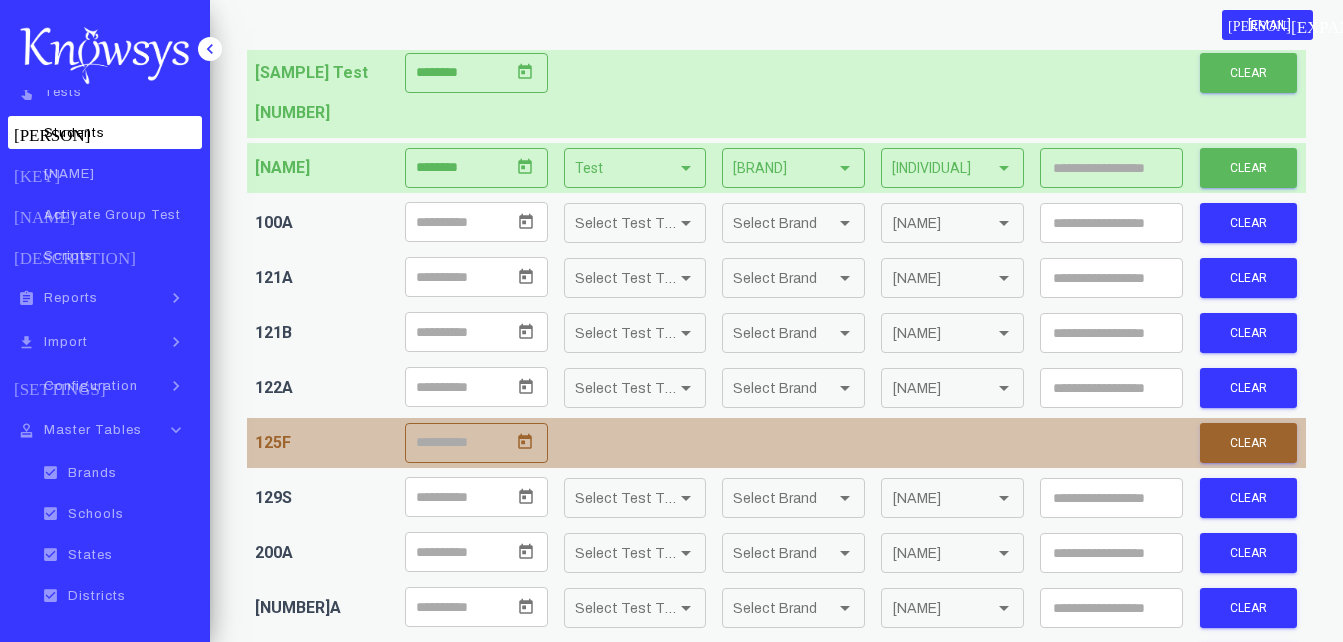 scroll, scrollTop: 0, scrollLeft: 0, axis: both 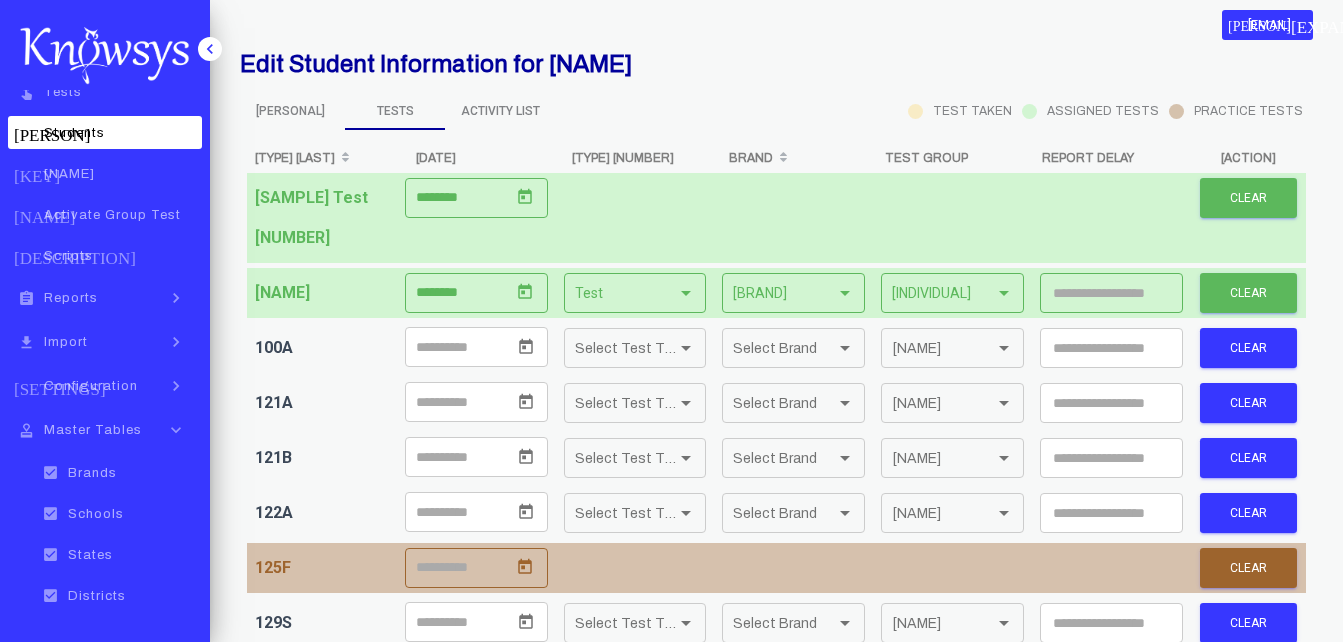 click on "Activity List" at bounding box center (290, 111) 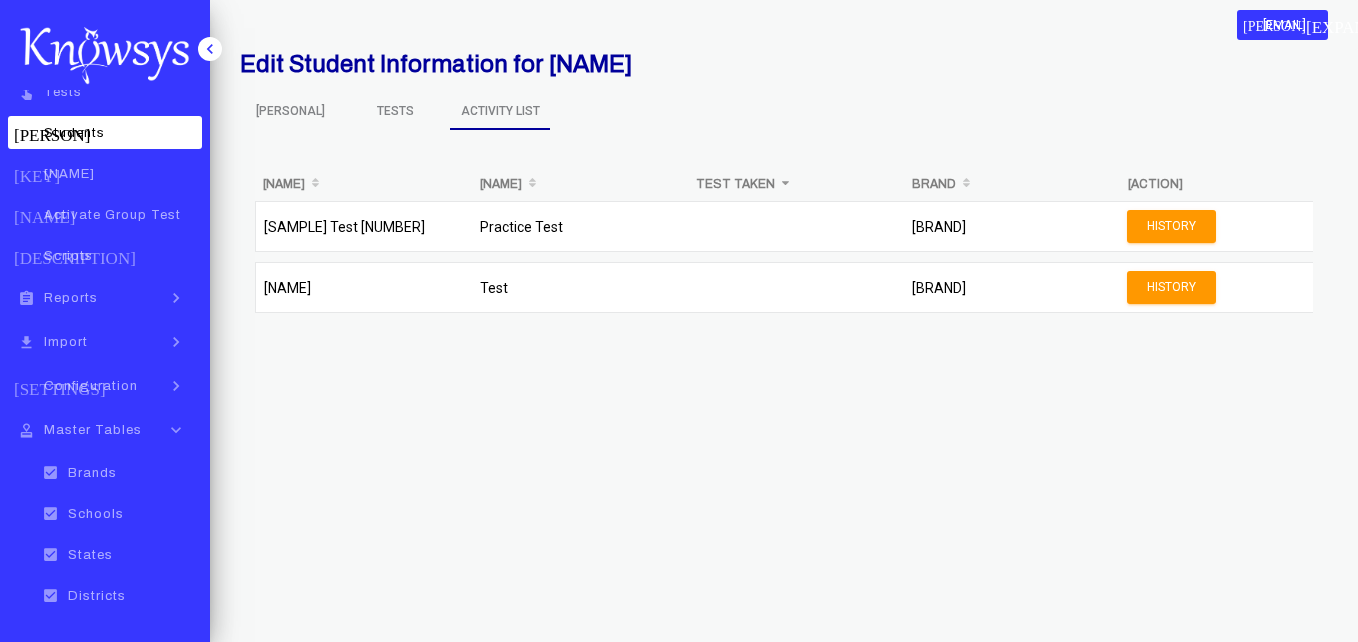 click on "person Students" at bounding box center [105, 132] 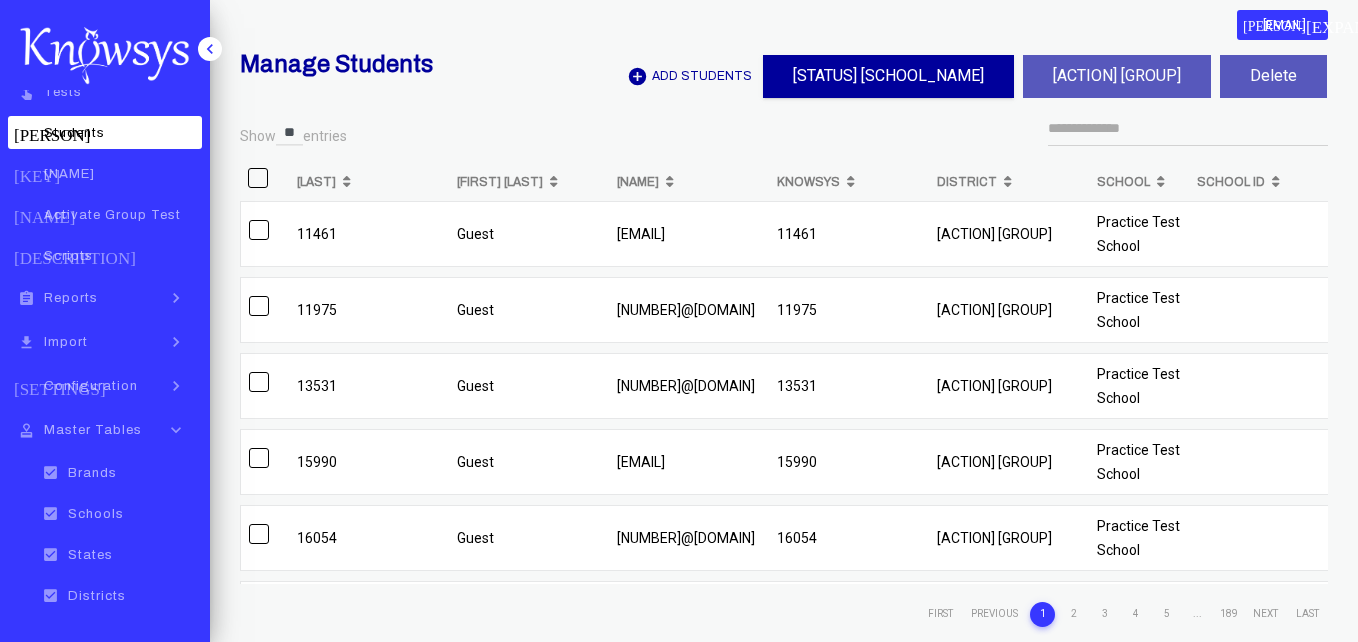 click on "add_circle  Add Students" at bounding box center (689, 76) 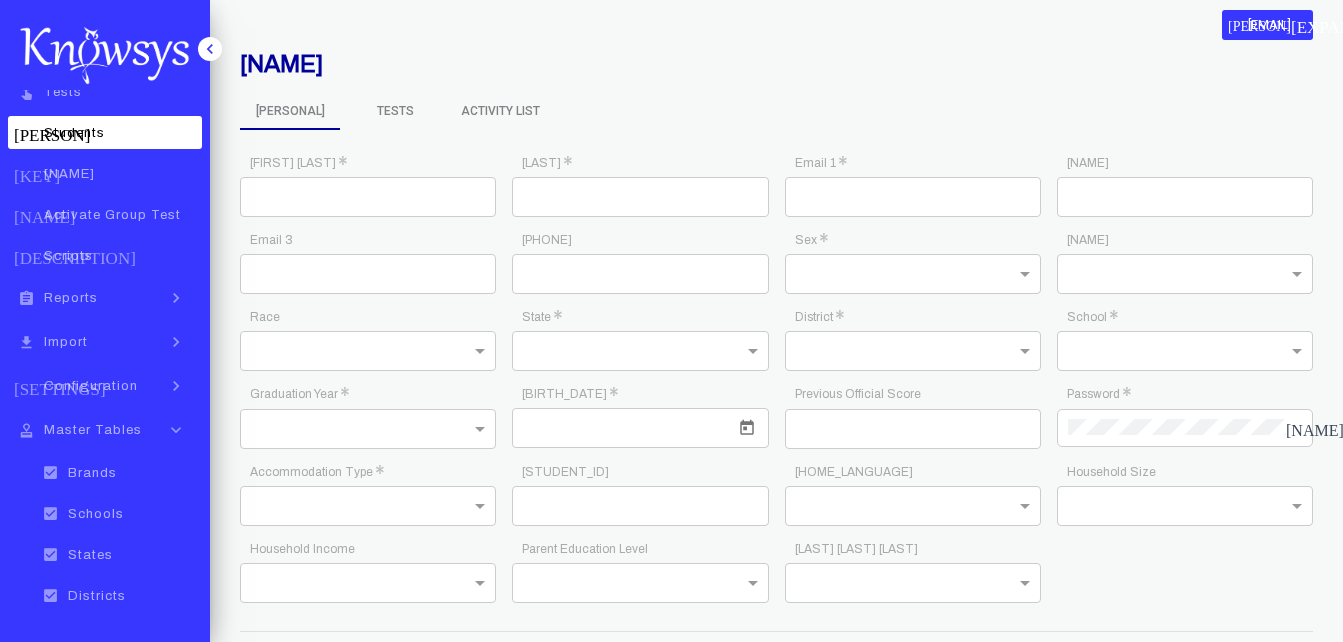 click at bounding box center (368, 197) 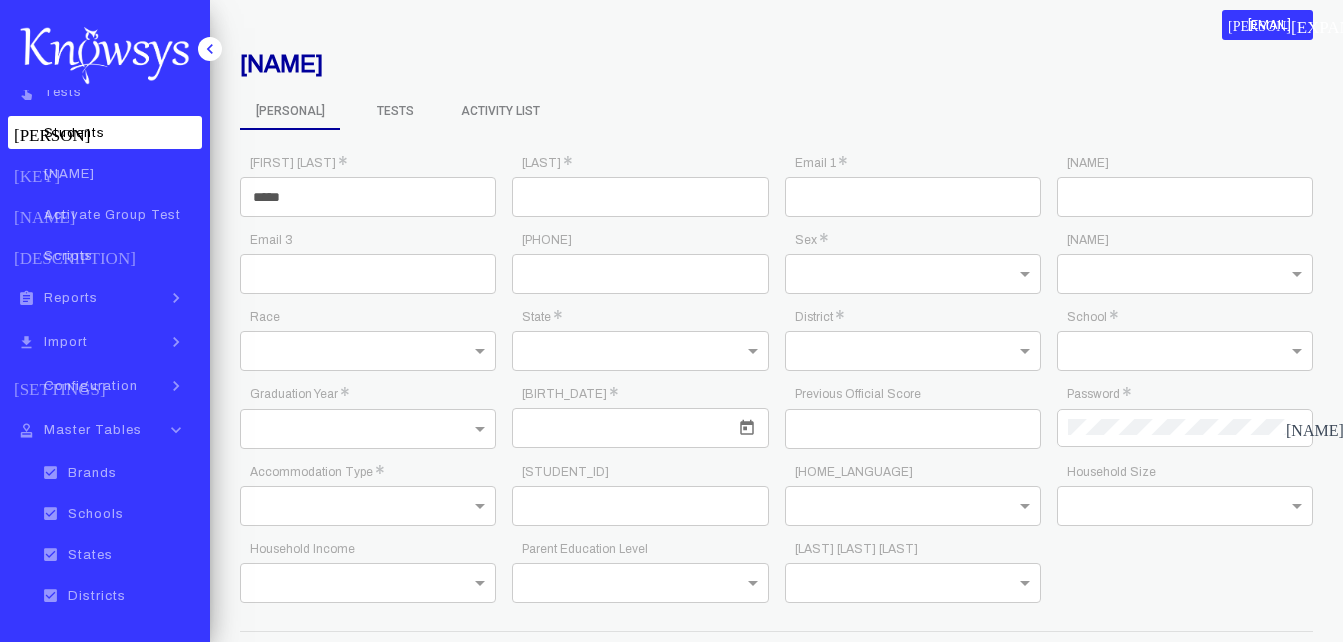 type on "[MASKED]" 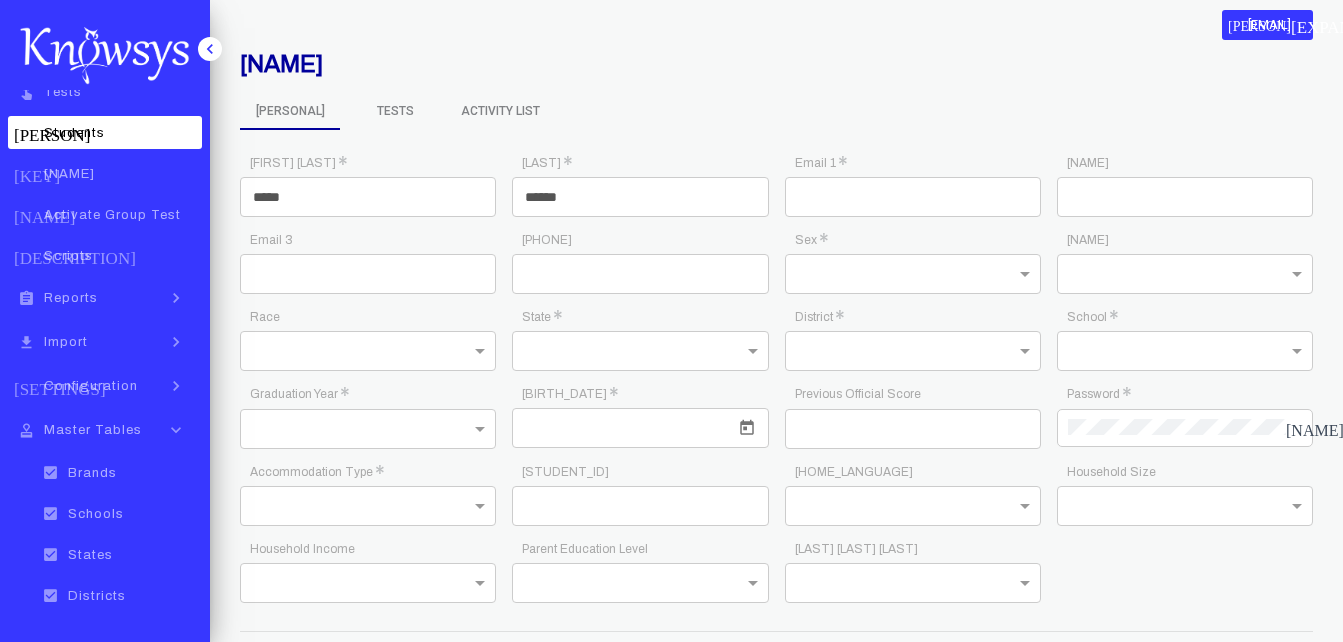 type on "******" 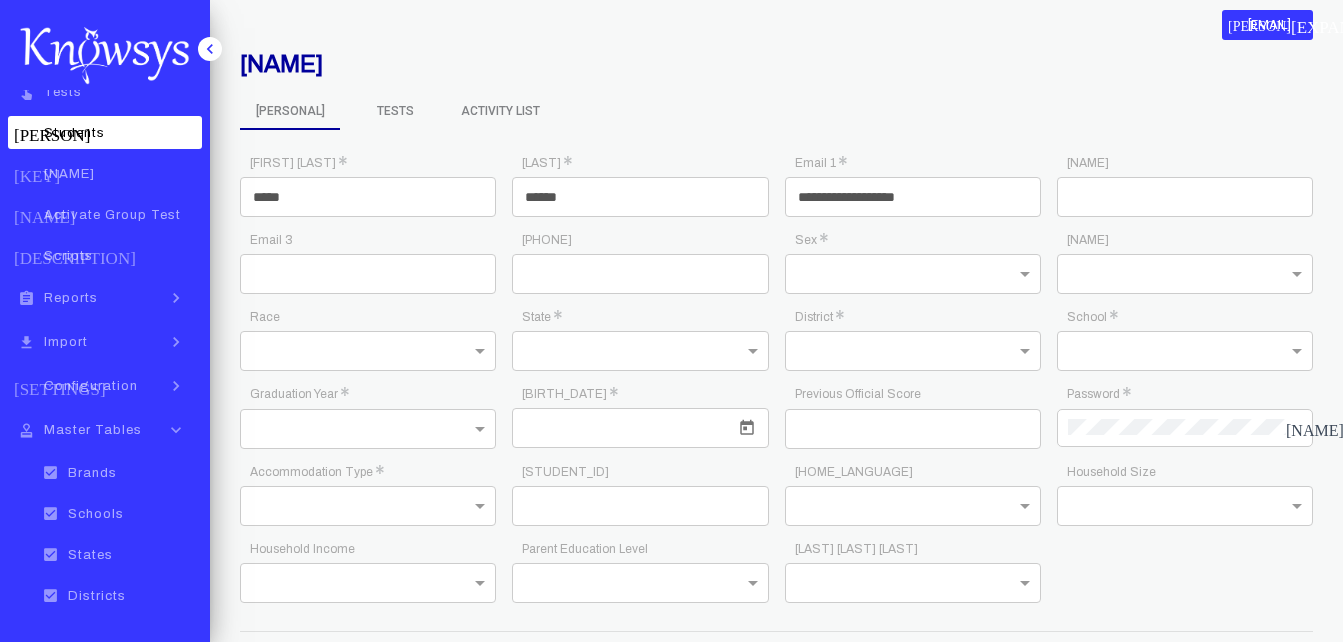 type on "**********" 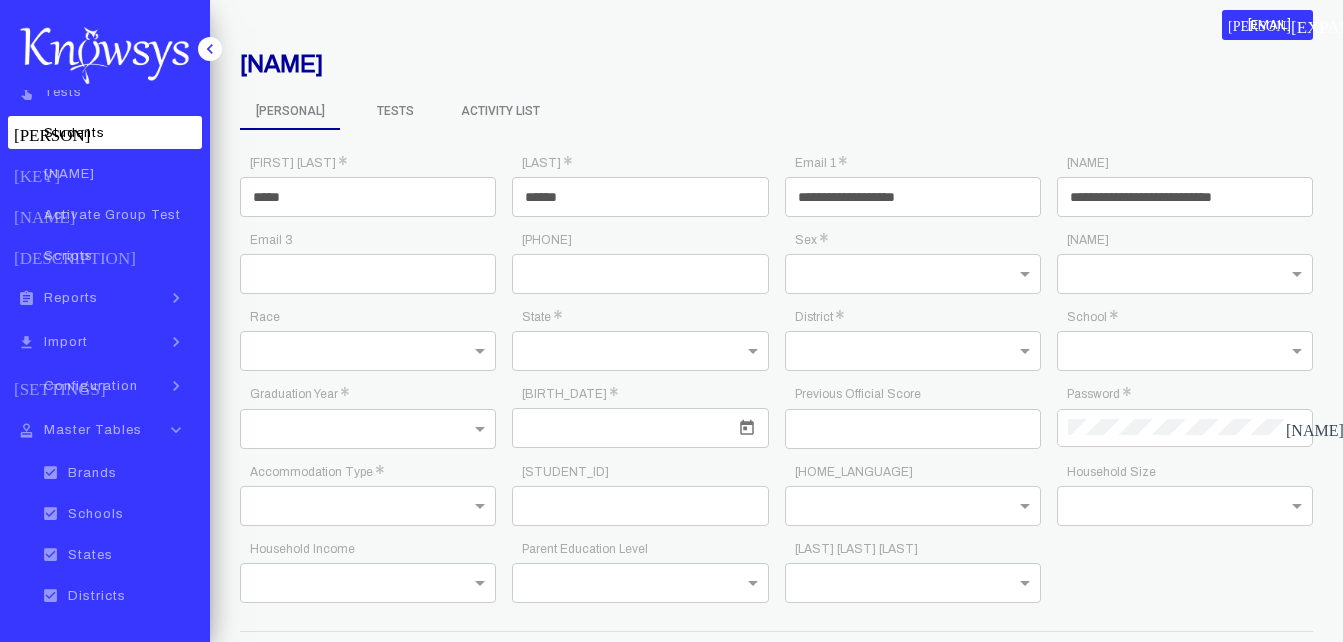 type on "[MASKED]" 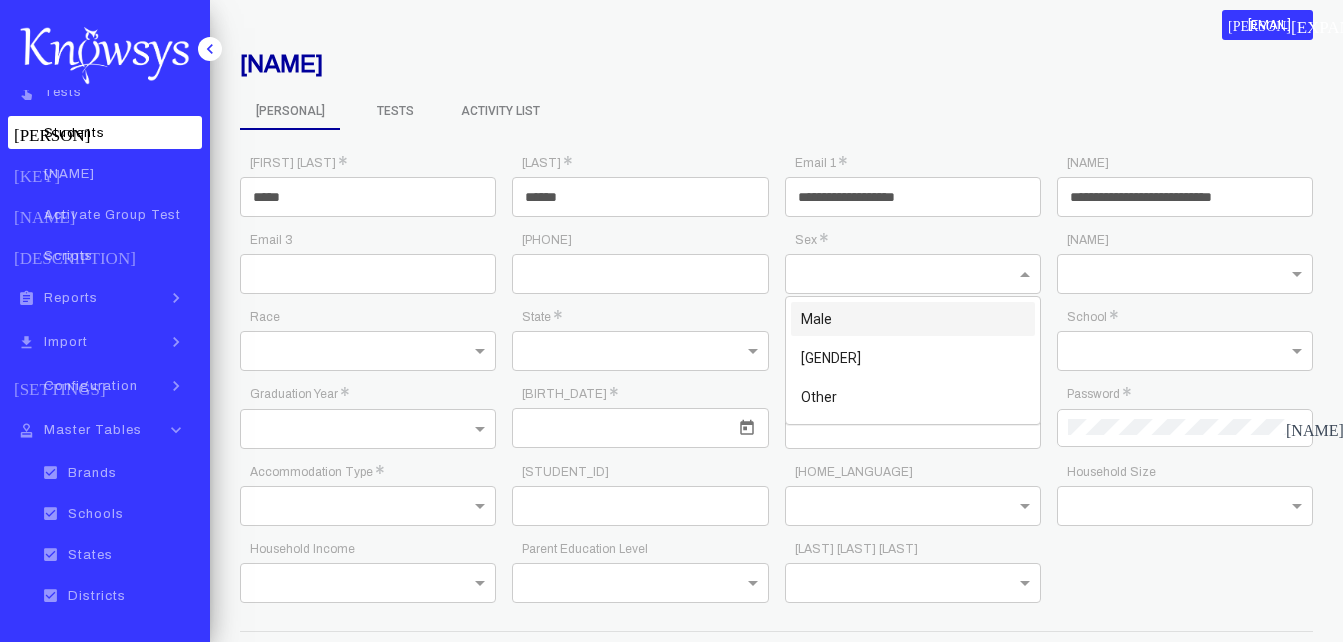 click at bounding box center (913, 272) 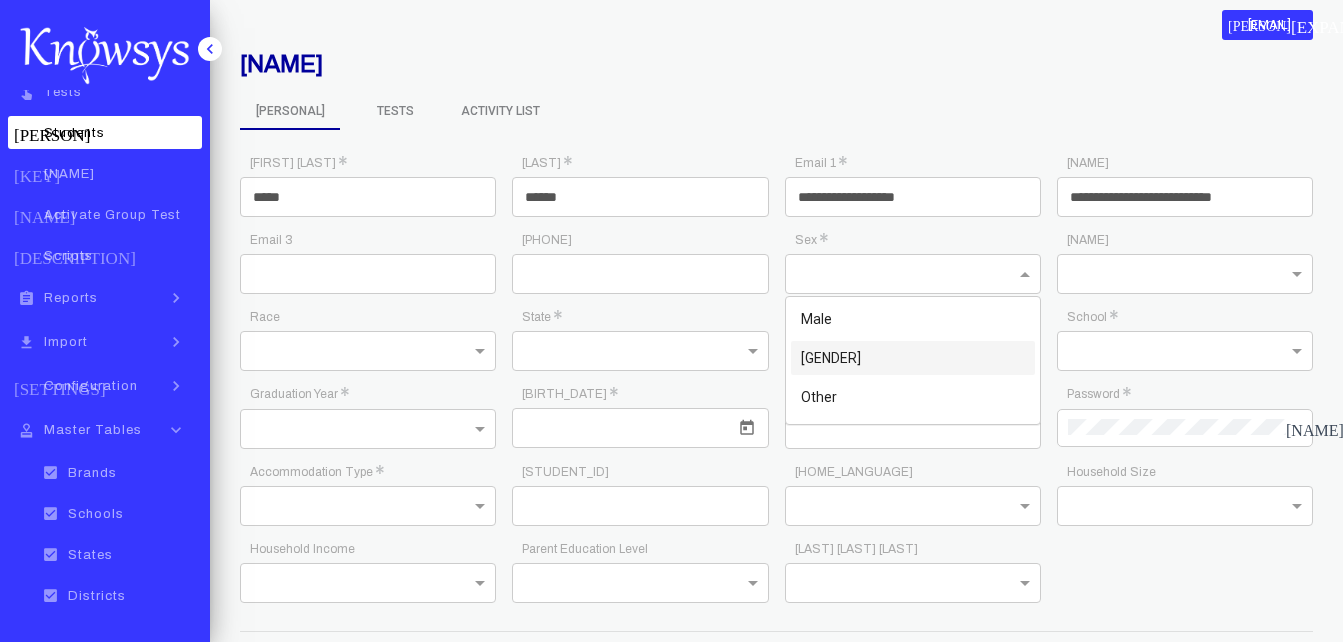 click on "[GENDER]" at bounding box center (913, 358) 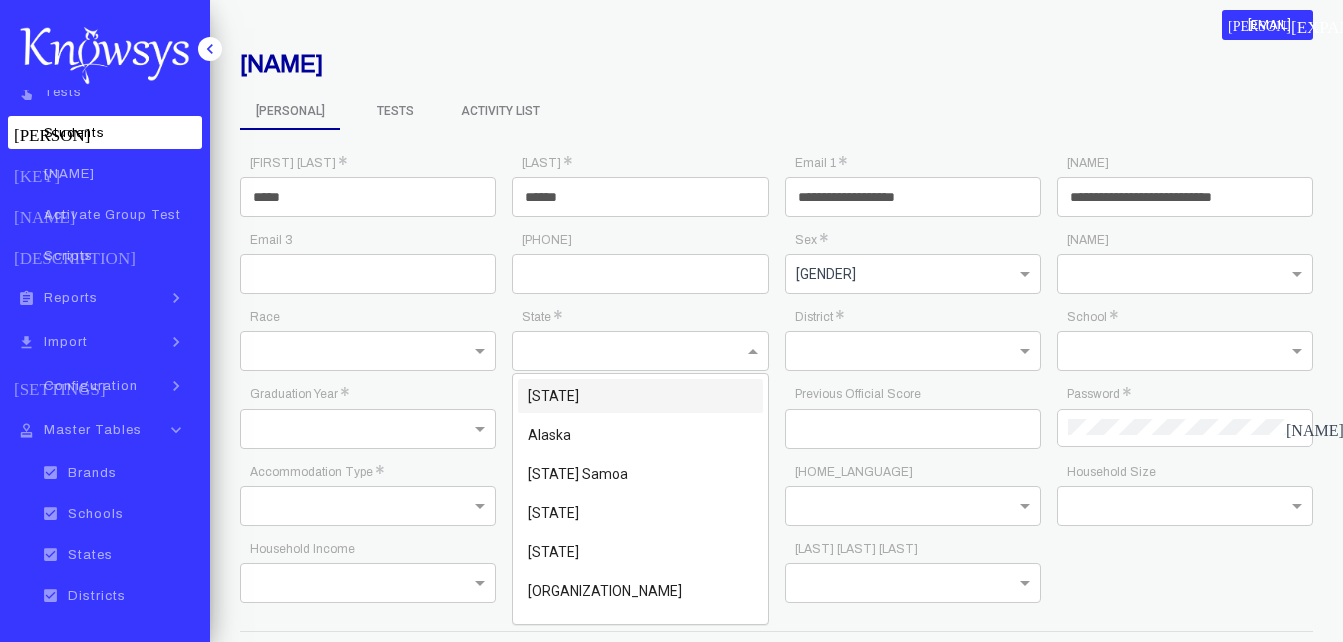 click at bounding box center [620, 350] 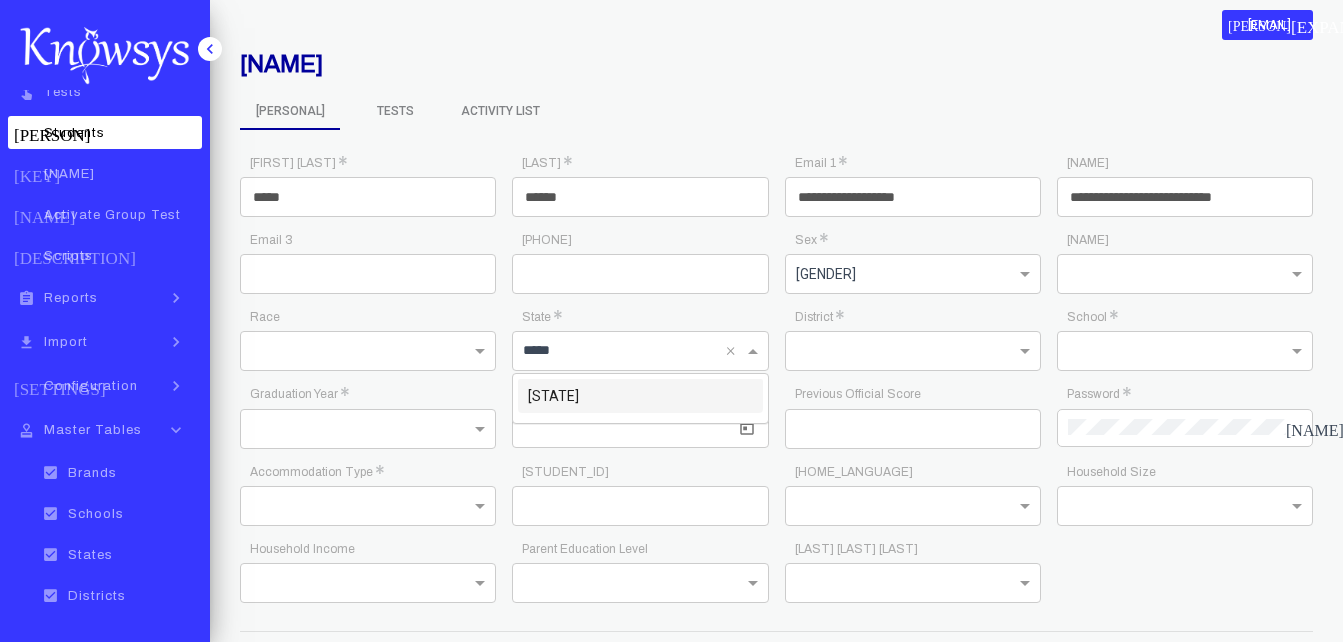 click on "[STATE]" at bounding box center (640, 396) 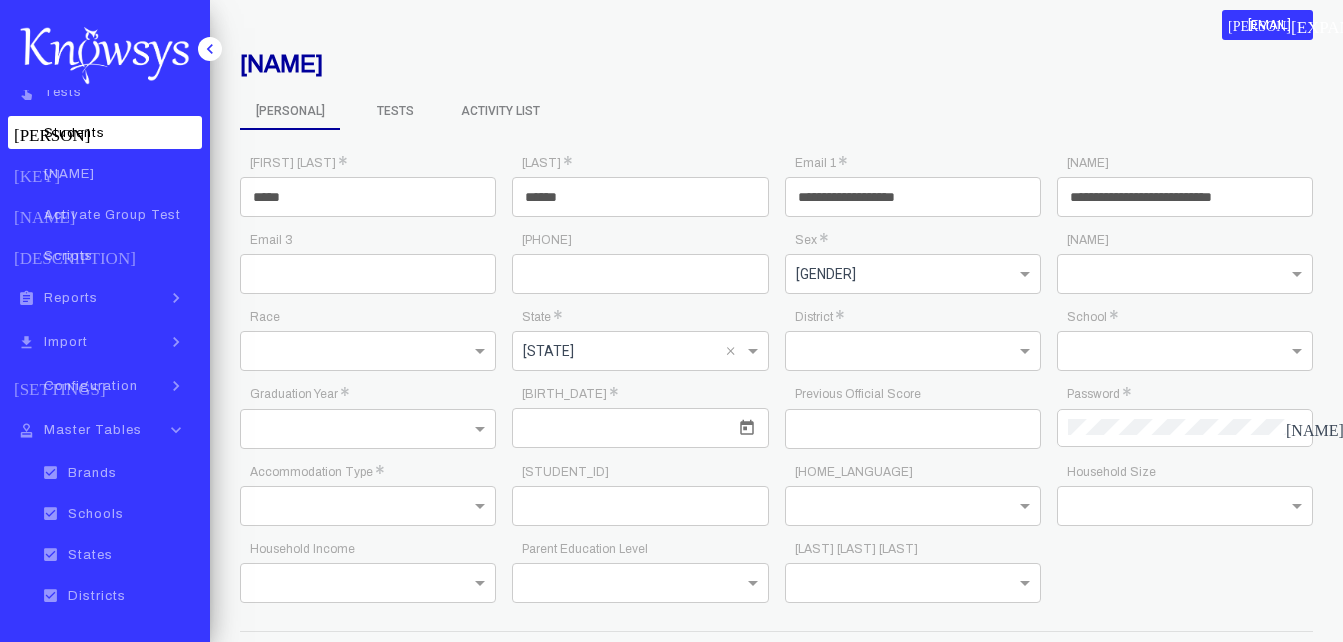 click at bounding box center (893, 350) 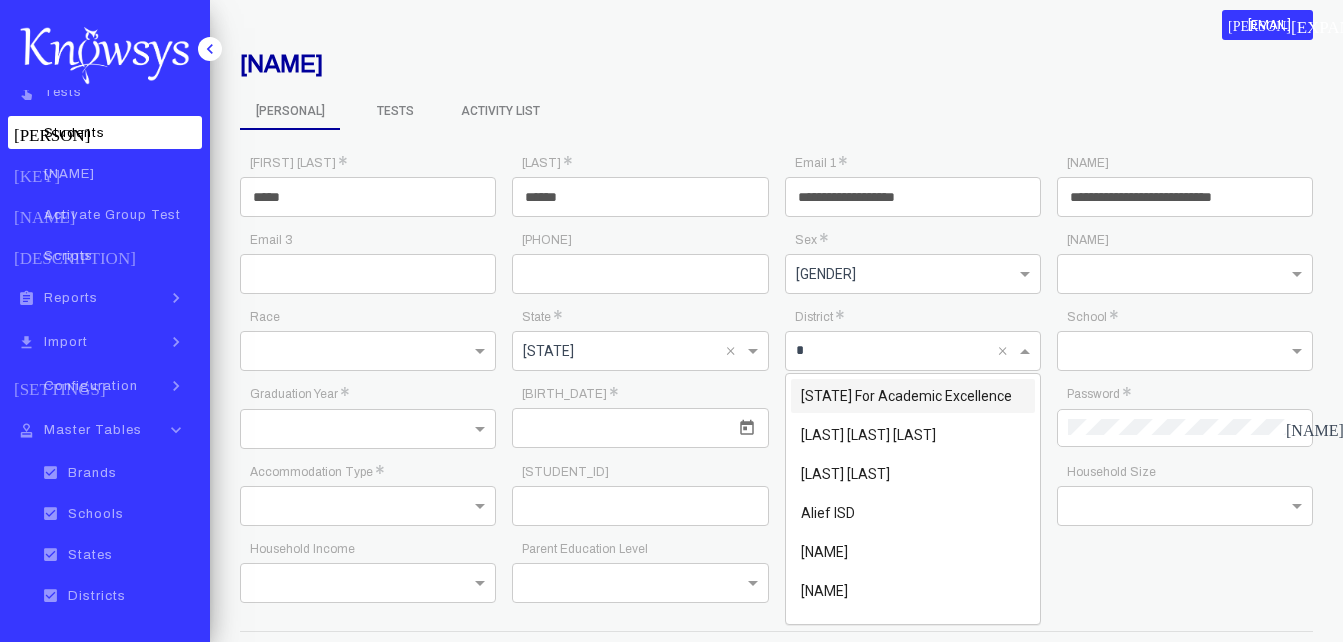 type on "**" 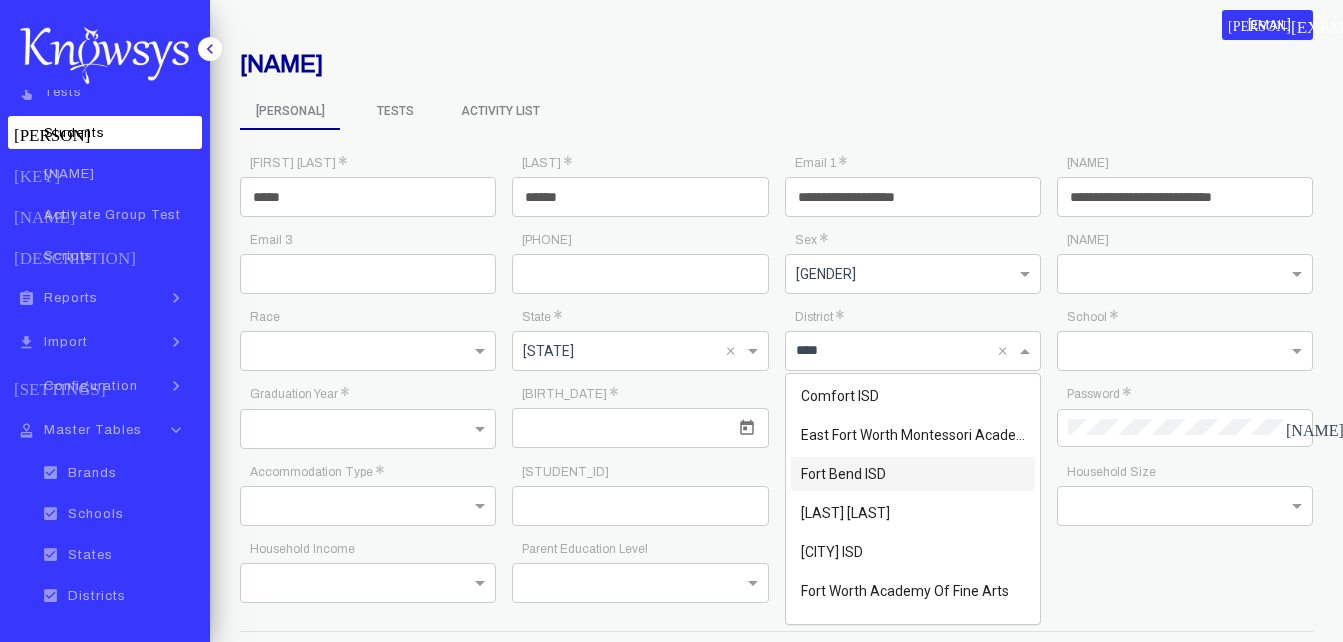 click on "Fort Bend ISD" at bounding box center [843, 474] 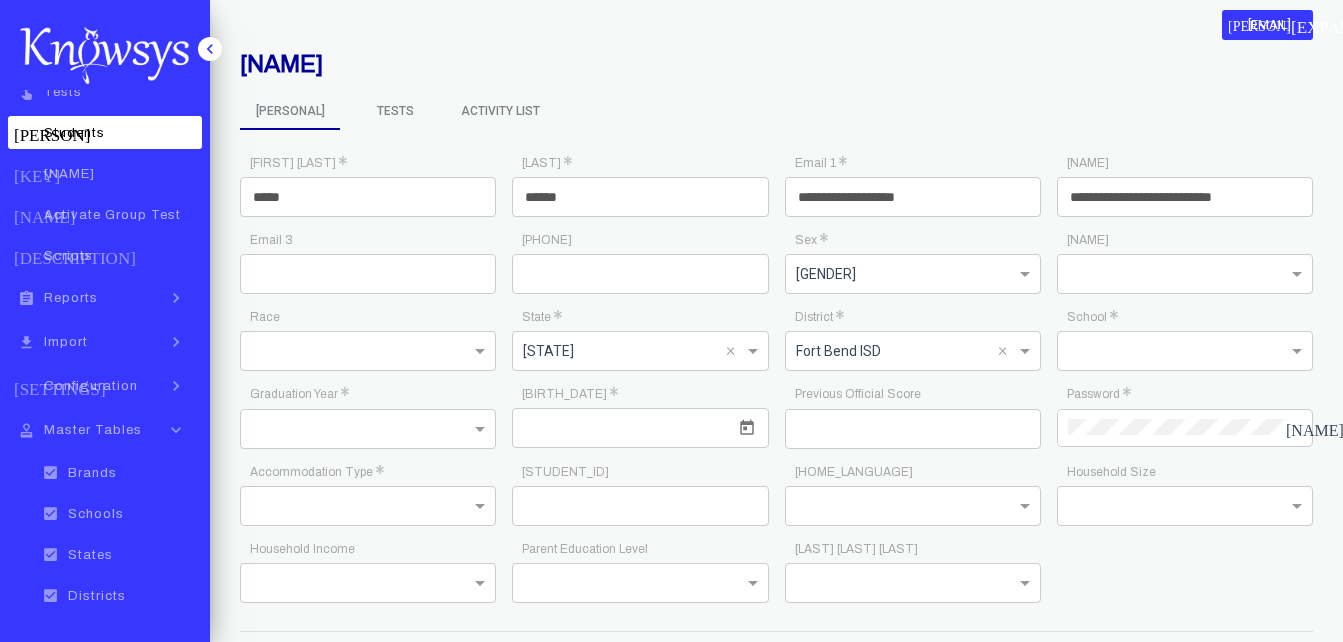 click at bounding box center (1165, 350) 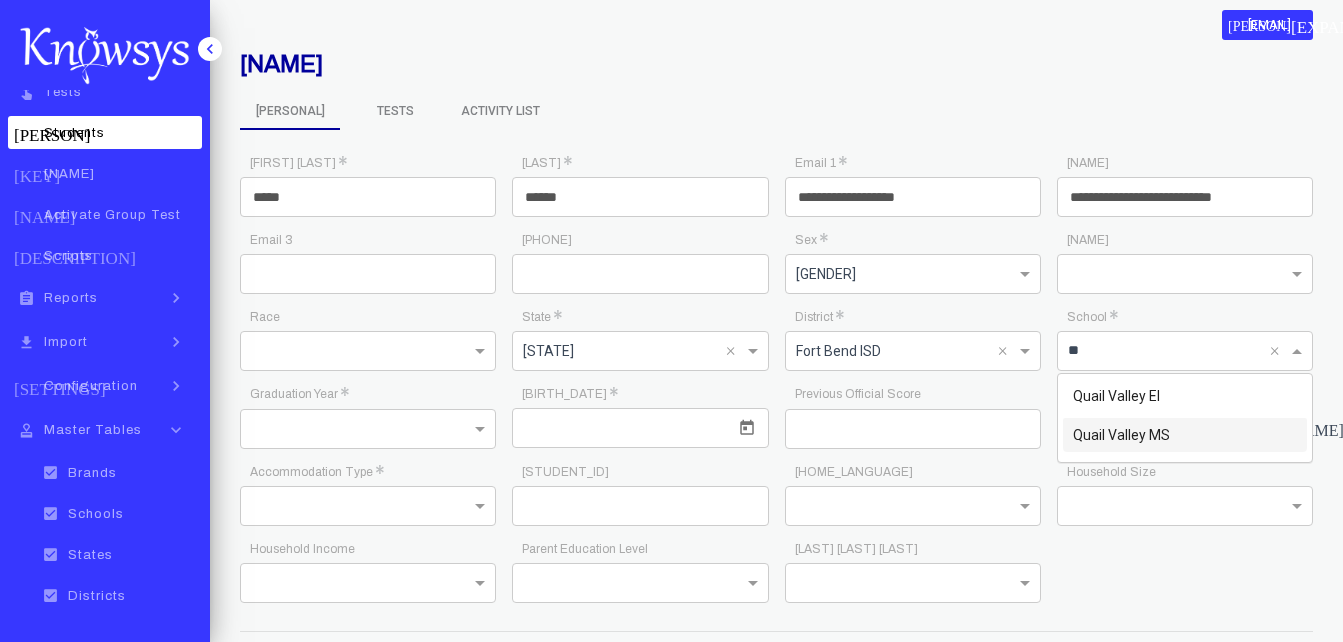 click on "Quail Valley MS" at bounding box center (1121, 435) 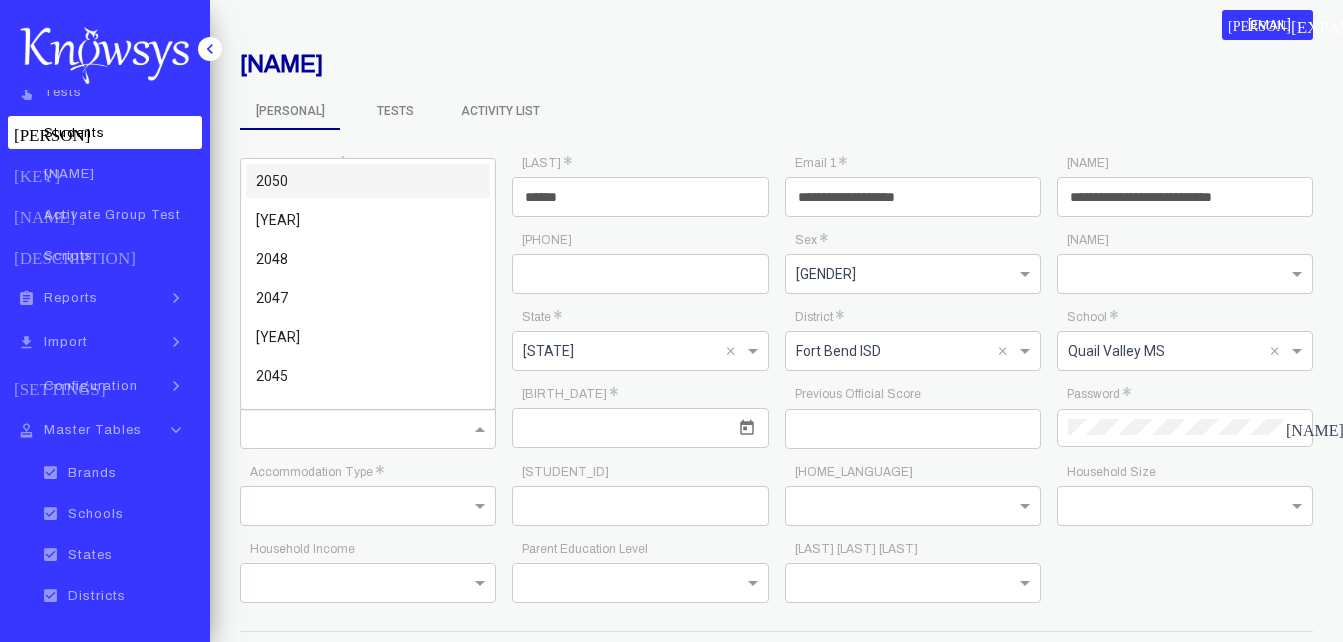 click at bounding box center (348, 428) 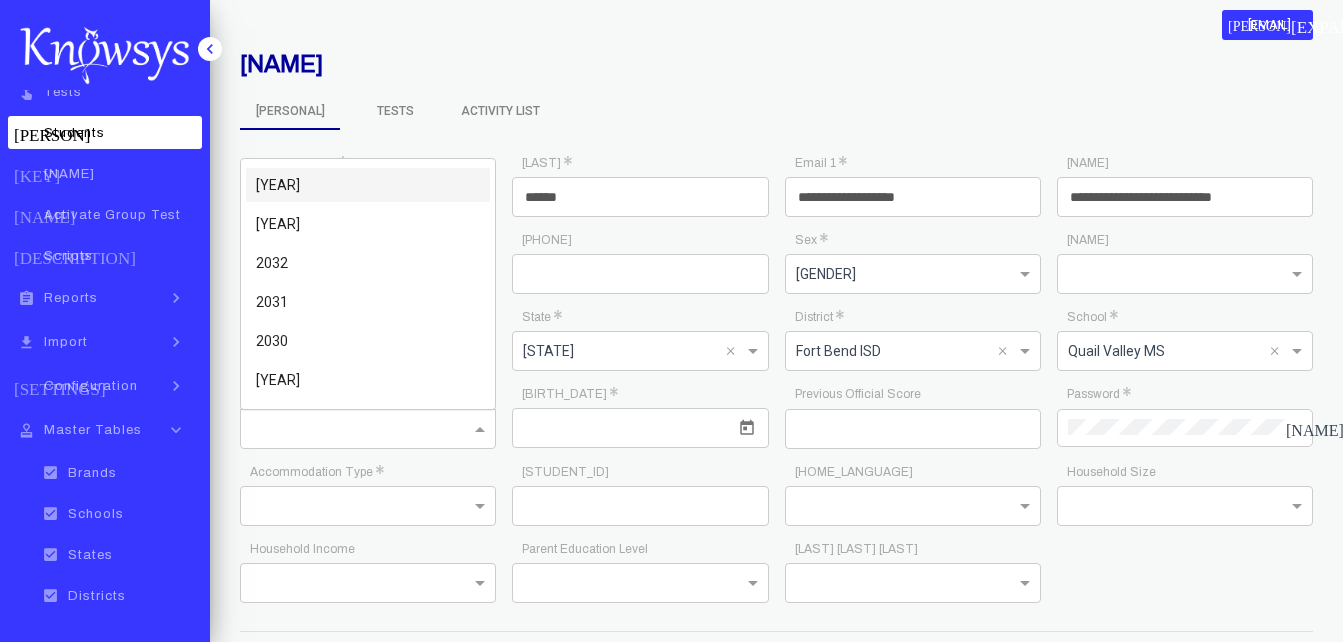 scroll, scrollTop: 622, scrollLeft: 0, axis: vertical 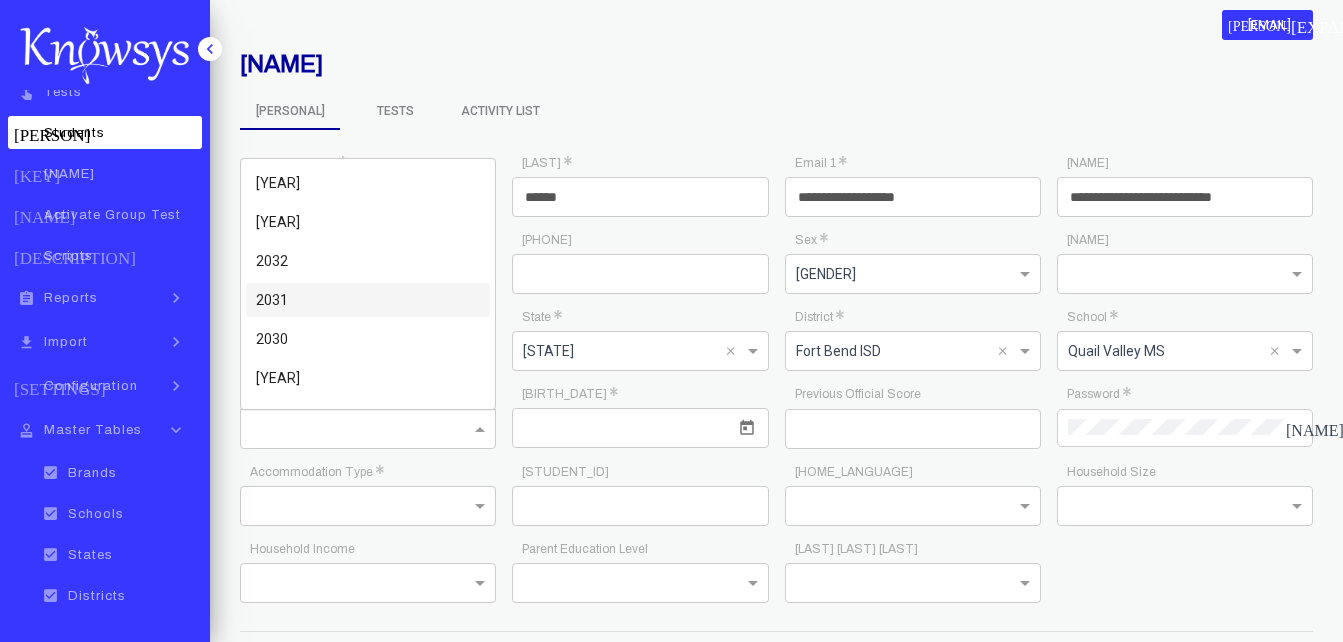 click on "2031" at bounding box center [368, 300] 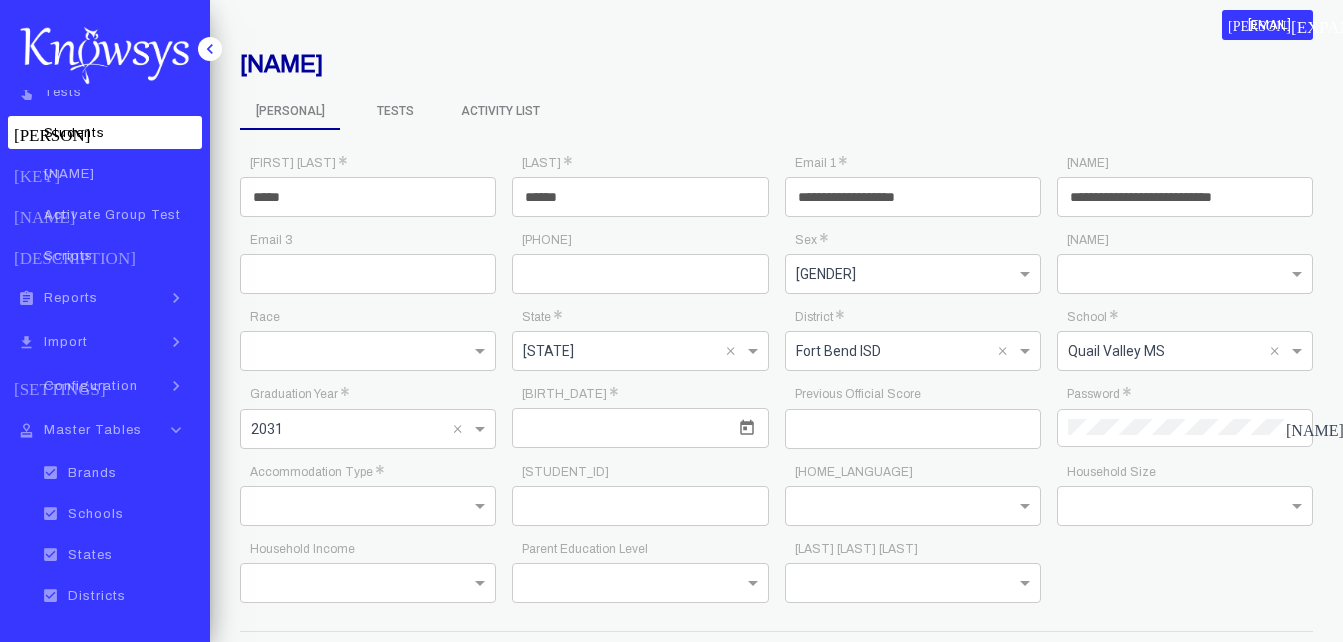 click at bounding box center (640, 428) 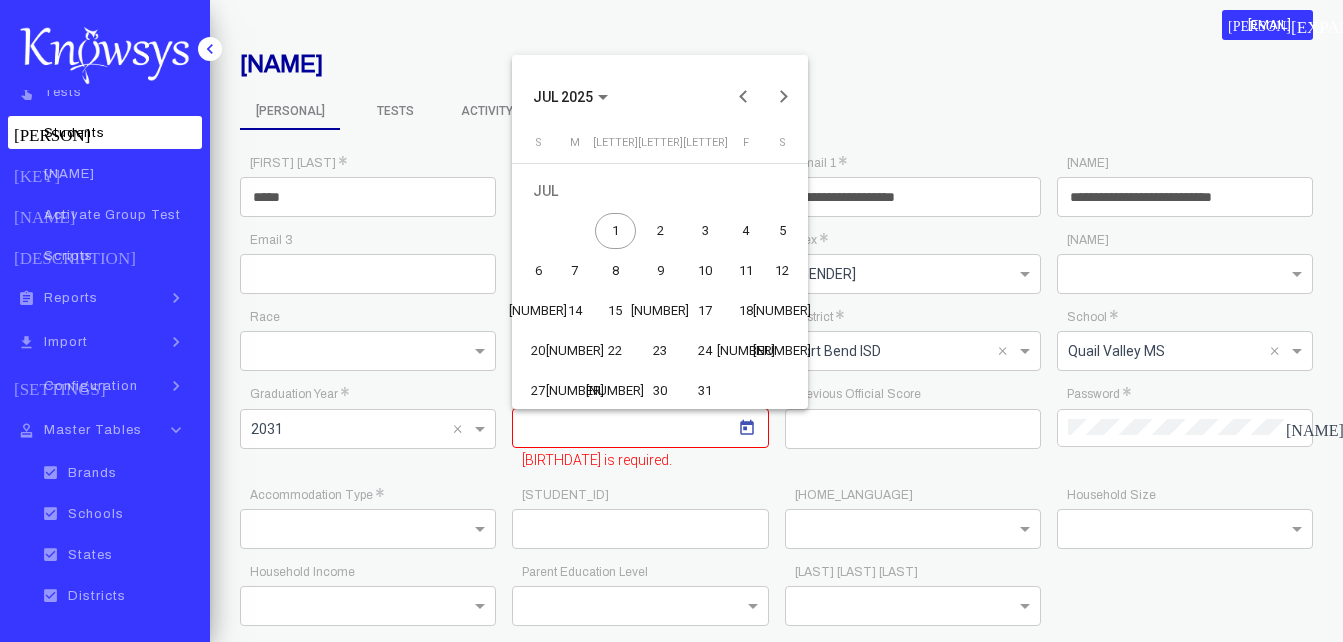 click at bounding box center (671, 321) 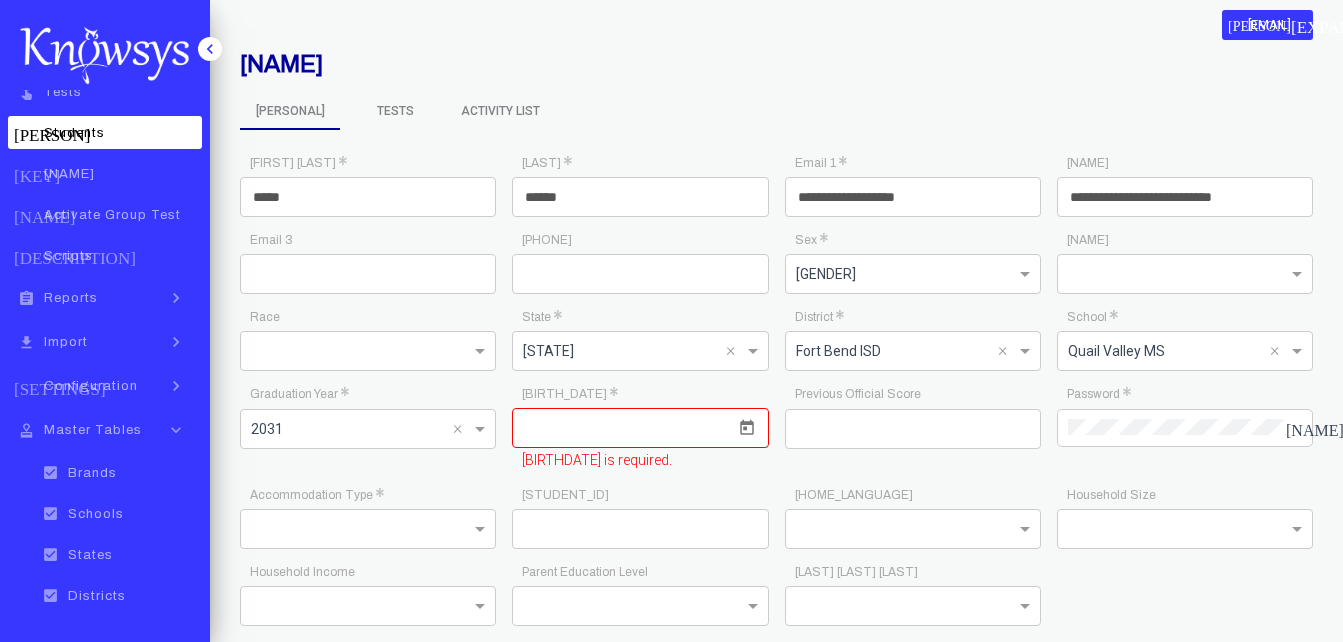 paste on "[MASKED]" 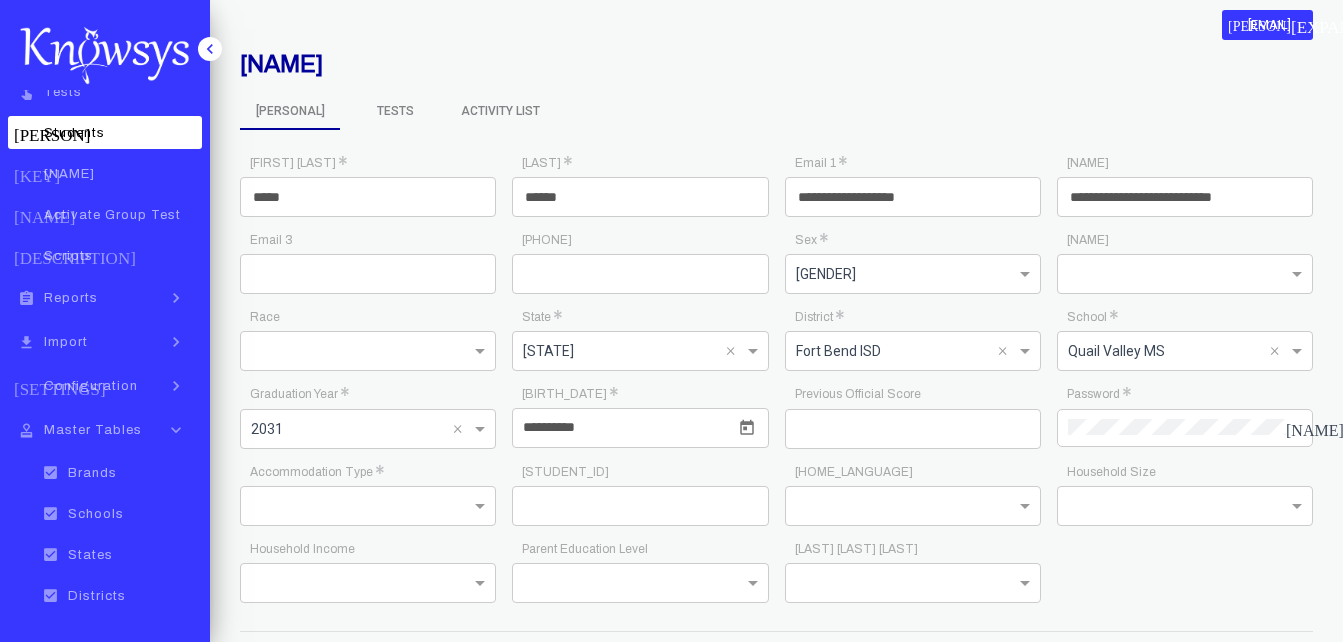 type on "[MASKED]" 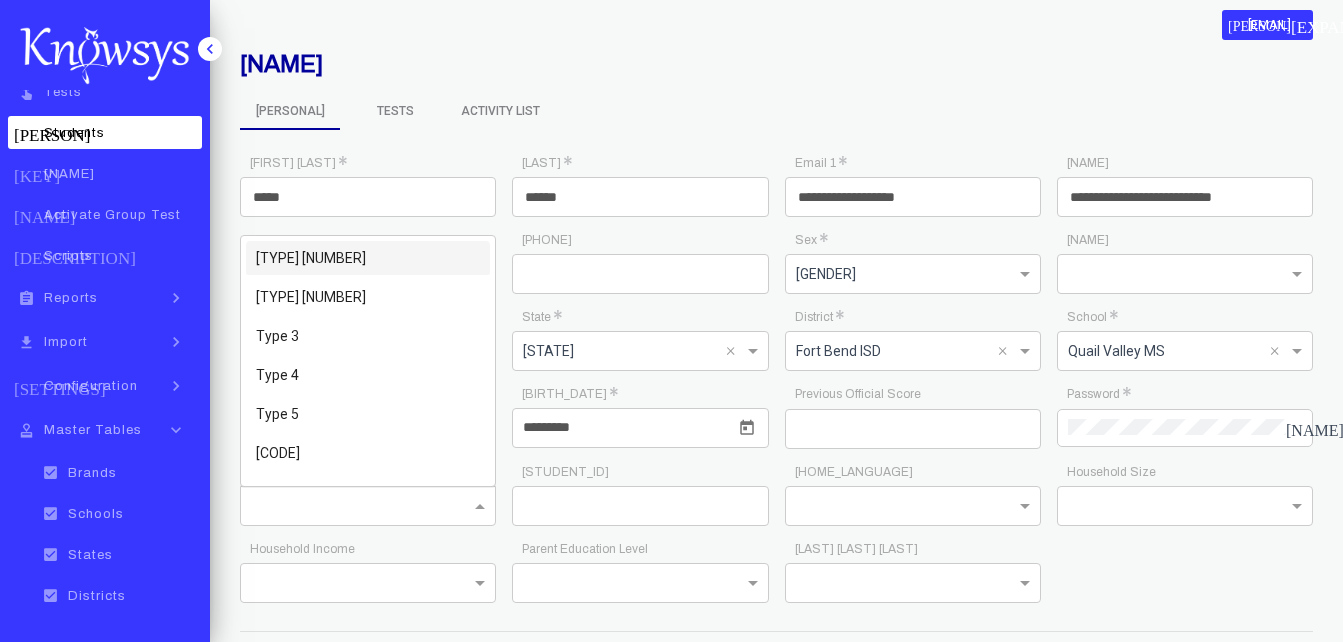click at bounding box center (368, 504) 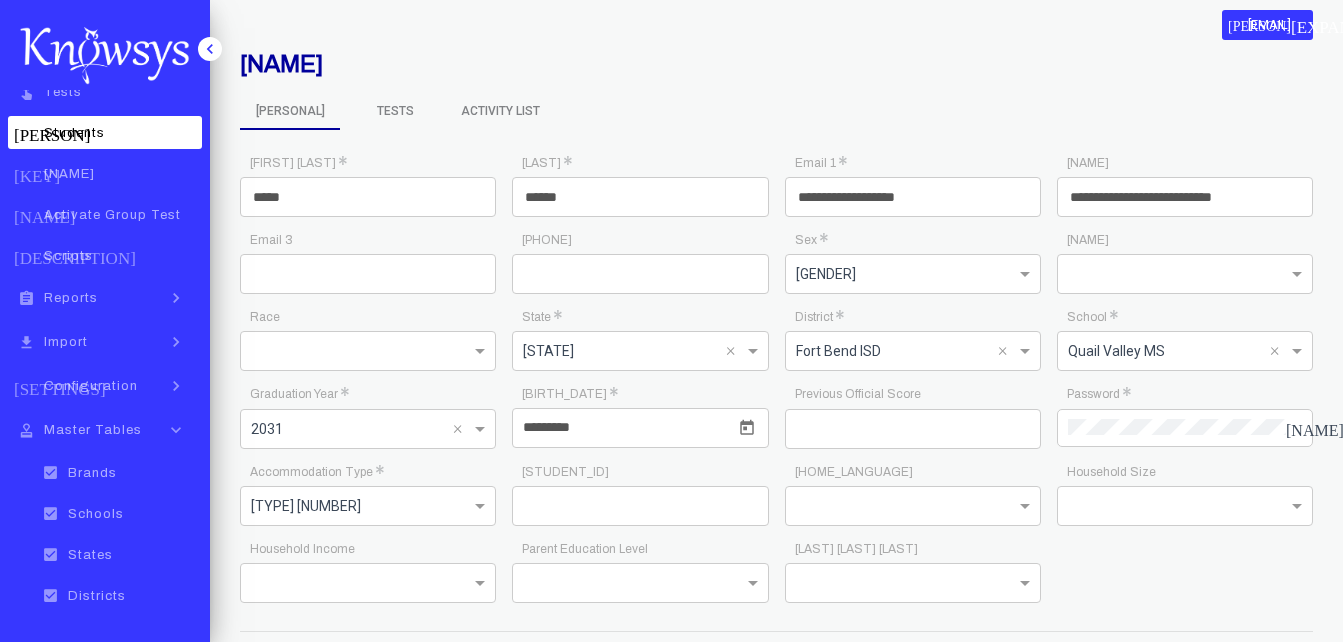 click at bounding box center (640, 506) 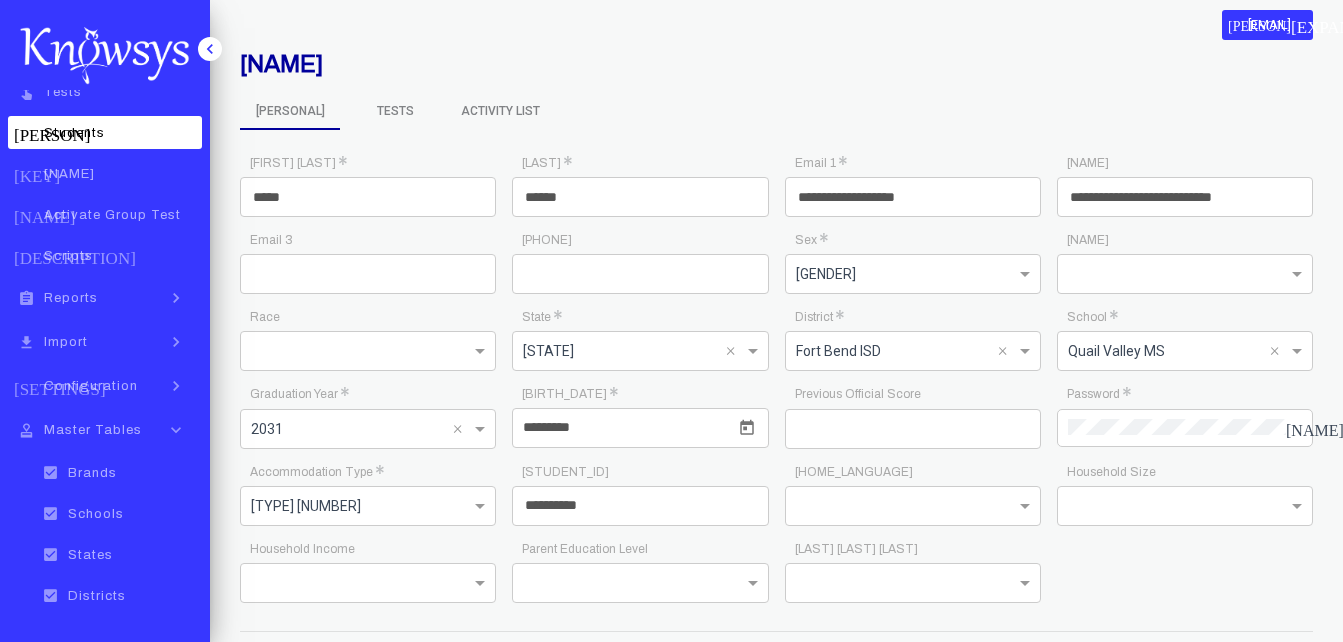 scroll, scrollTop: 59, scrollLeft: 0, axis: vertical 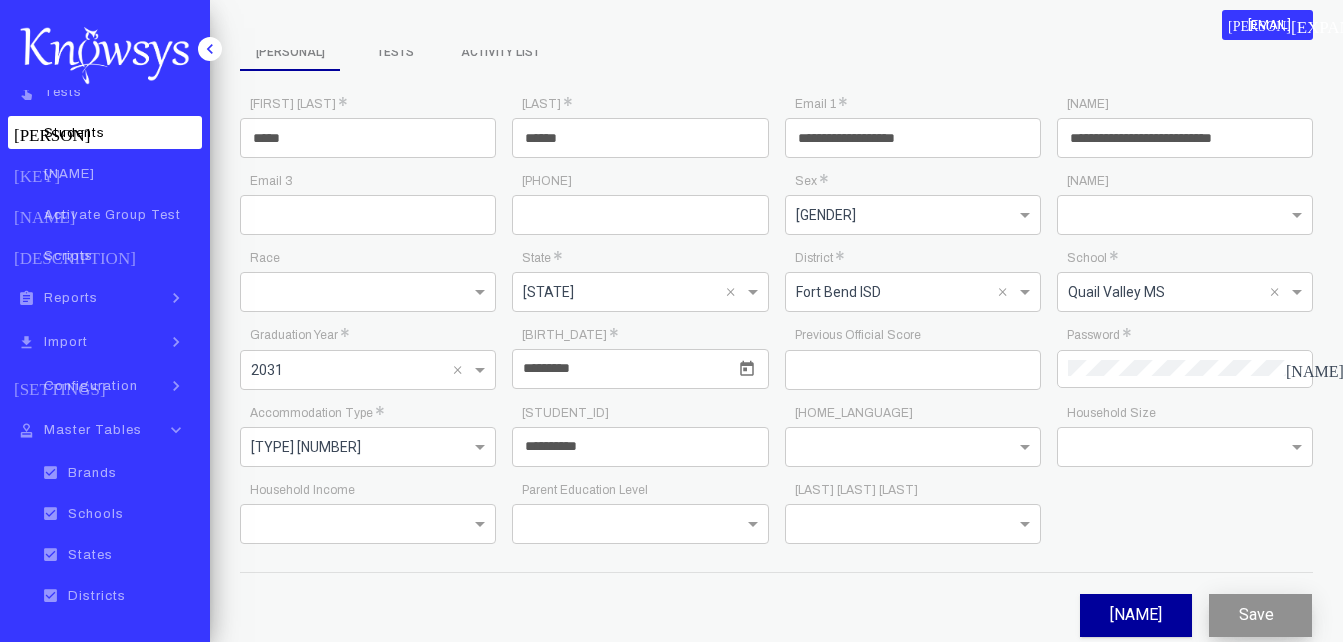 type on "[MASKED]" 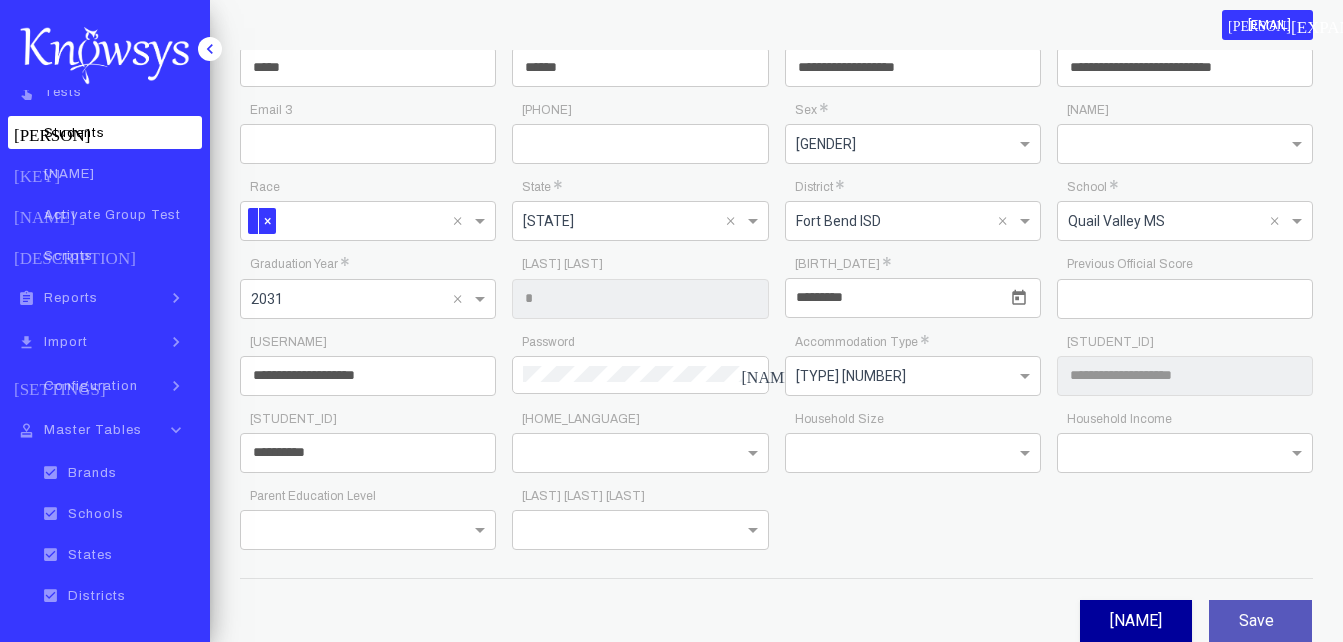 scroll, scrollTop: 131, scrollLeft: 0, axis: vertical 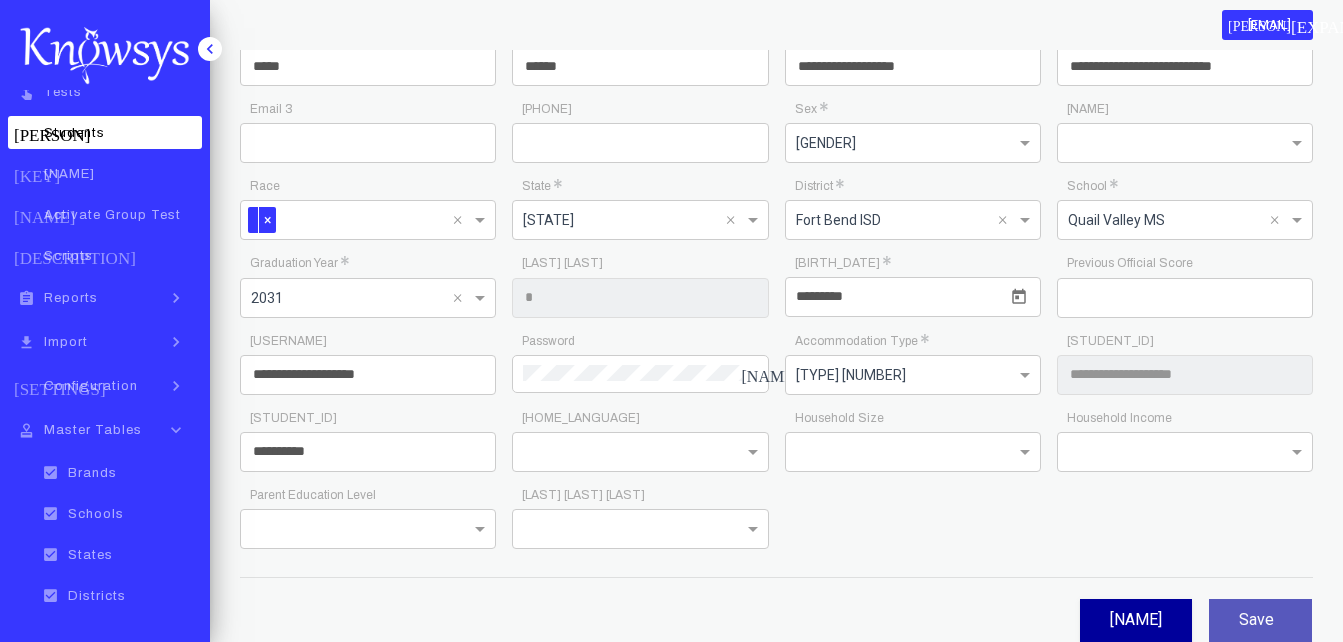 drag, startPoint x: 404, startPoint y: 379, endPoint x: 248, endPoint y: 371, distance: 156.20499 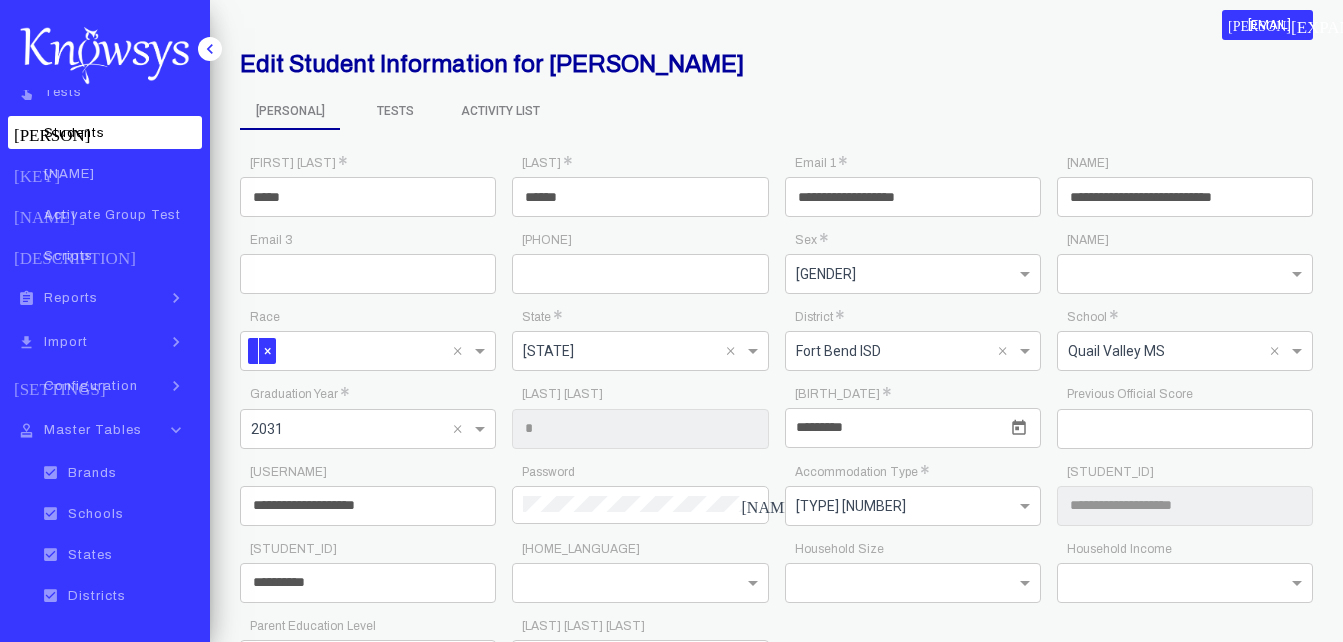 click on "Tests" at bounding box center [290, 112] 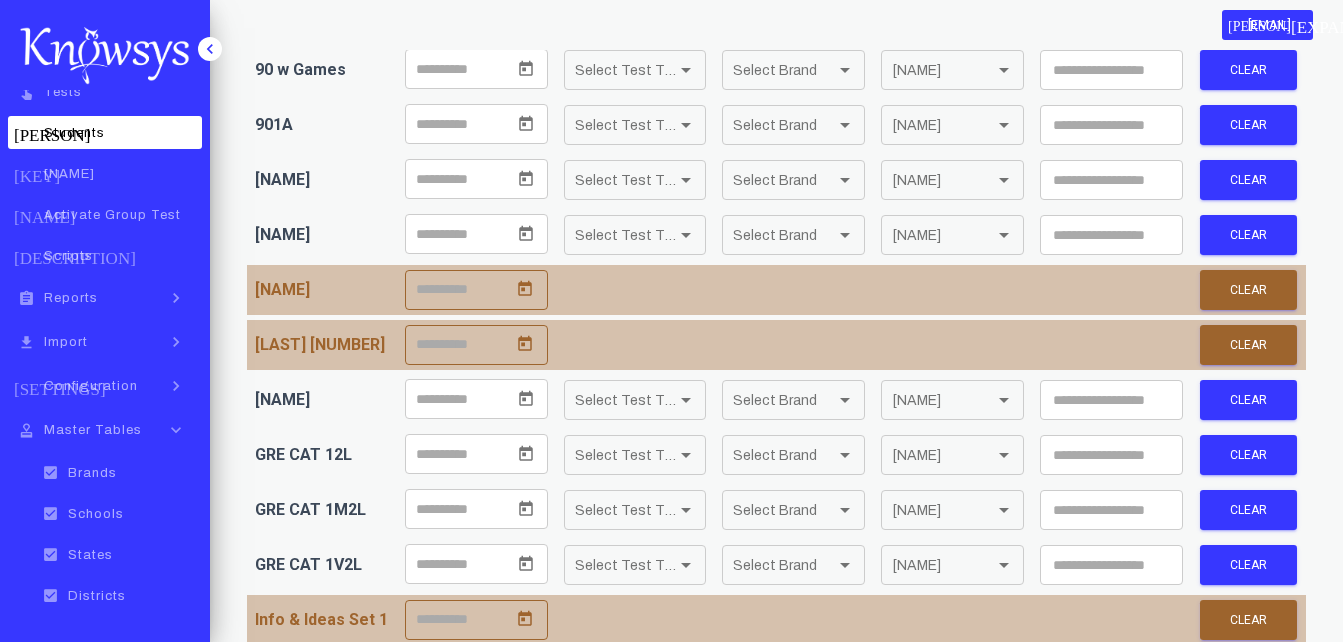 scroll, scrollTop: 1574, scrollLeft: 0, axis: vertical 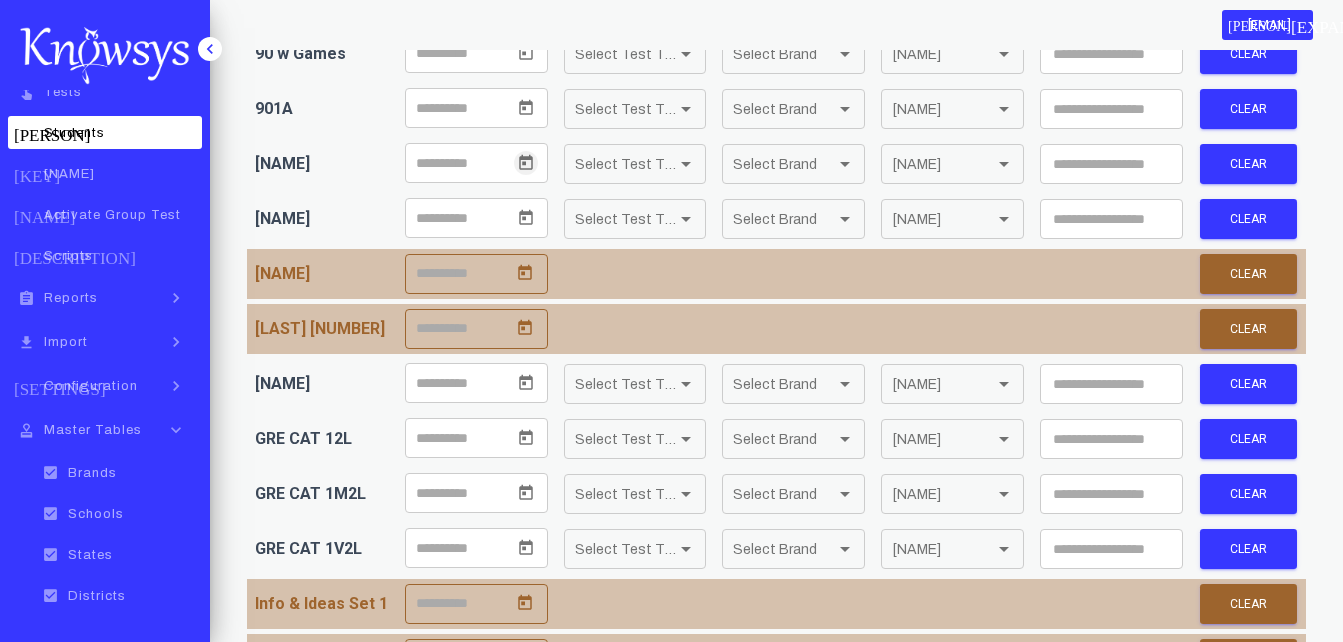 click at bounding box center (526, 162) 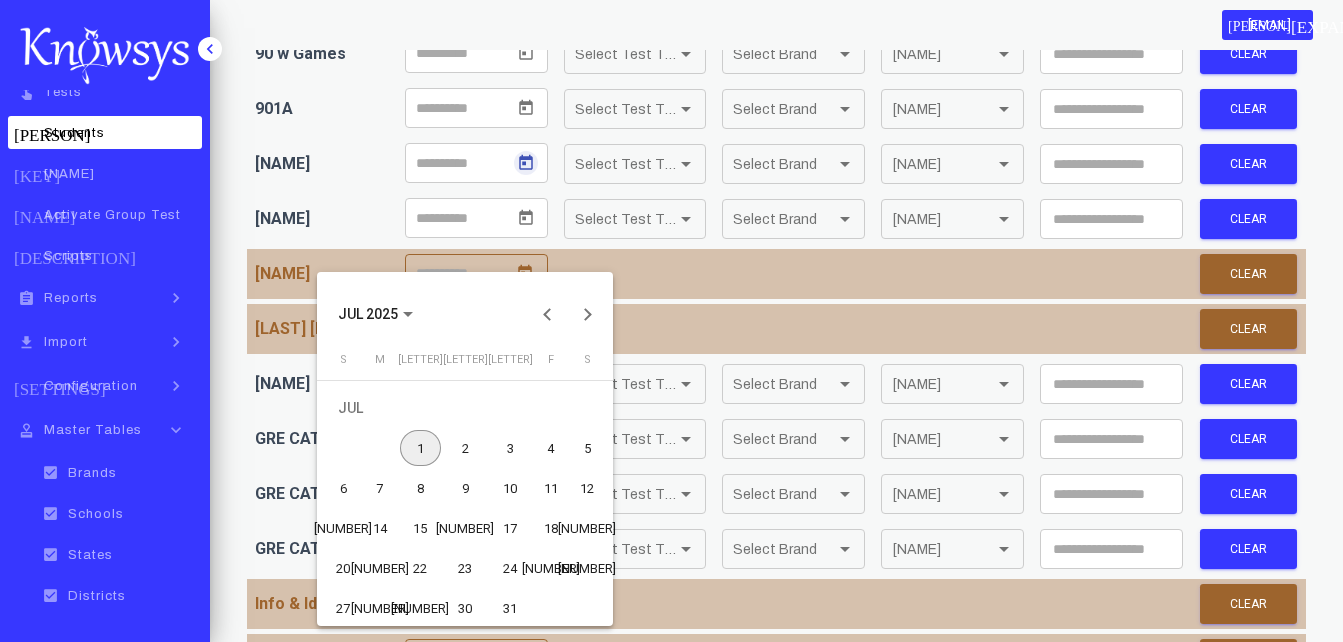 click on "1" at bounding box center (420, 448) 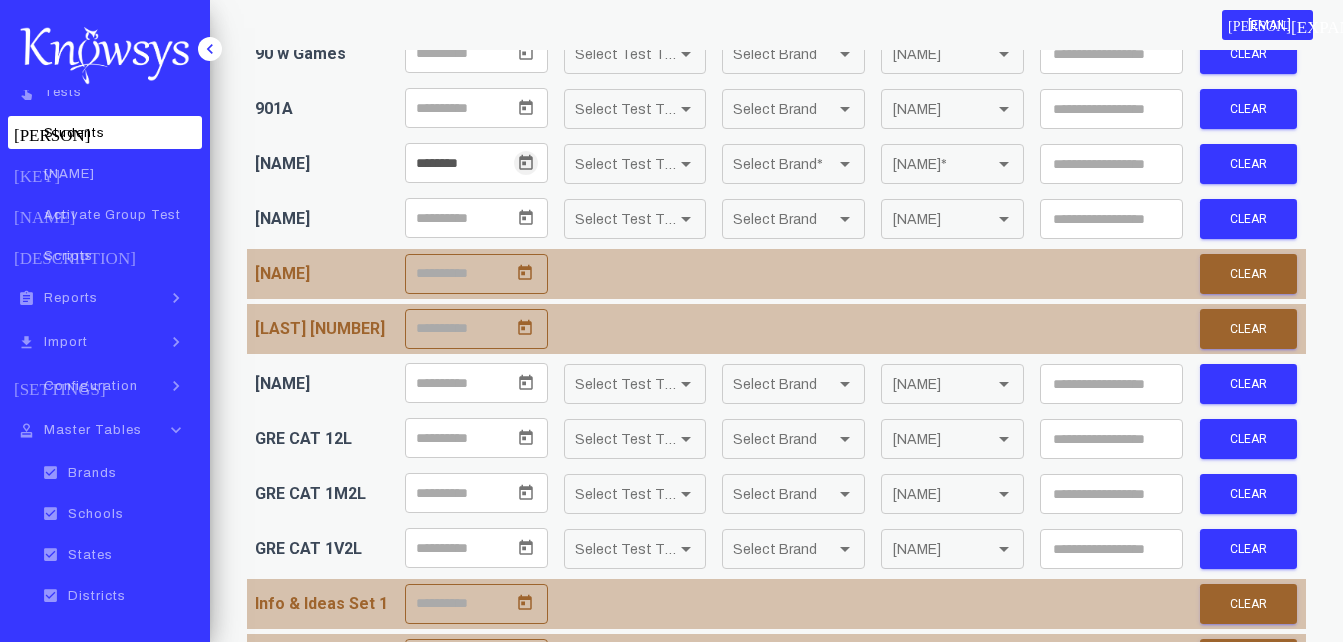 click on "Select Test Type" at bounding box center [626, 164] 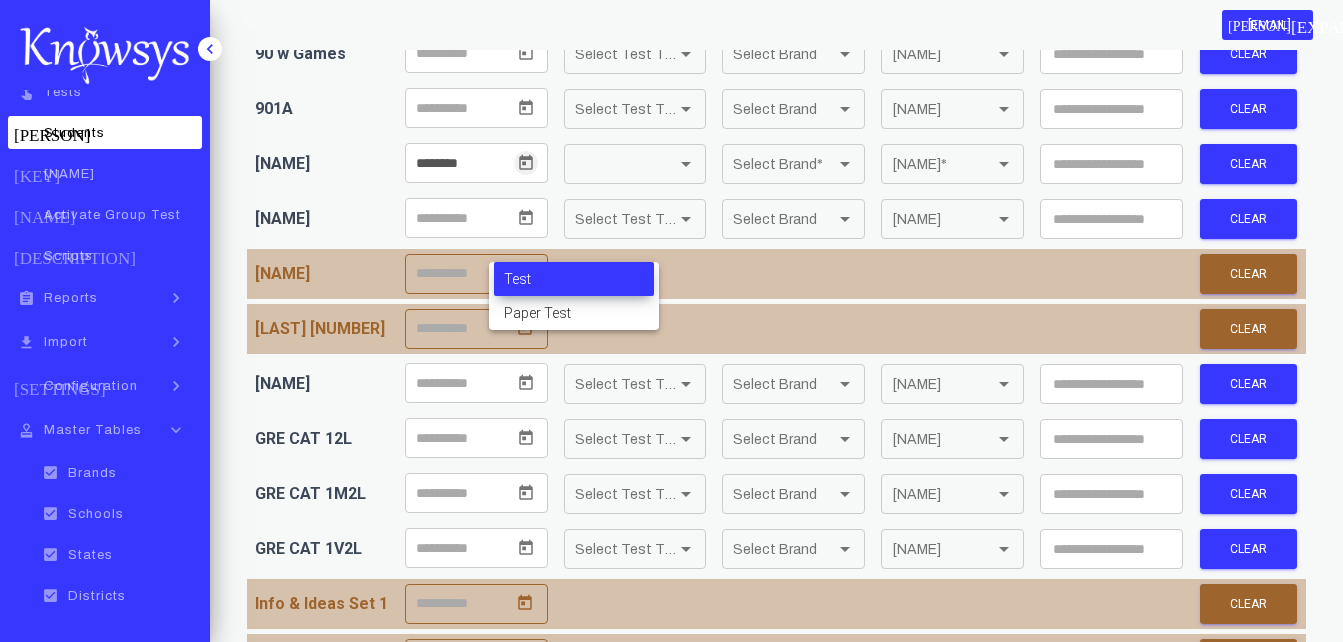 click on "Test" at bounding box center (574, 279) 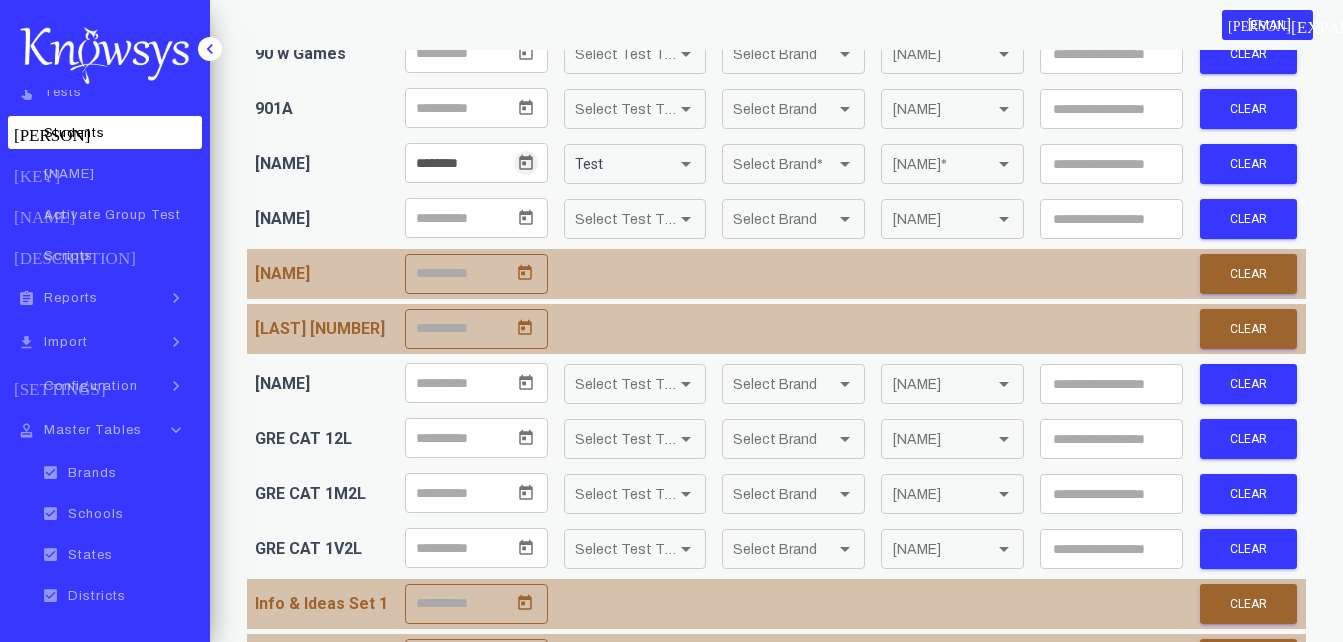 click on "Select Brand" at bounding box center [784, 164] 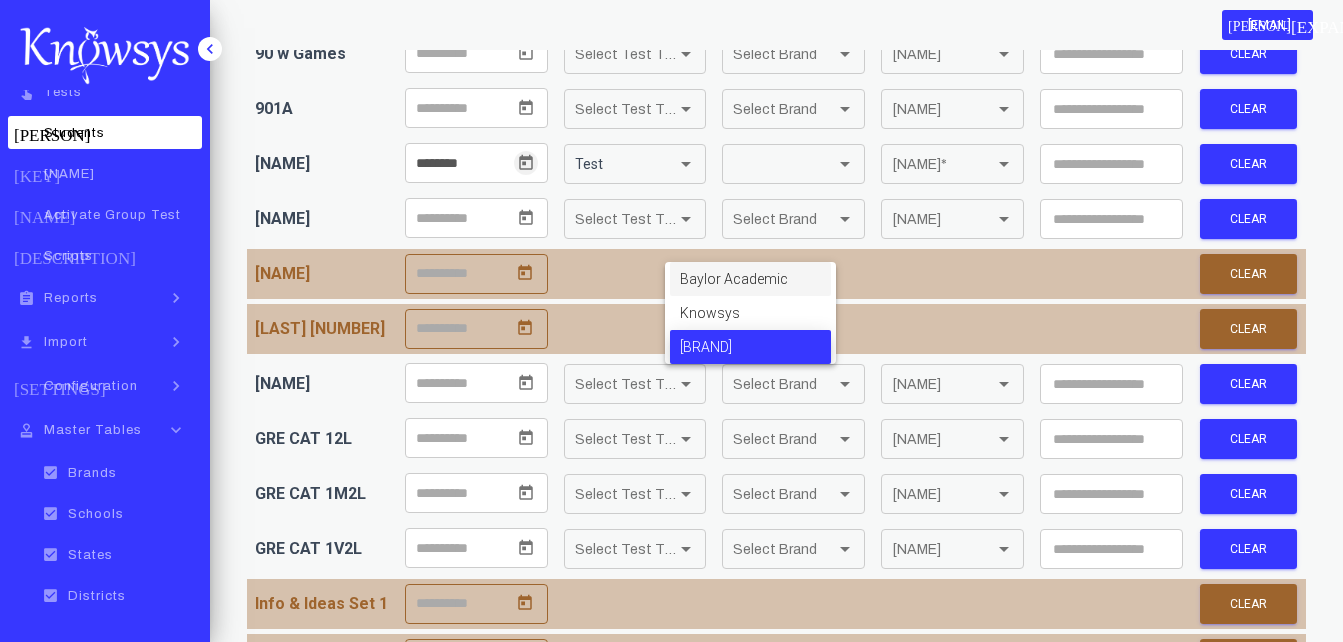 click on "[BRAND]" at bounding box center [750, 347] 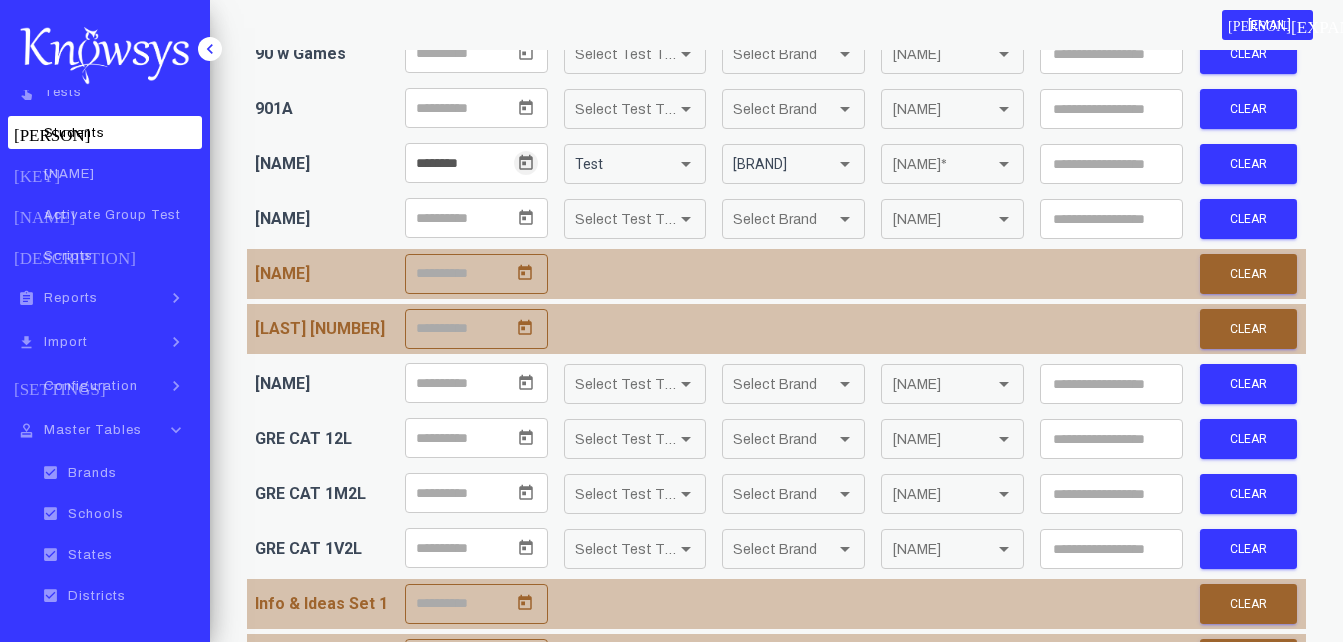 click on "[NAME]" at bounding box center [952, 164] 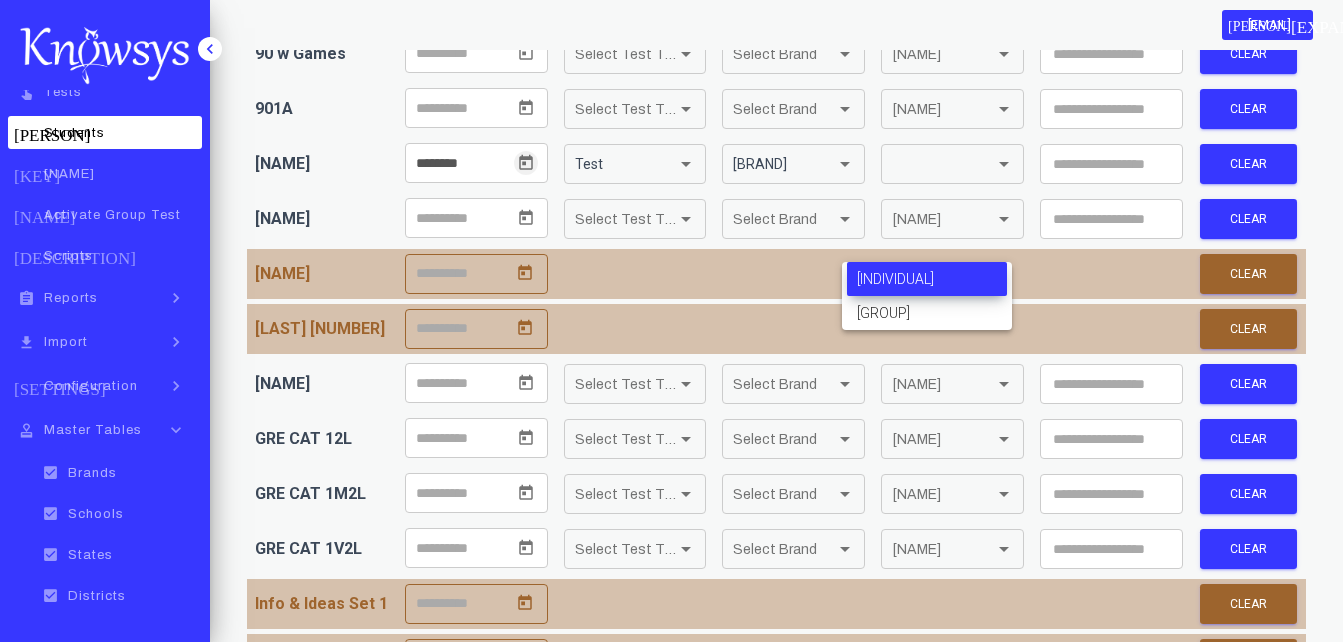 click on "[INDIVIDUAL]" at bounding box center [927, 279] 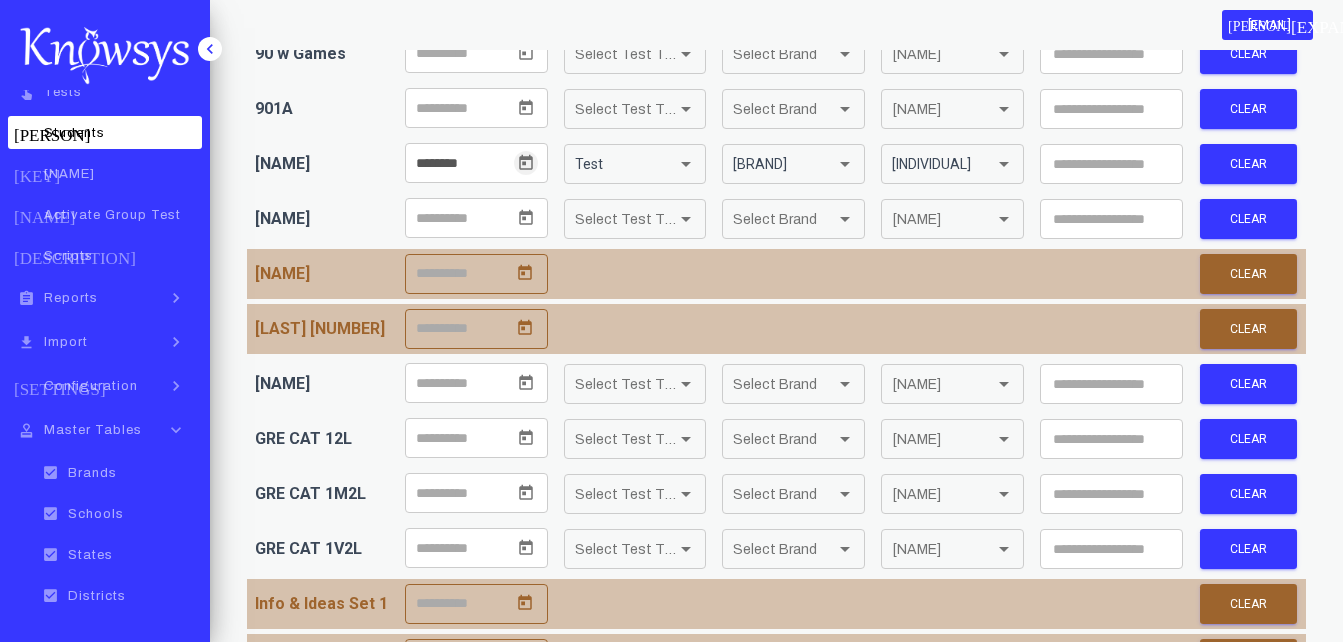 click at bounding box center (1111, 164) 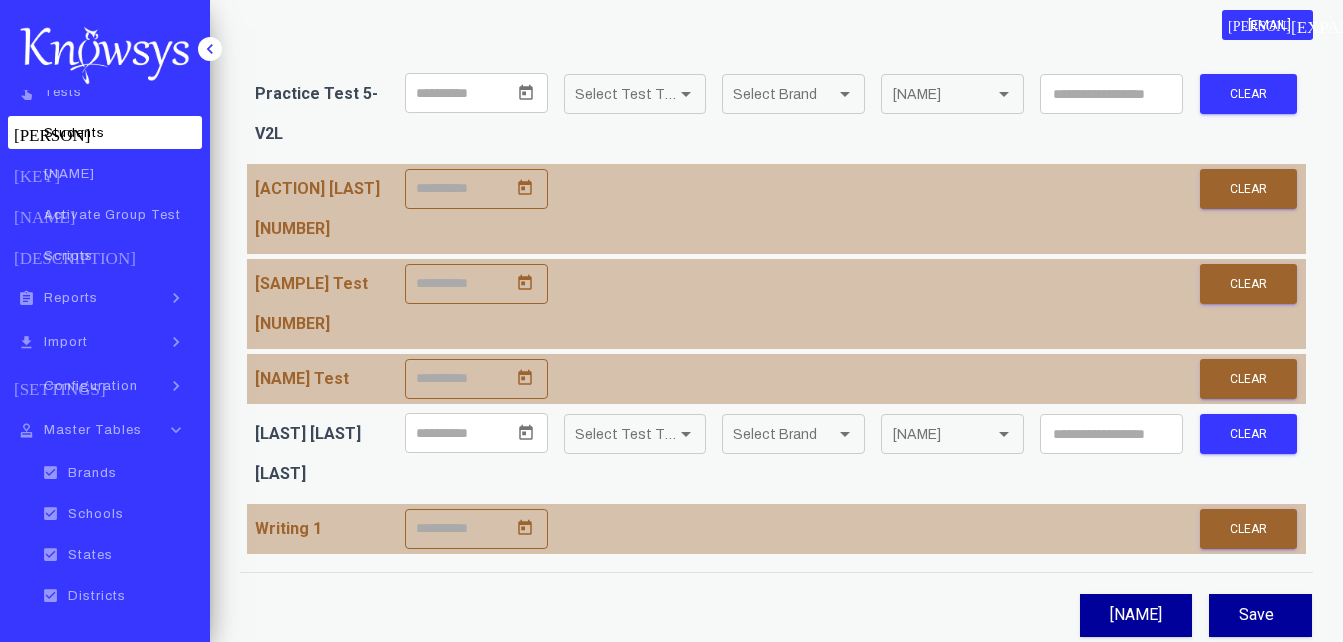 scroll, scrollTop: 4299, scrollLeft: 0, axis: vertical 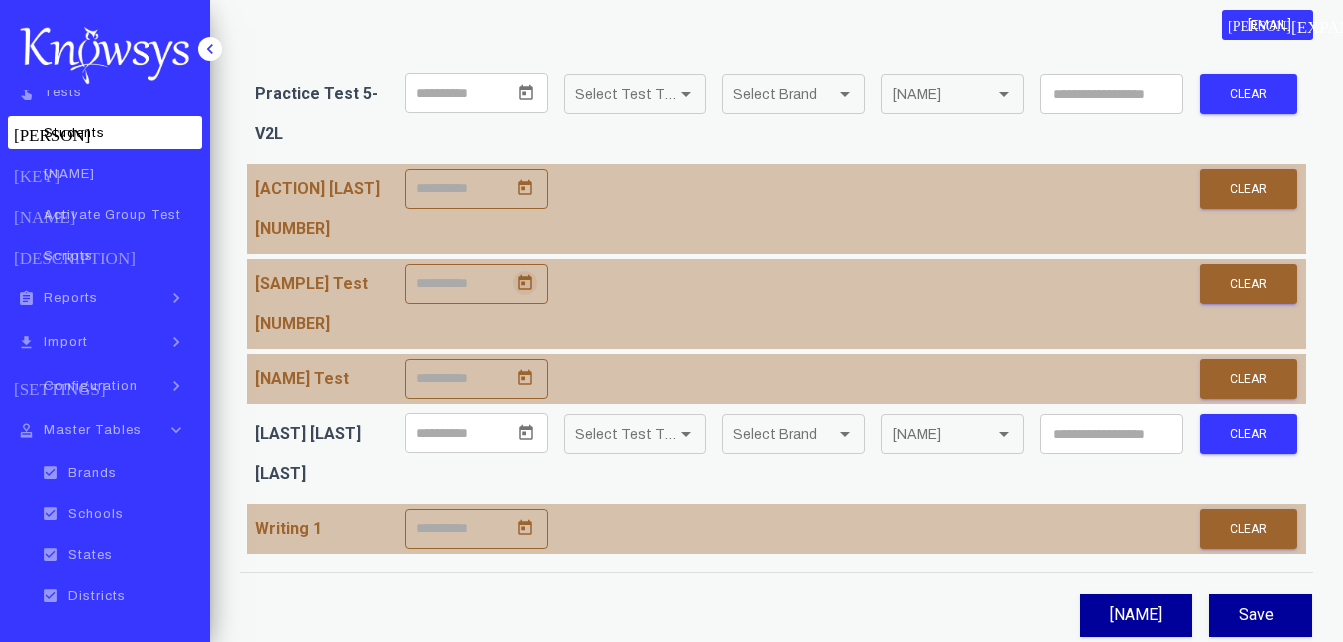 click at bounding box center (525, 282) 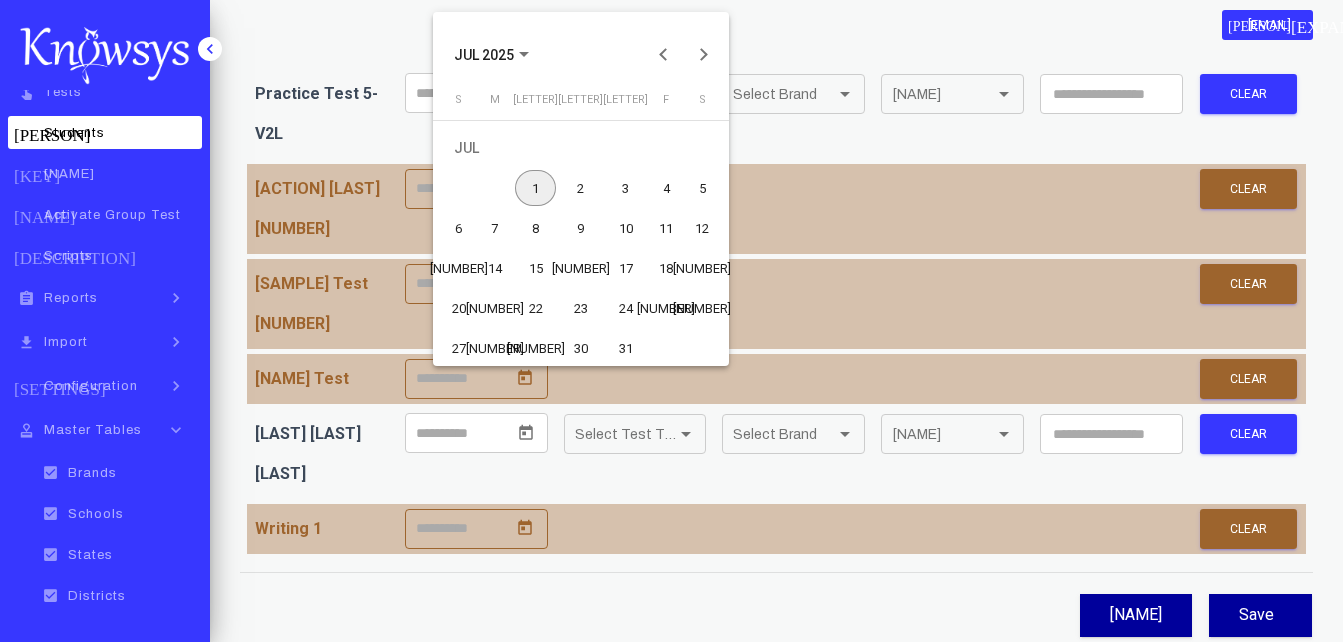 click on "1" at bounding box center [535, 188] 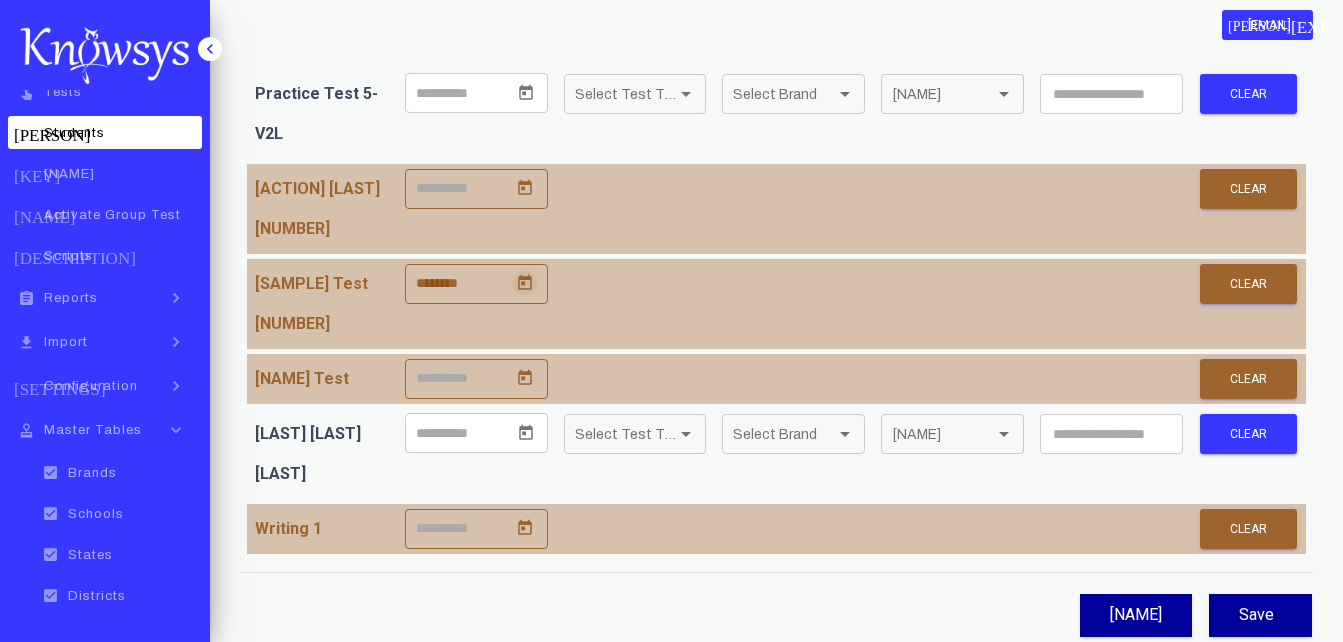 scroll, scrollTop: 4560, scrollLeft: 0, axis: vertical 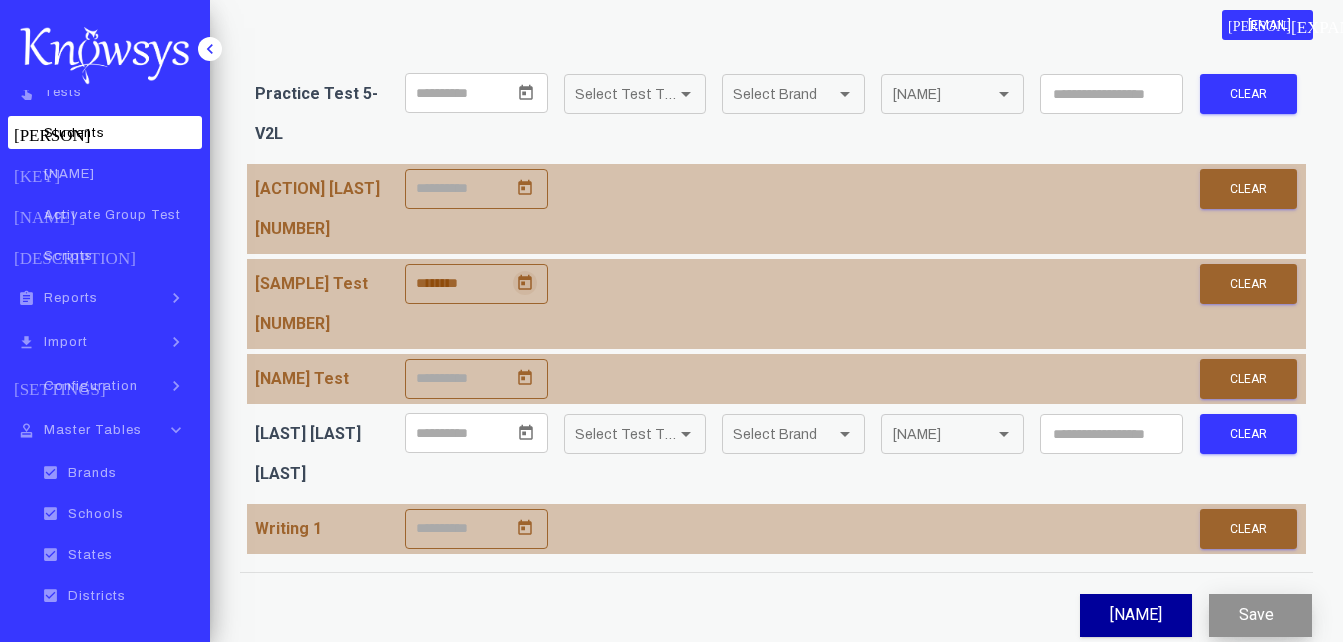 click on "Save" at bounding box center (1260, 615) 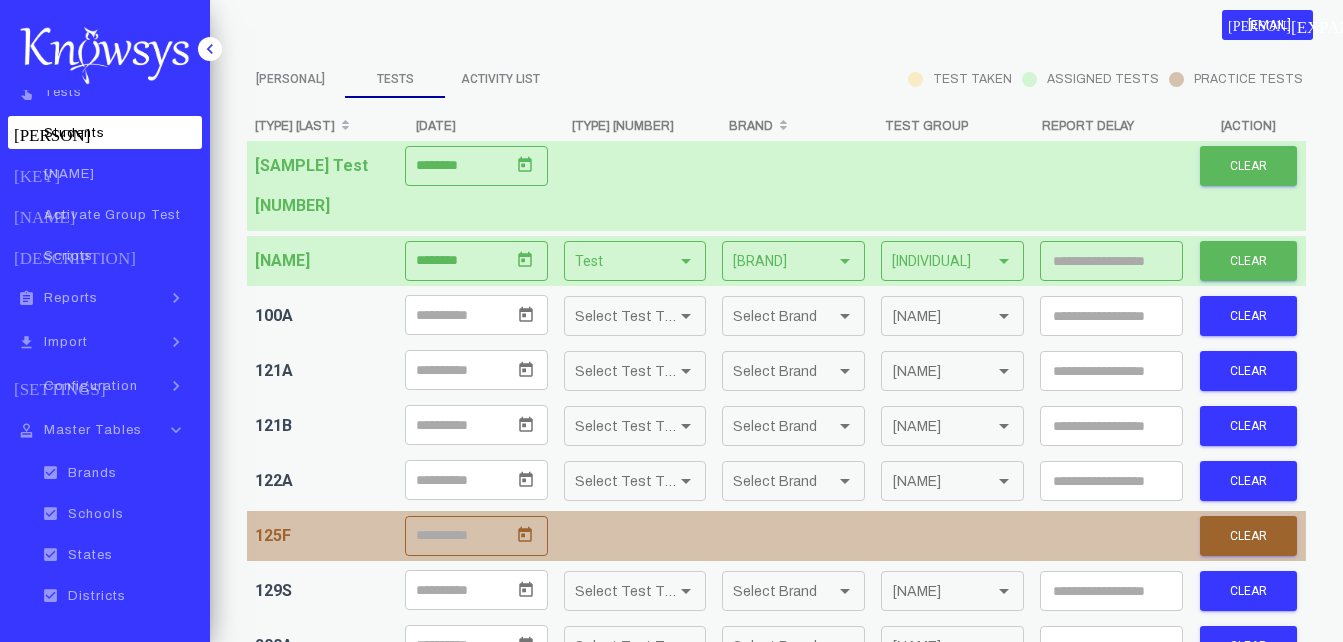 scroll, scrollTop: 0, scrollLeft: 0, axis: both 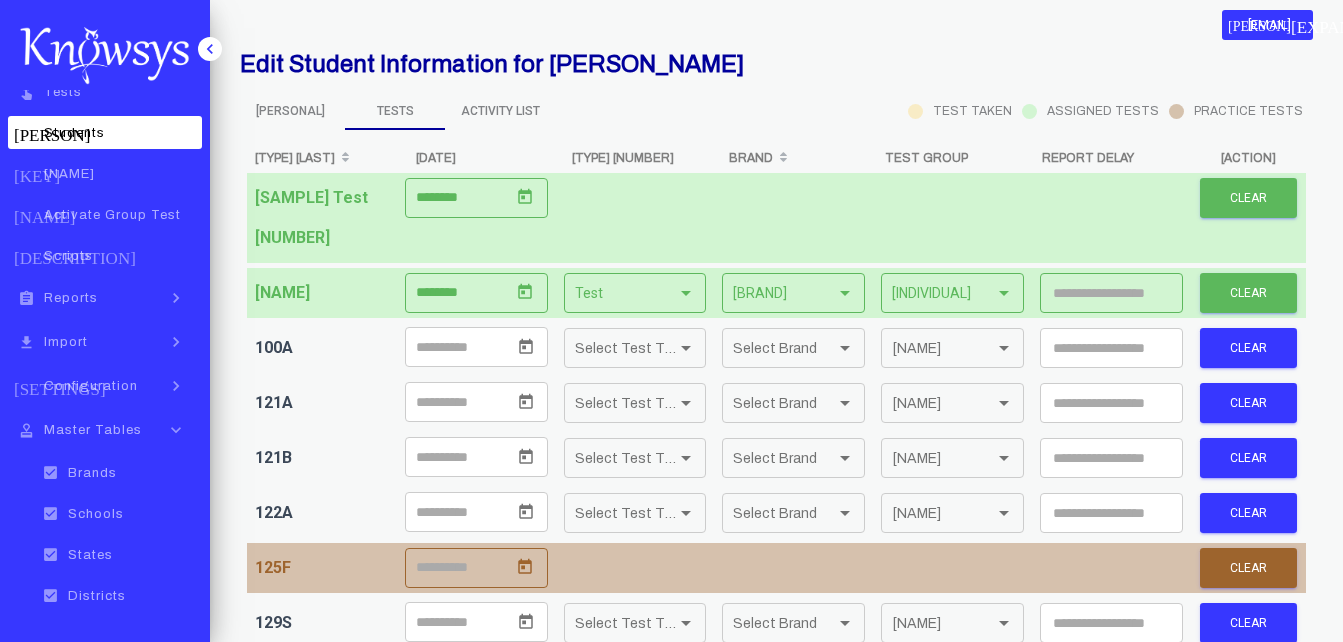 click on "Activity List" at bounding box center [290, 111] 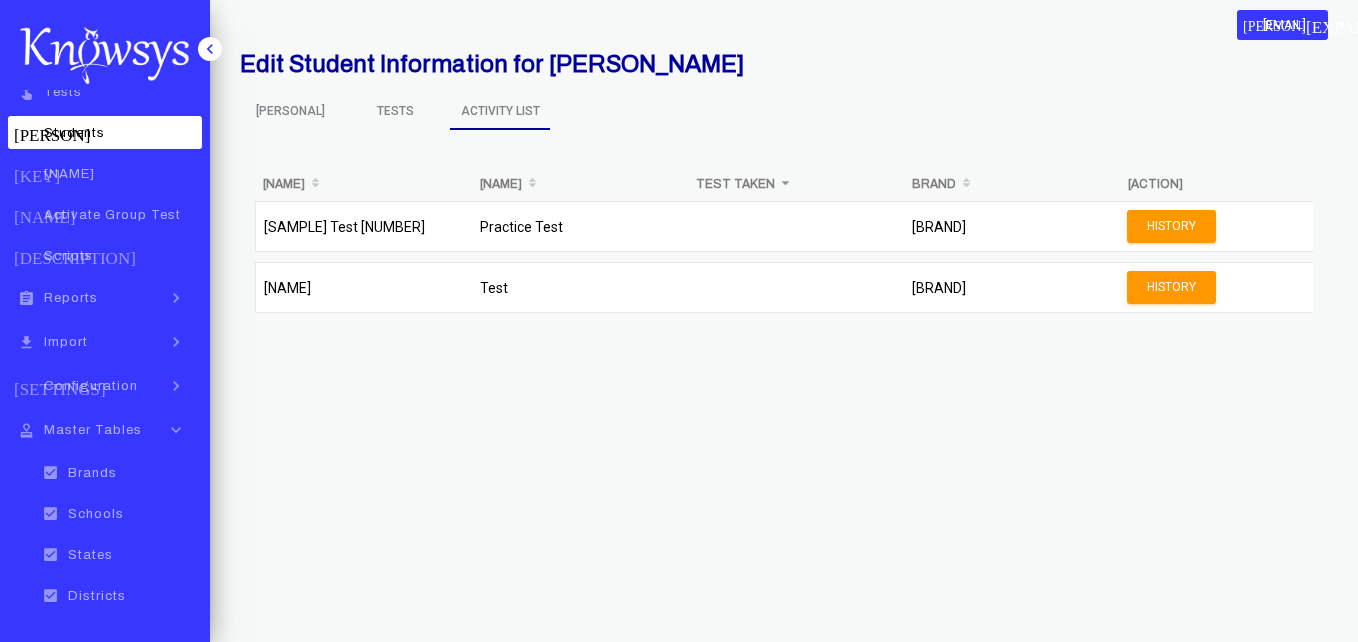 click on "[PERSONAL]" at bounding box center [290, 111] 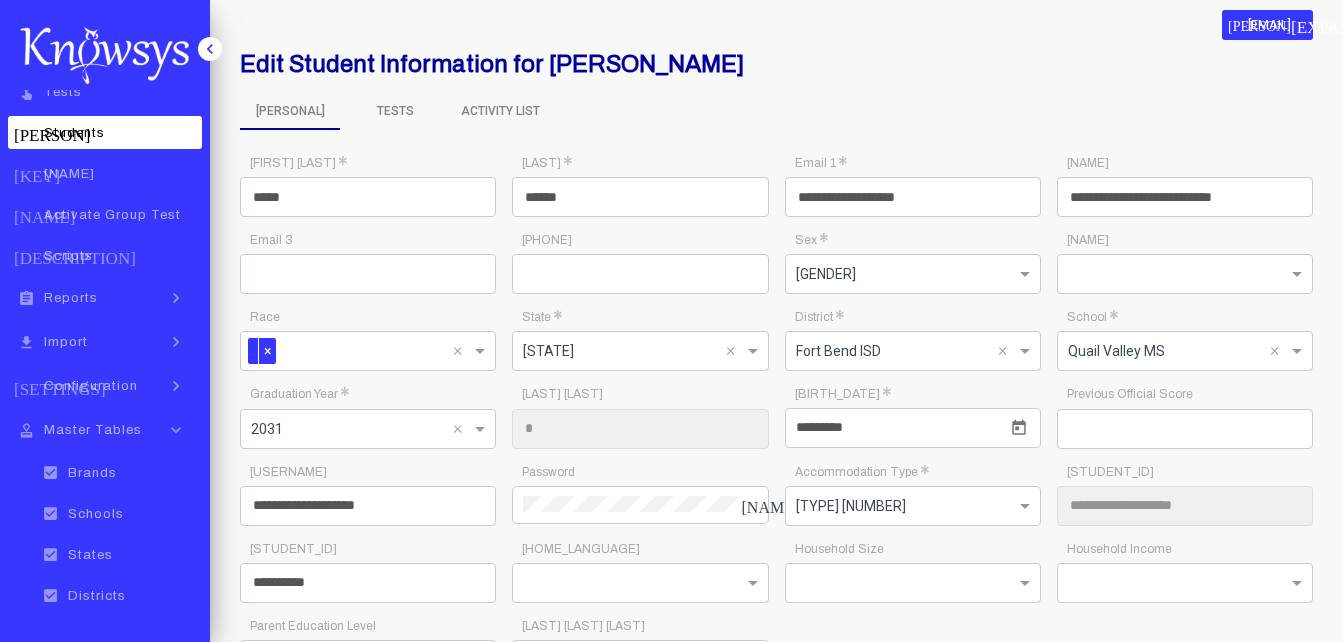 click on "person Students" at bounding box center (105, 132) 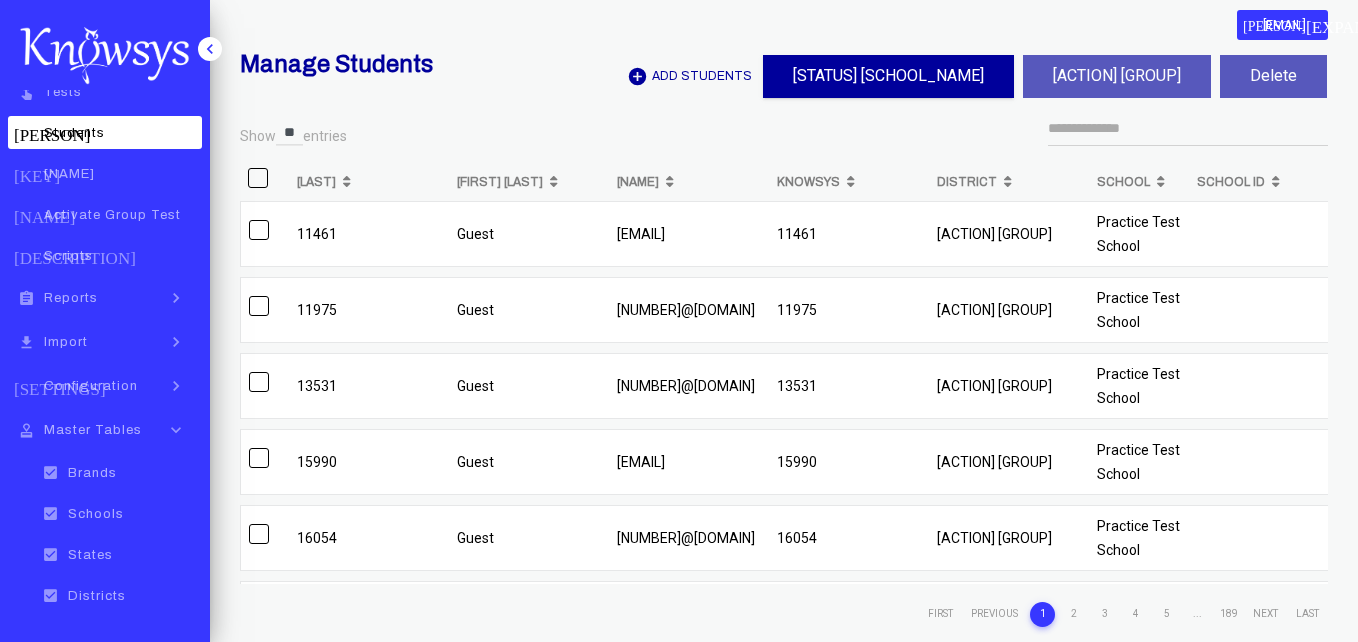 click on "add_circle  Add Students" at bounding box center [689, 76] 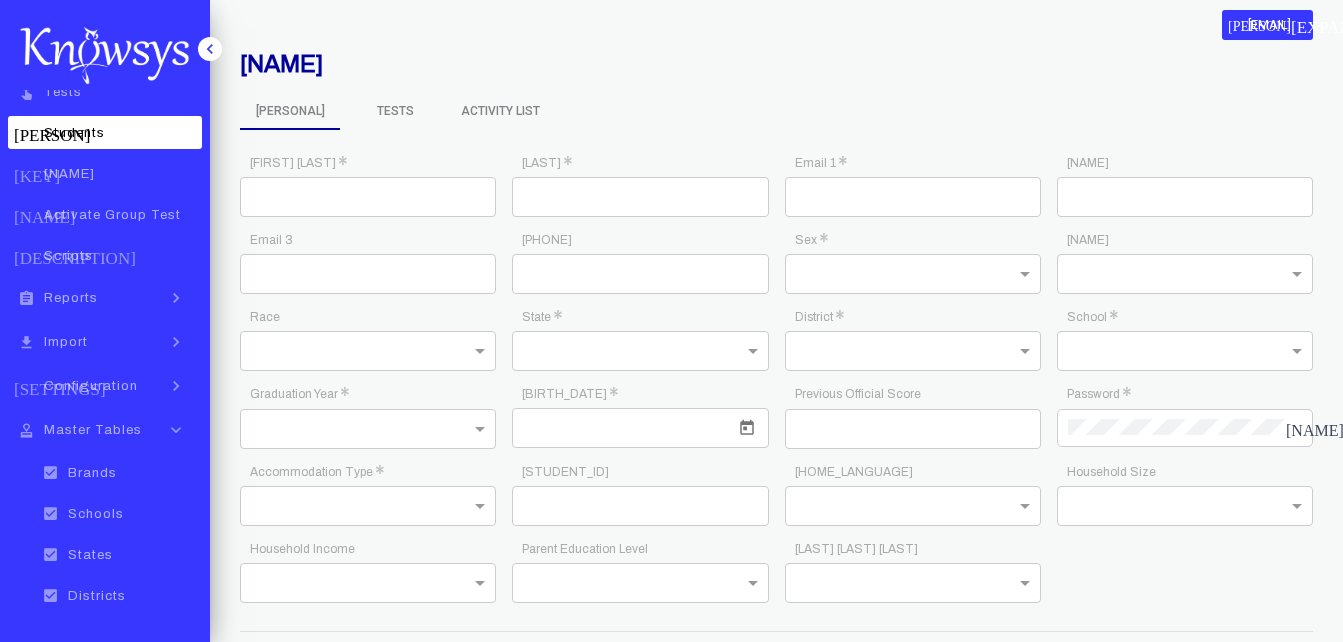 click at bounding box center [368, 197] 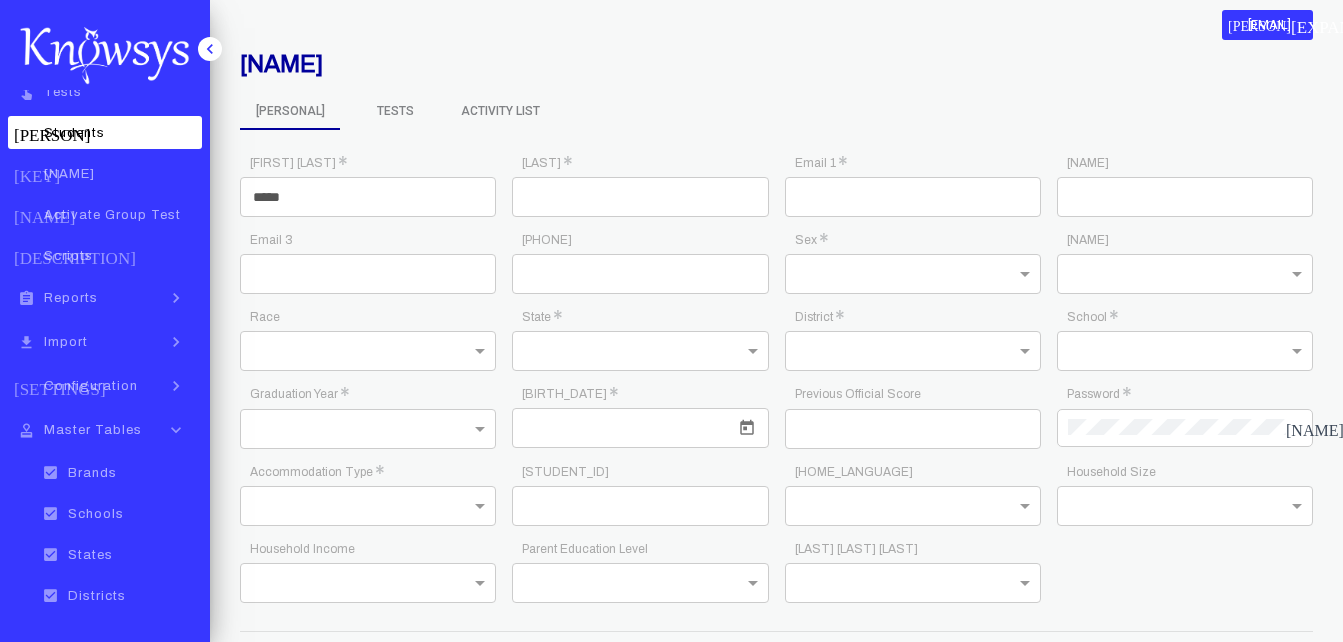 type on "[MASKED]" 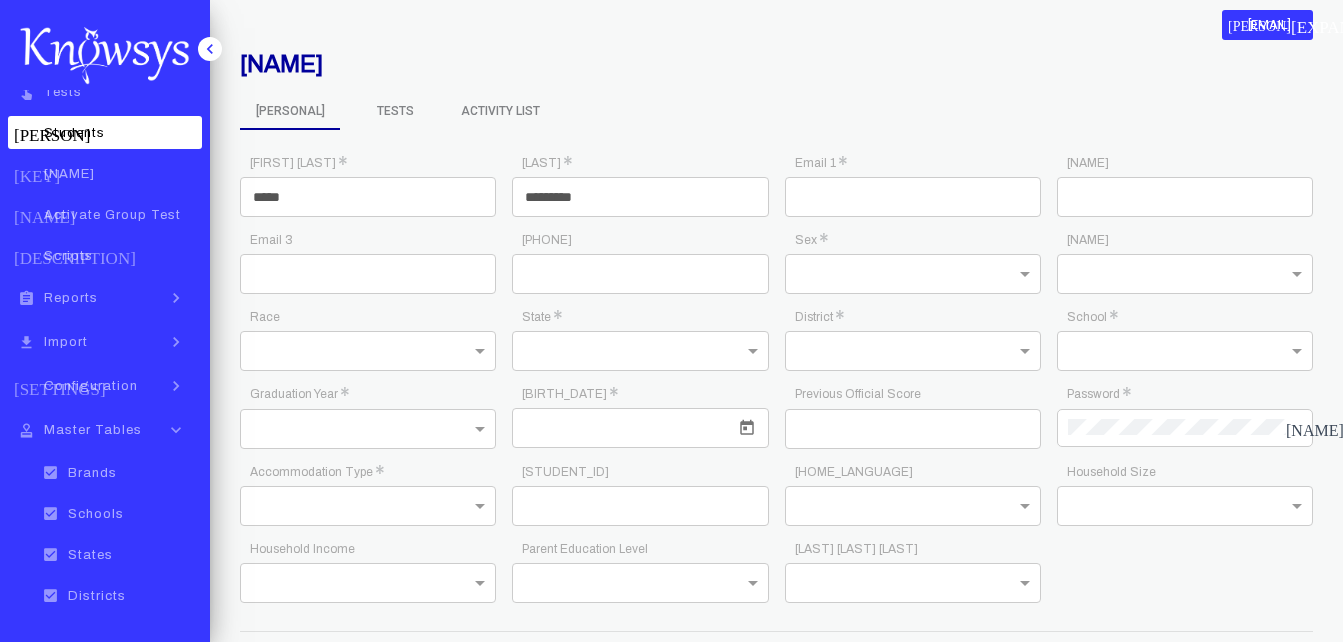 type on "[NAME]" 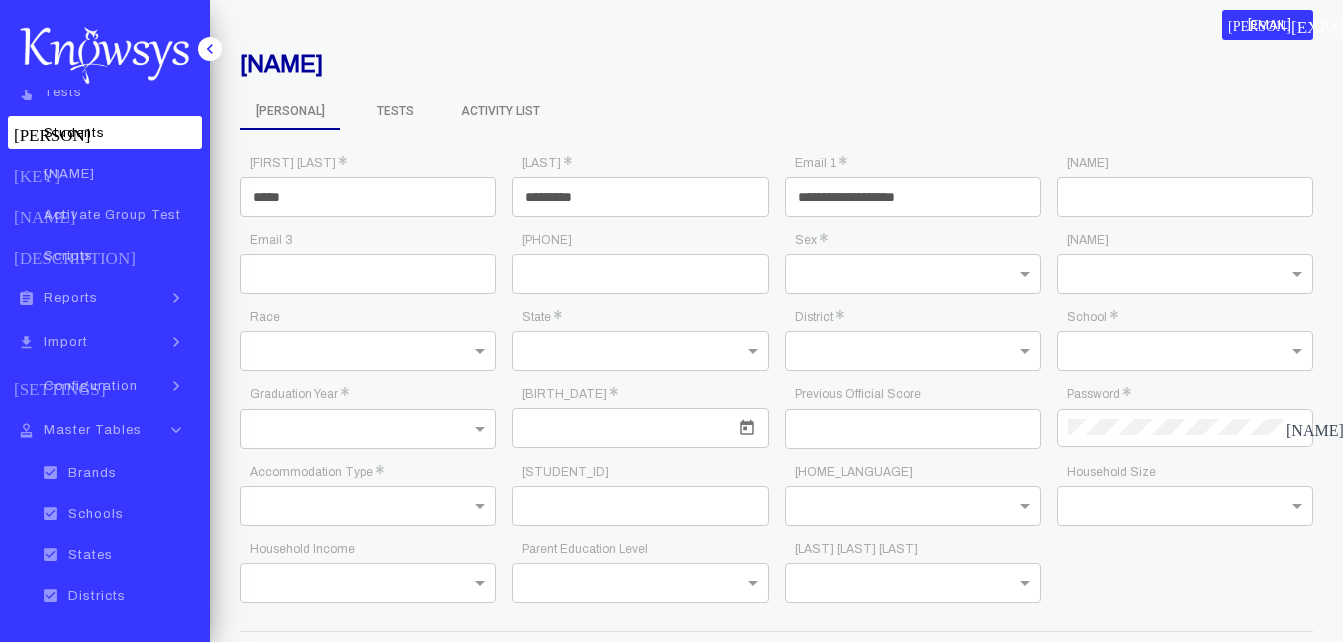 type on "**********" 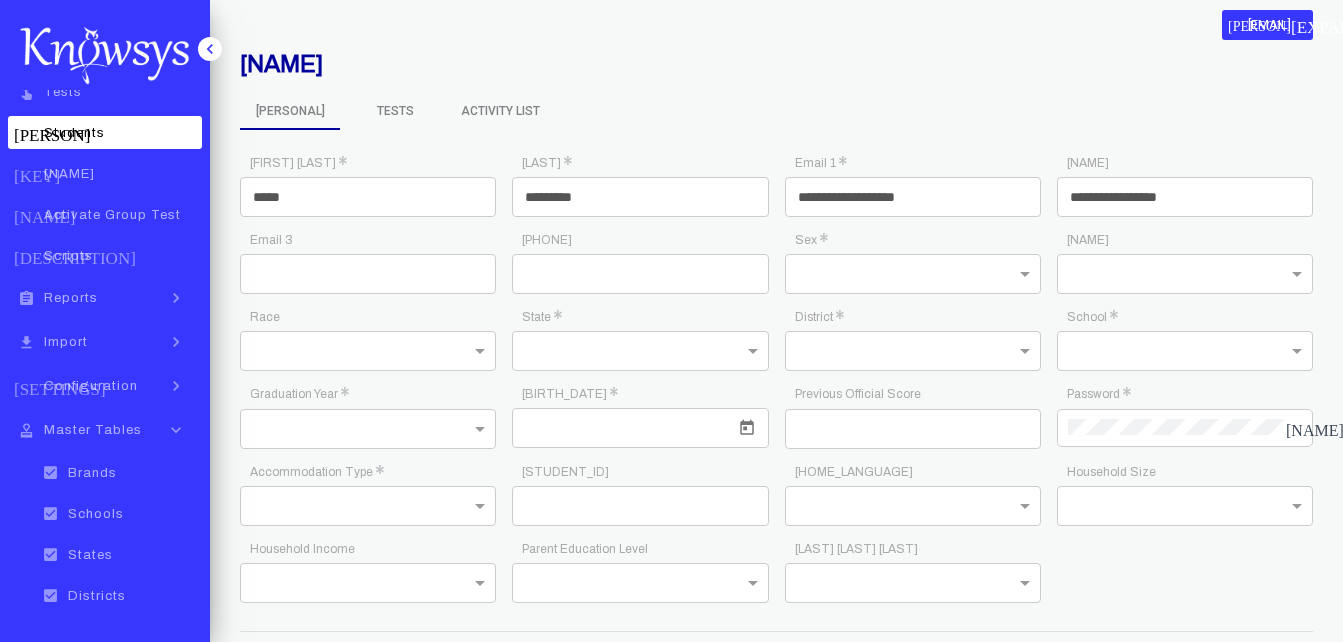 type on "**********" 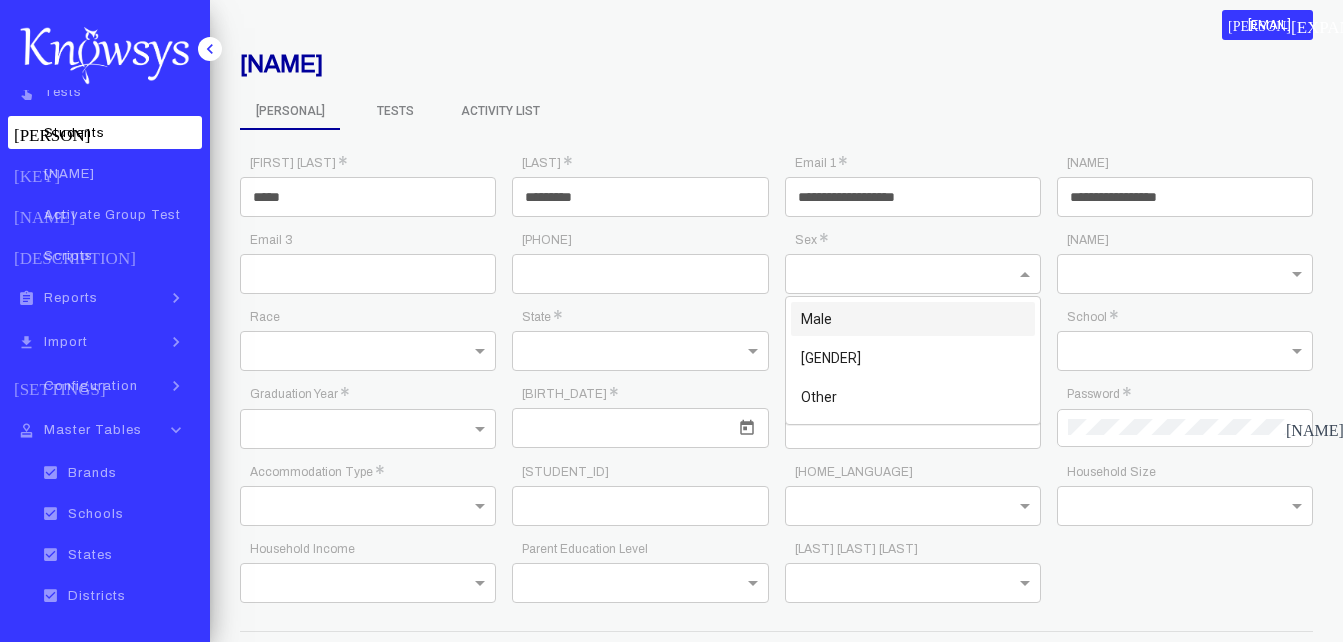 click at bounding box center [913, 272] 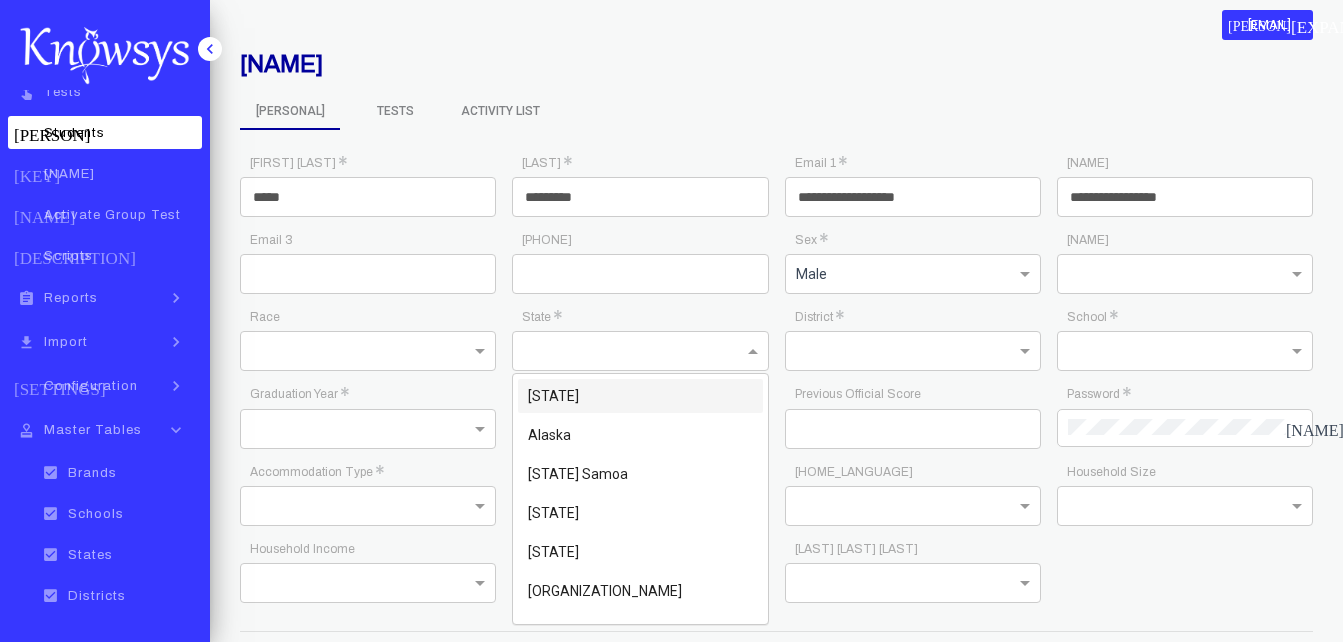 click at bounding box center (620, 350) 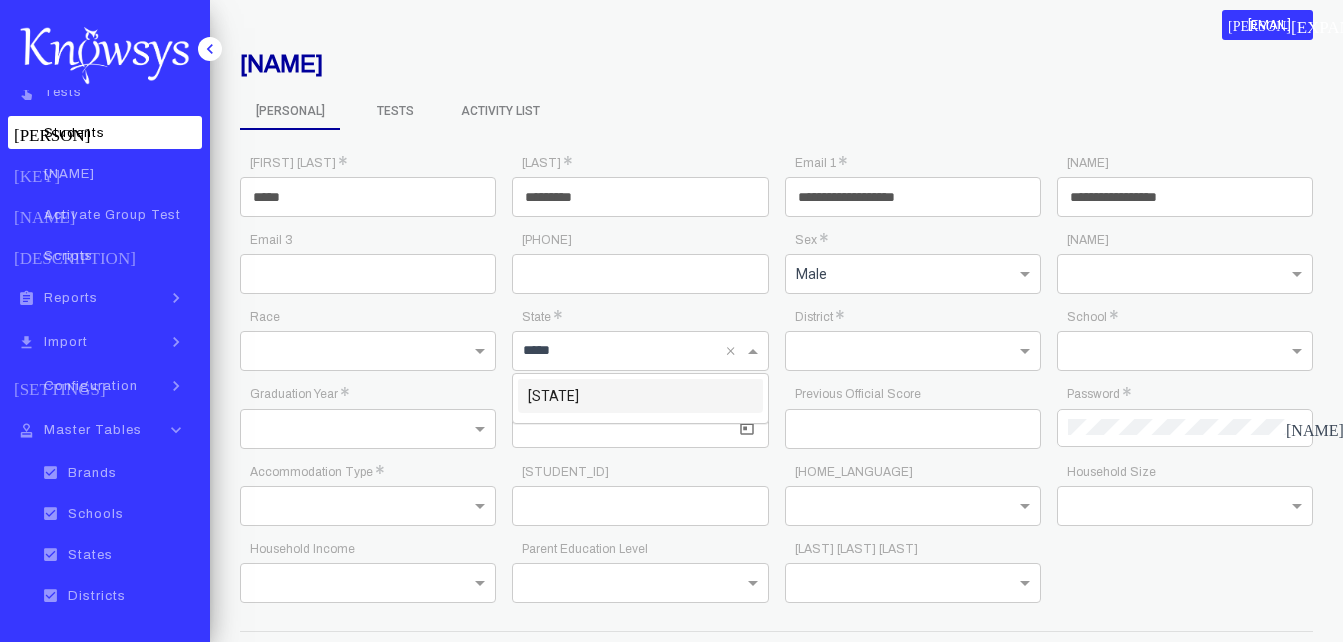 click on "[STATE]" at bounding box center (640, 396) 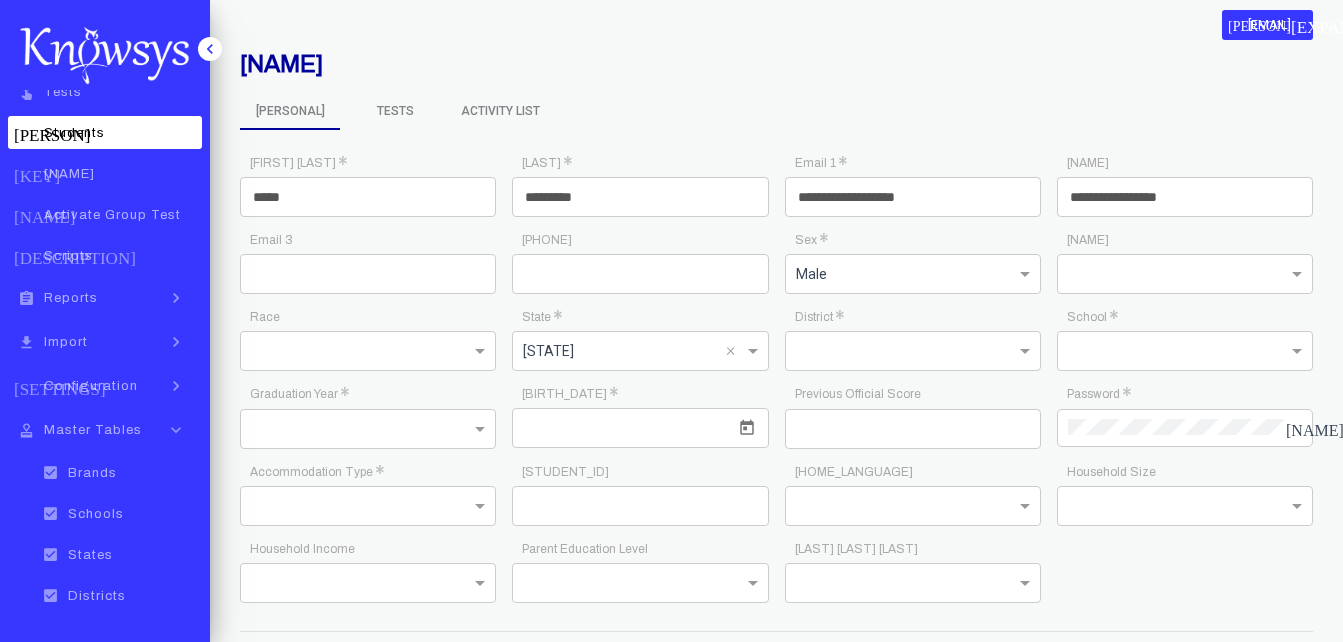 click at bounding box center (893, 350) 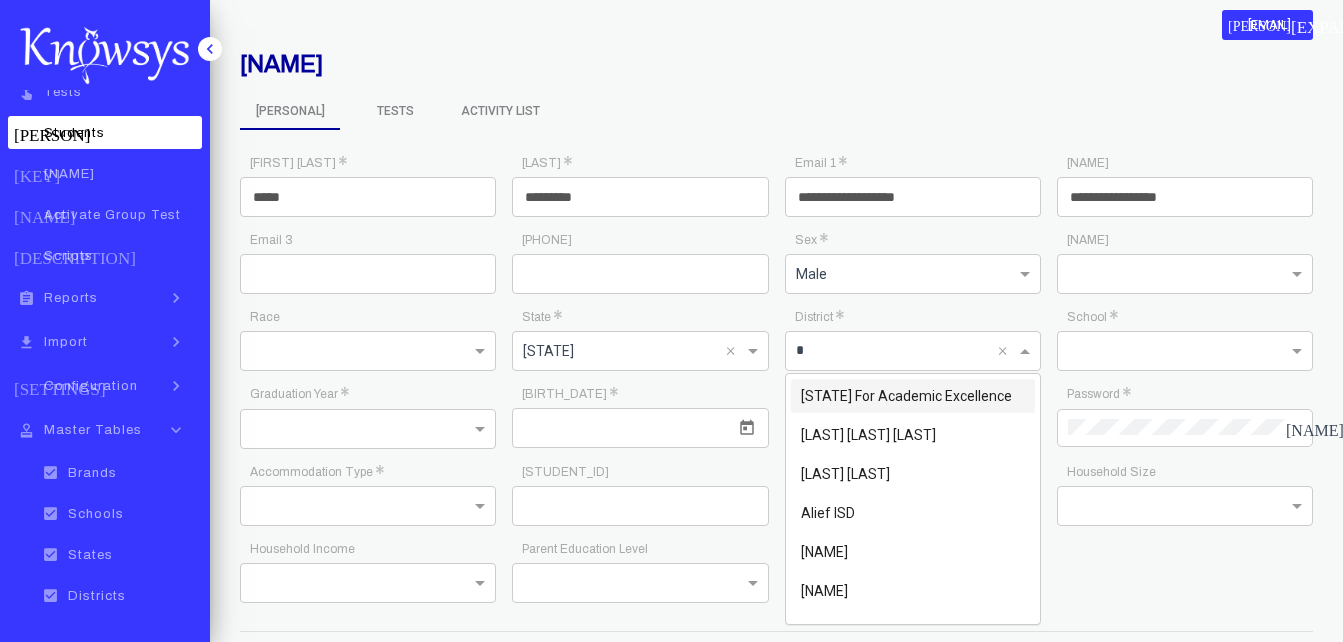 type on "**" 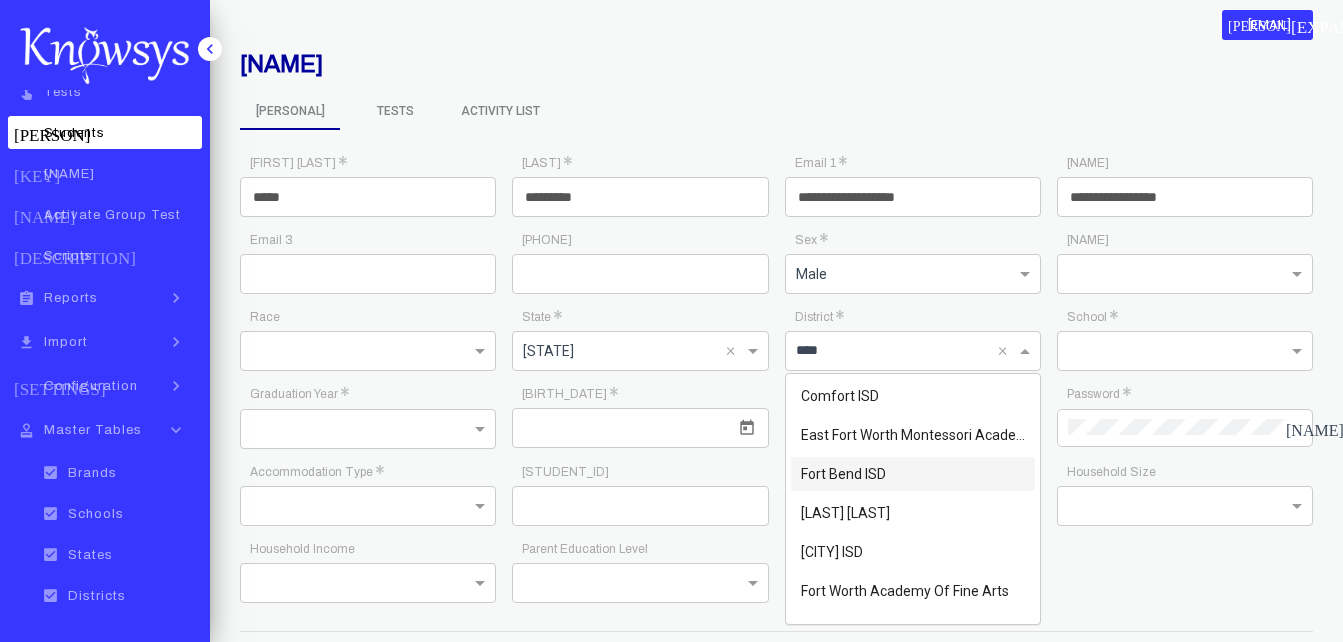 click on "Fort Bend ISD" at bounding box center [843, 474] 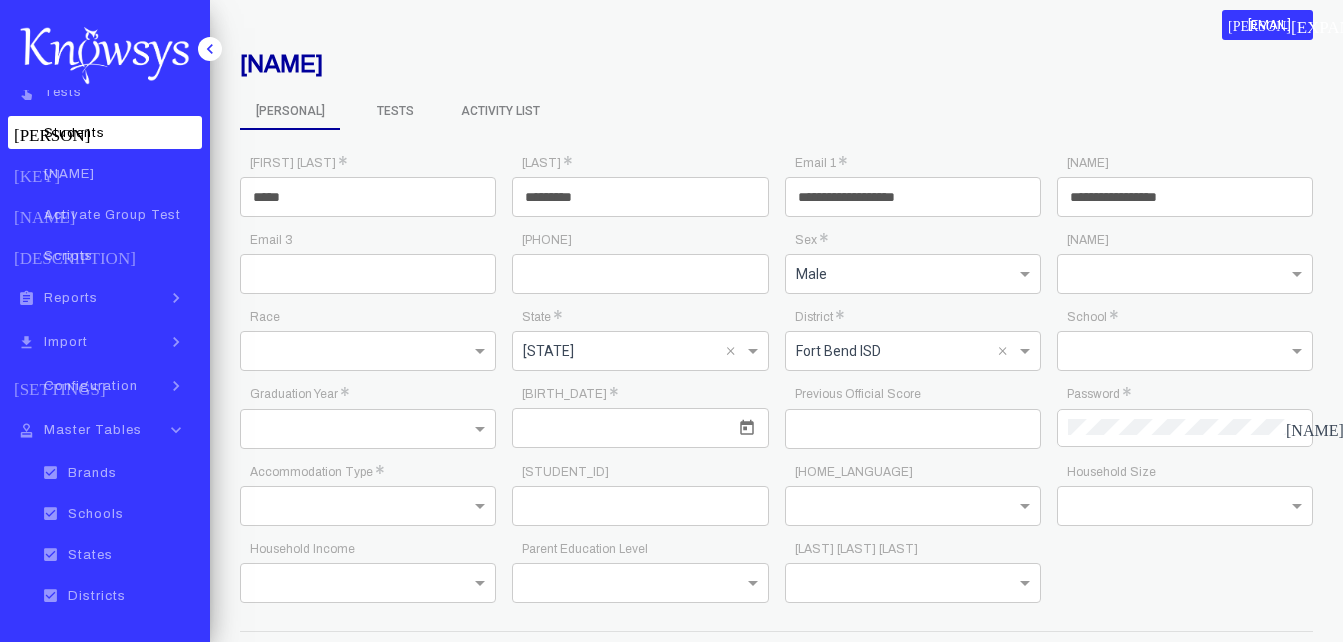 click at bounding box center [640, 428] 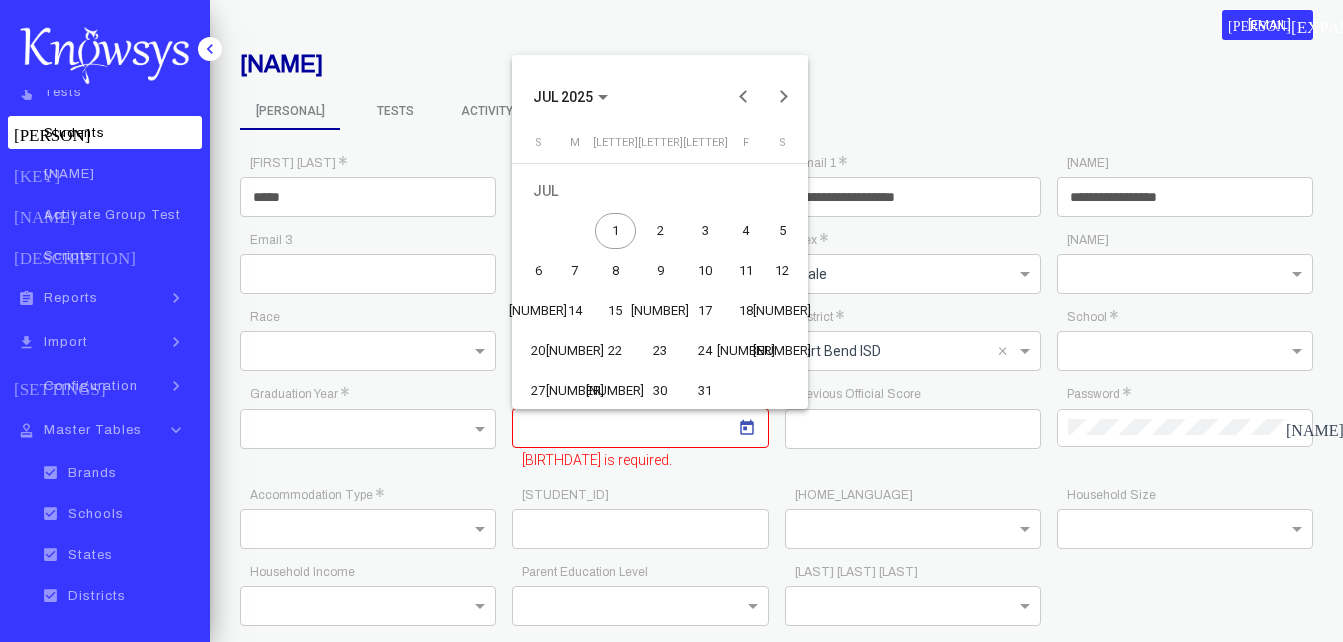click at bounding box center [671, 321] 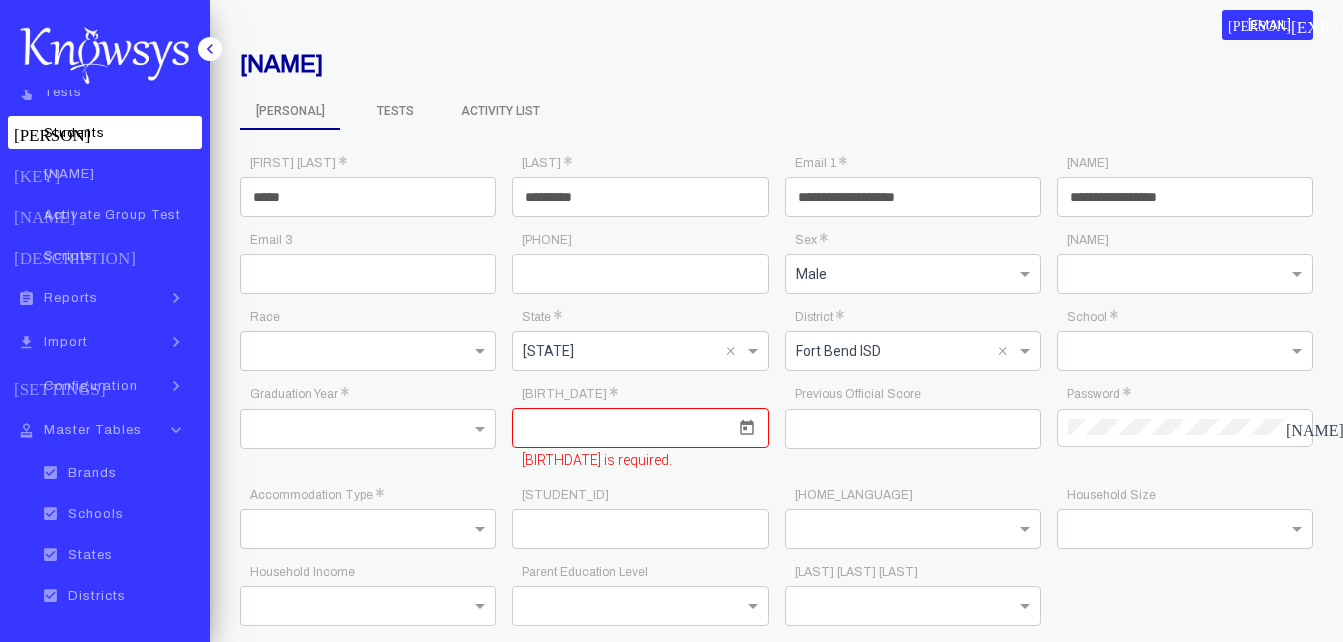 paste on "[MASKED]" 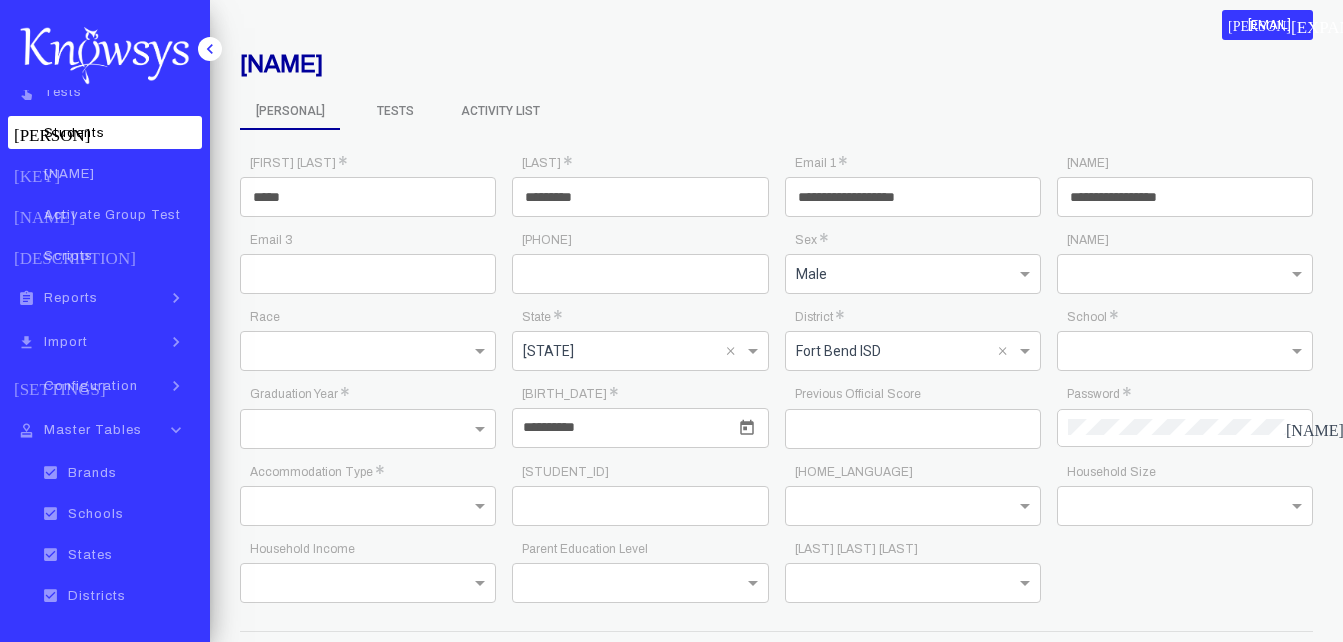 type on "[MASKED]" 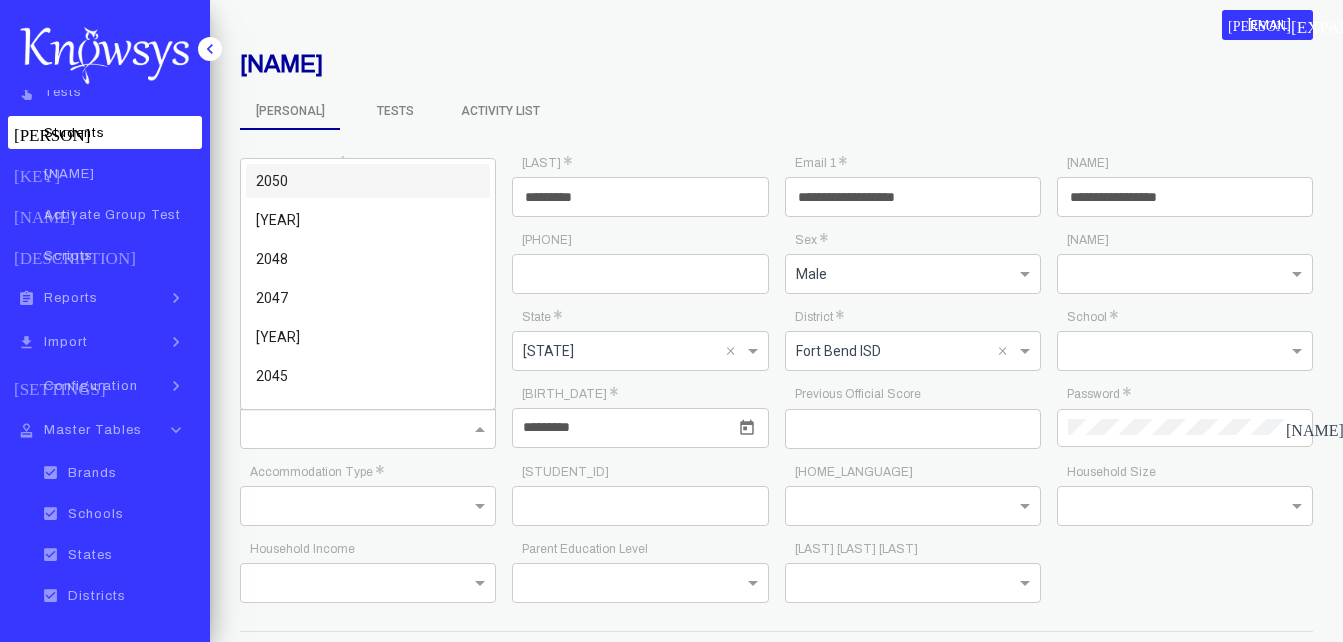 click at bounding box center (348, 428) 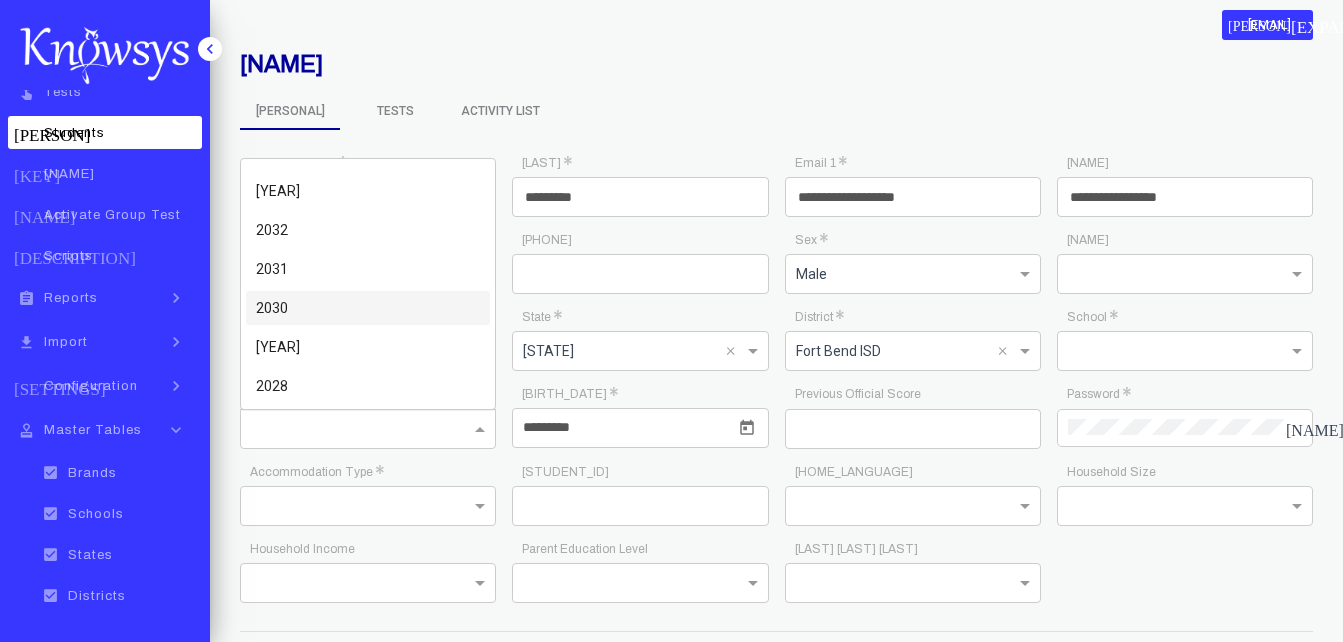 scroll, scrollTop: 654, scrollLeft: 0, axis: vertical 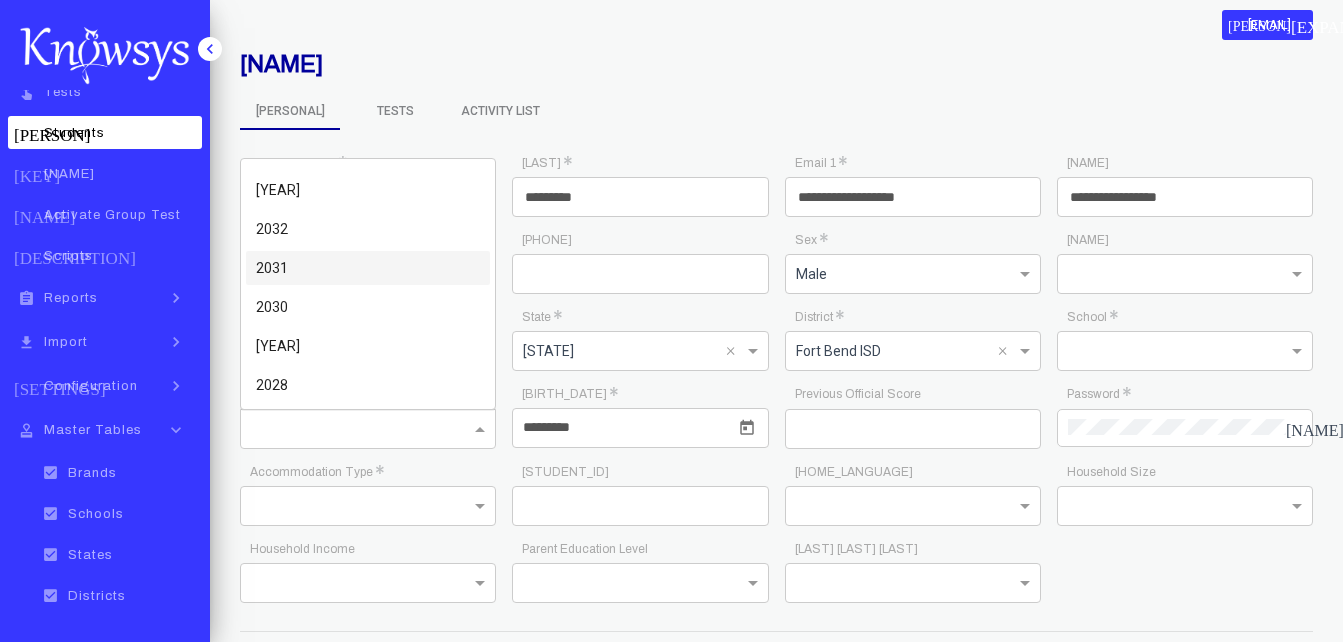 click on "2031" at bounding box center (368, 268) 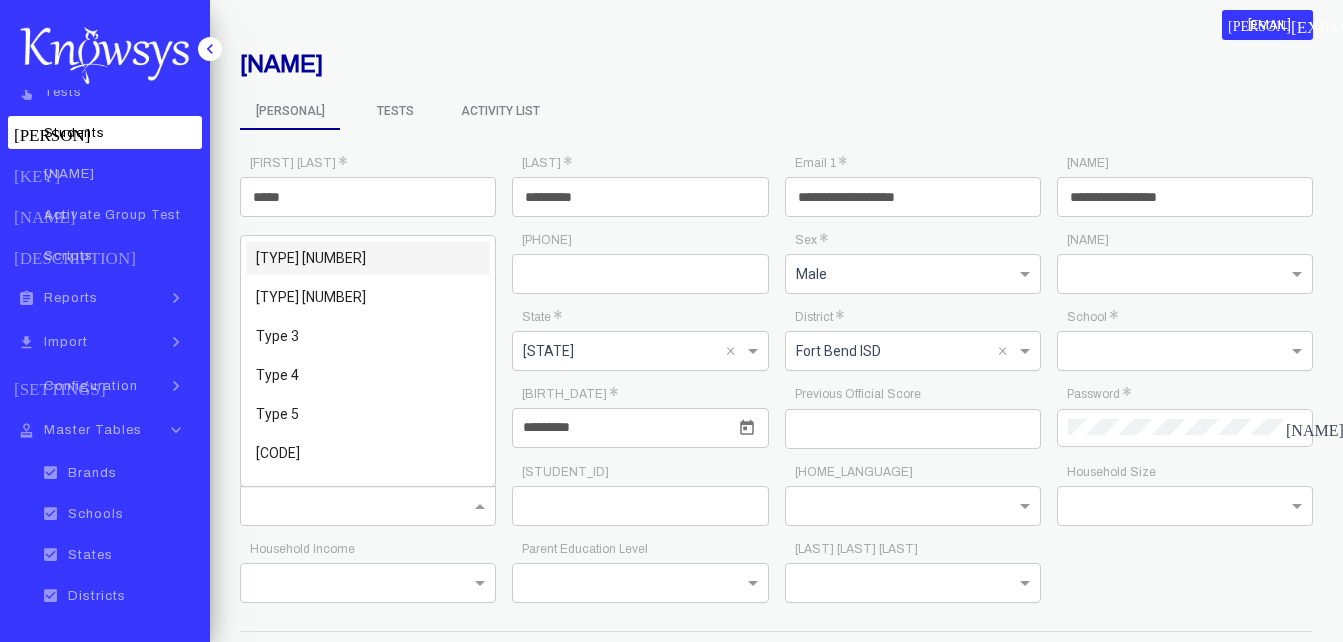 click at bounding box center [368, 504] 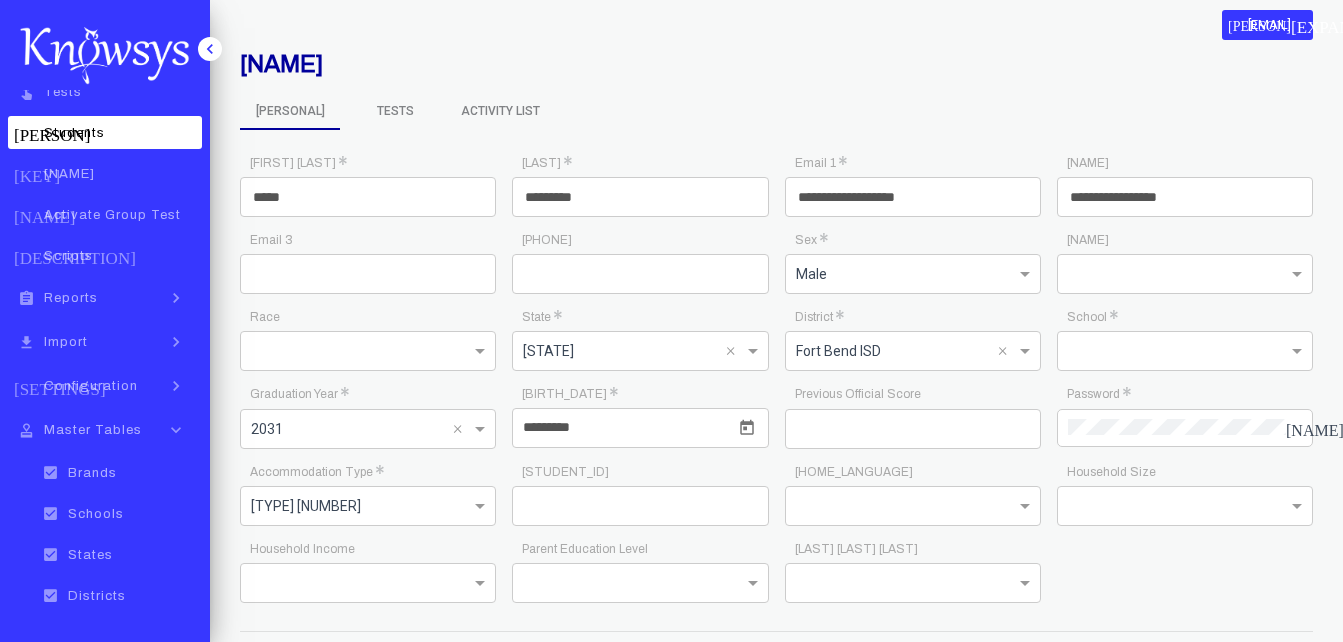 click at bounding box center (640, 506) 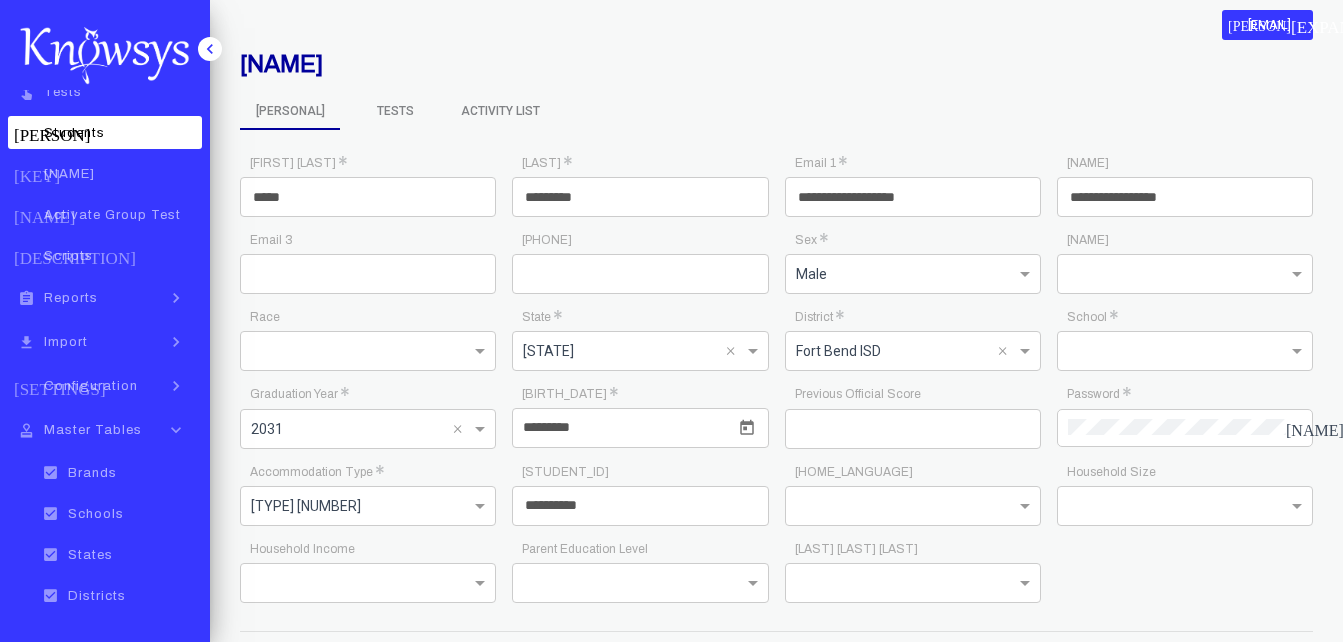type on "[MASKED]" 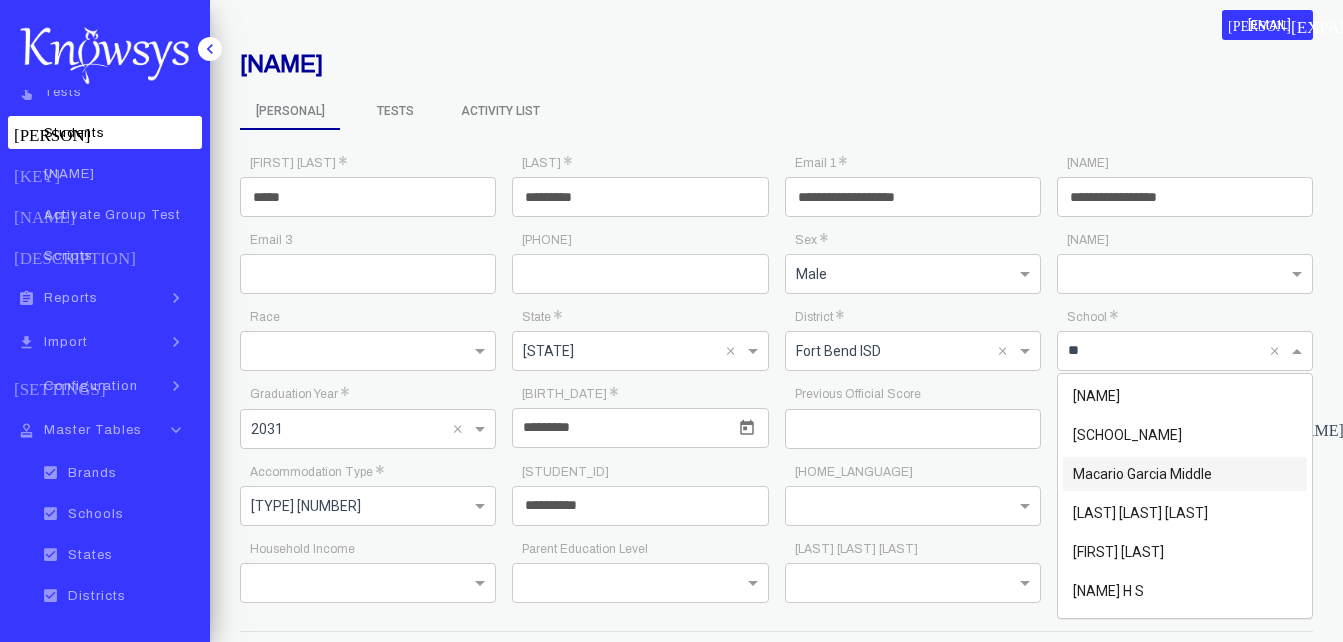 click on "Macario Garcia Middle" at bounding box center (1142, 474) 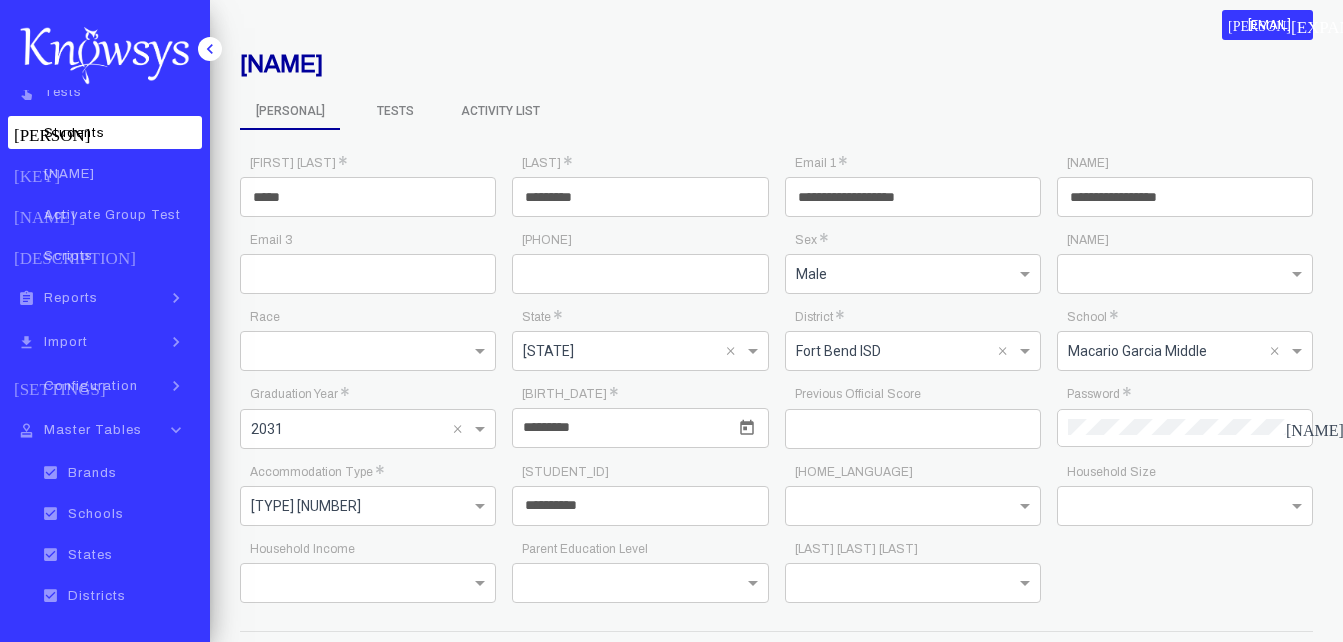 scroll, scrollTop: 59, scrollLeft: 0, axis: vertical 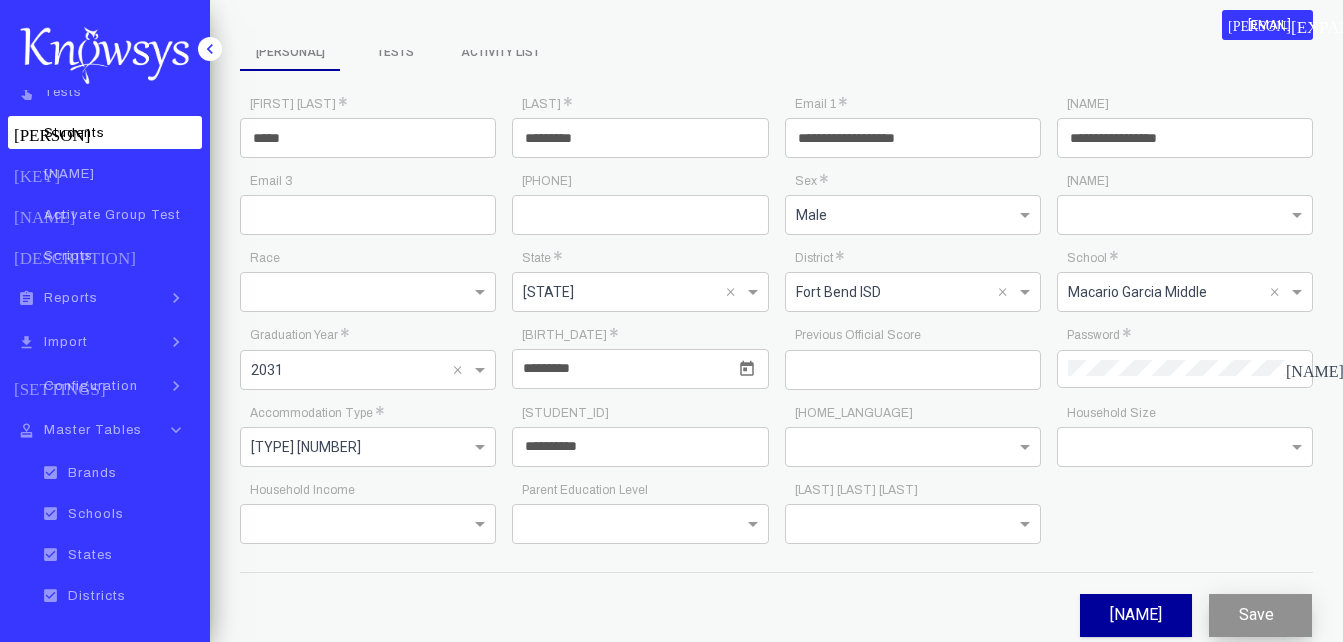 click on "Save" at bounding box center [1260, 615] 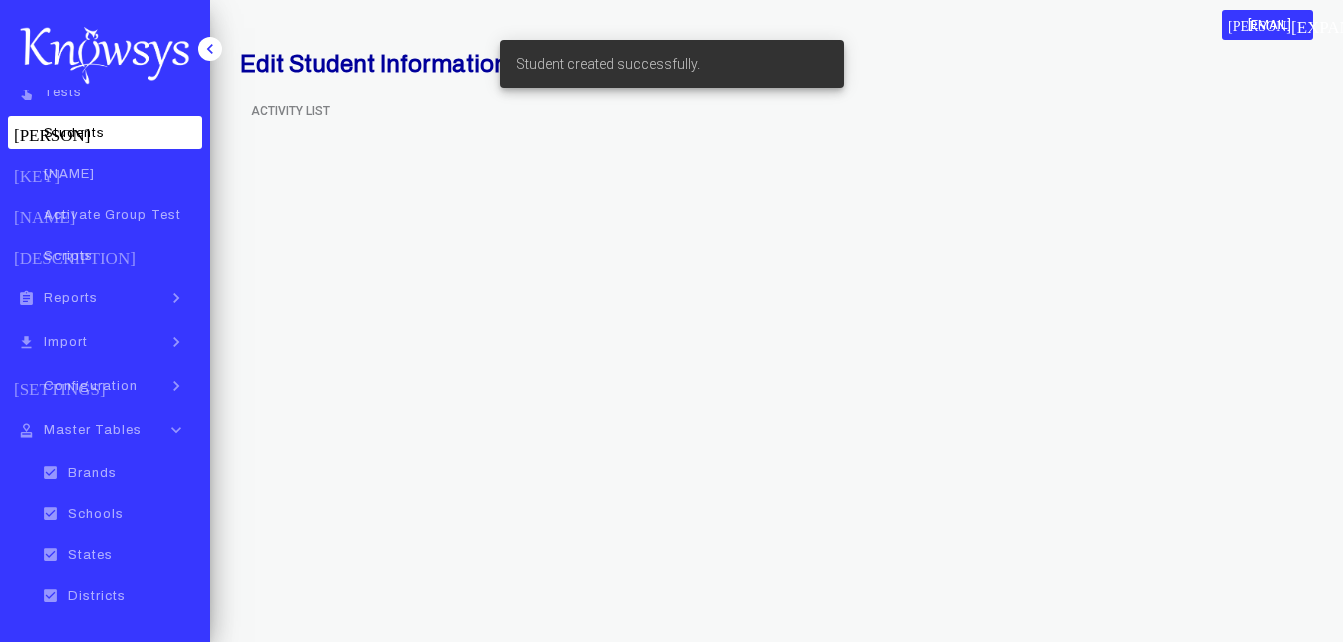 scroll, scrollTop: 0, scrollLeft: 0, axis: both 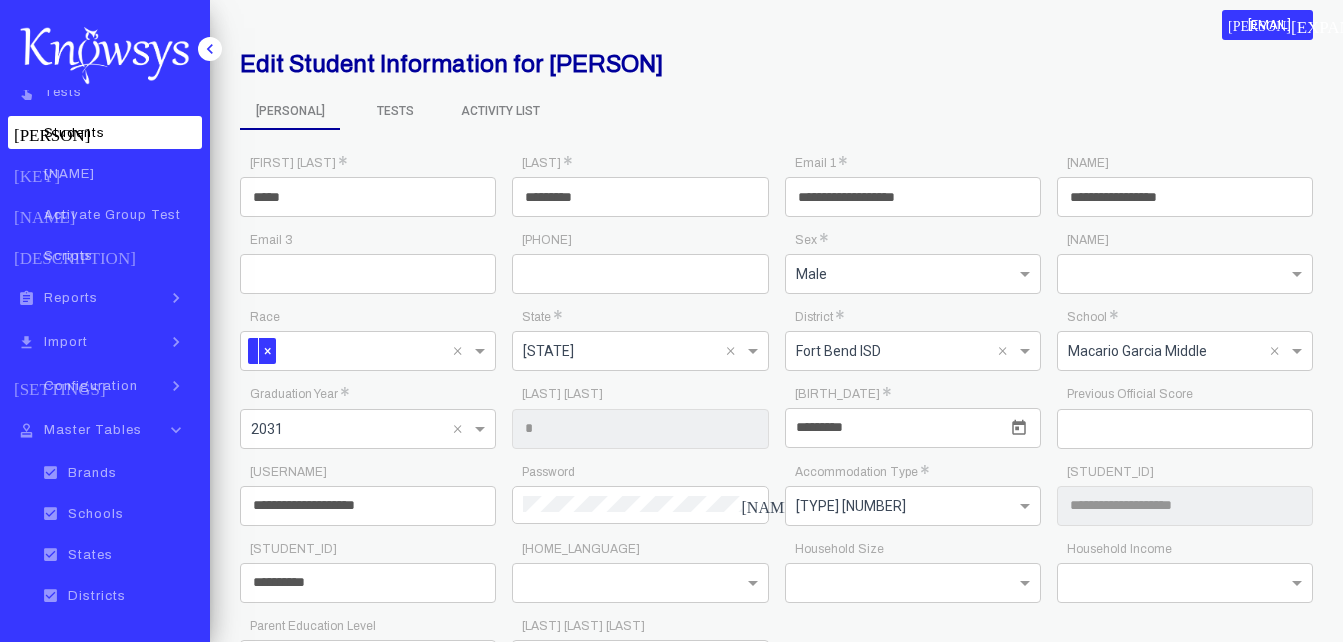 drag, startPoint x: 409, startPoint y: 495, endPoint x: 253, endPoint y: 494, distance: 156.0032 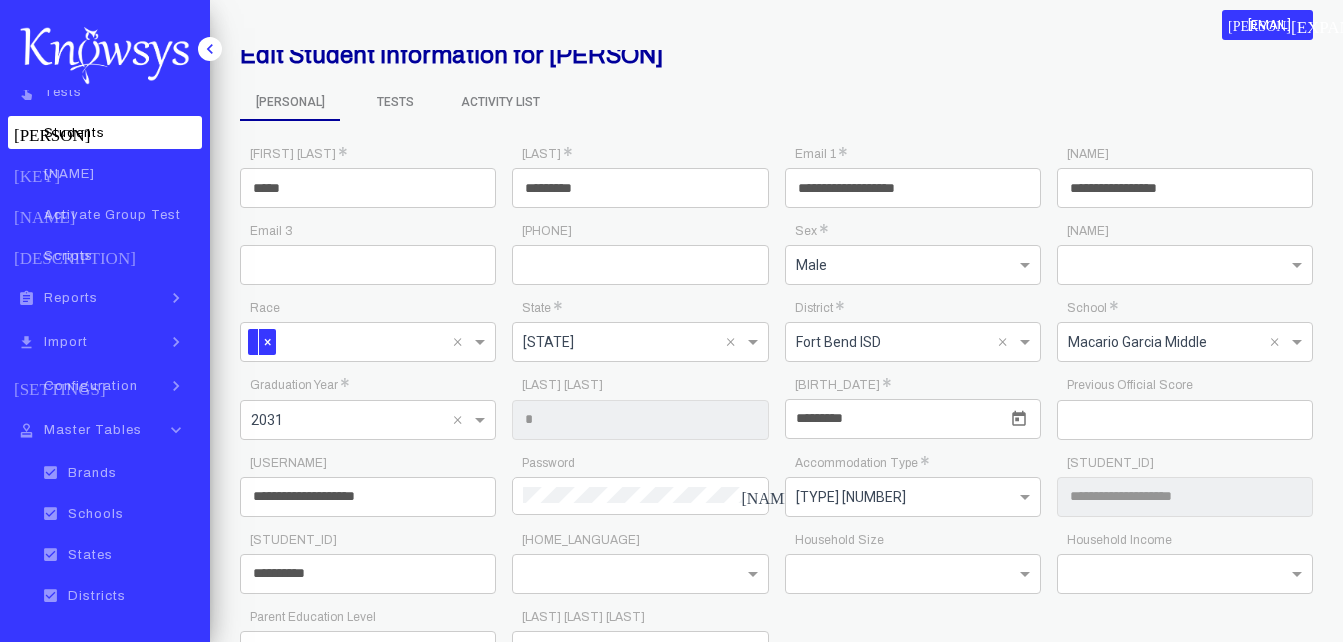 scroll, scrollTop: 5, scrollLeft: 0, axis: vertical 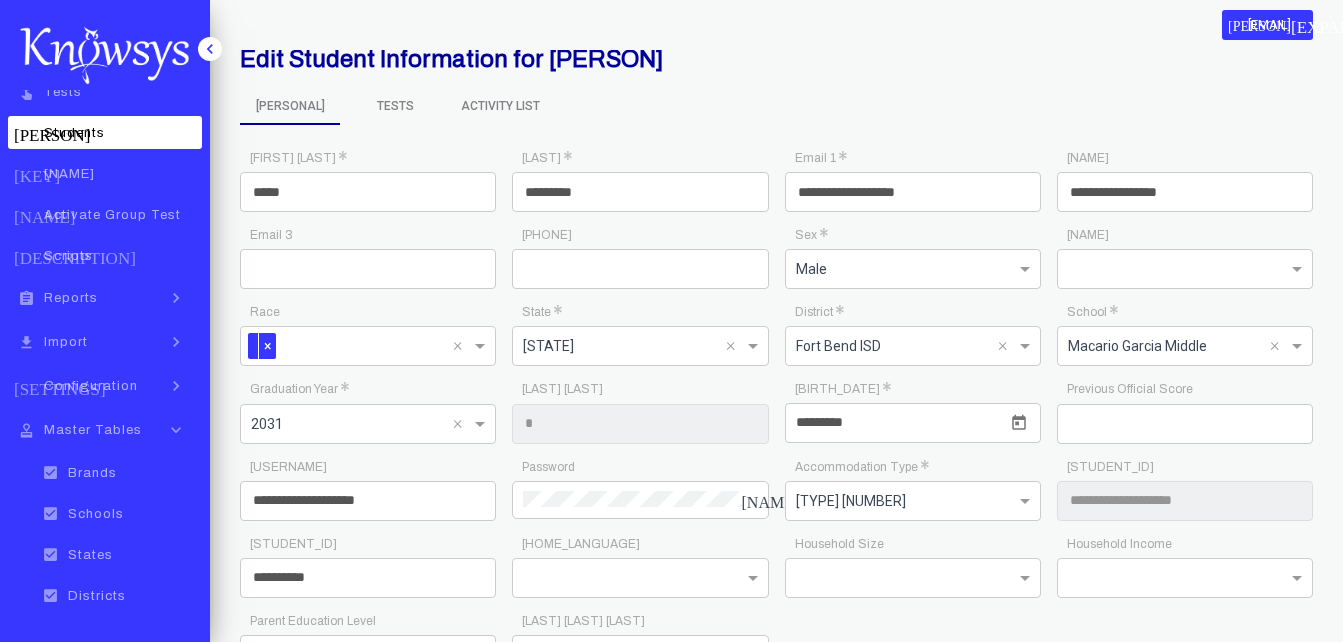 click on "Tests" at bounding box center [290, 107] 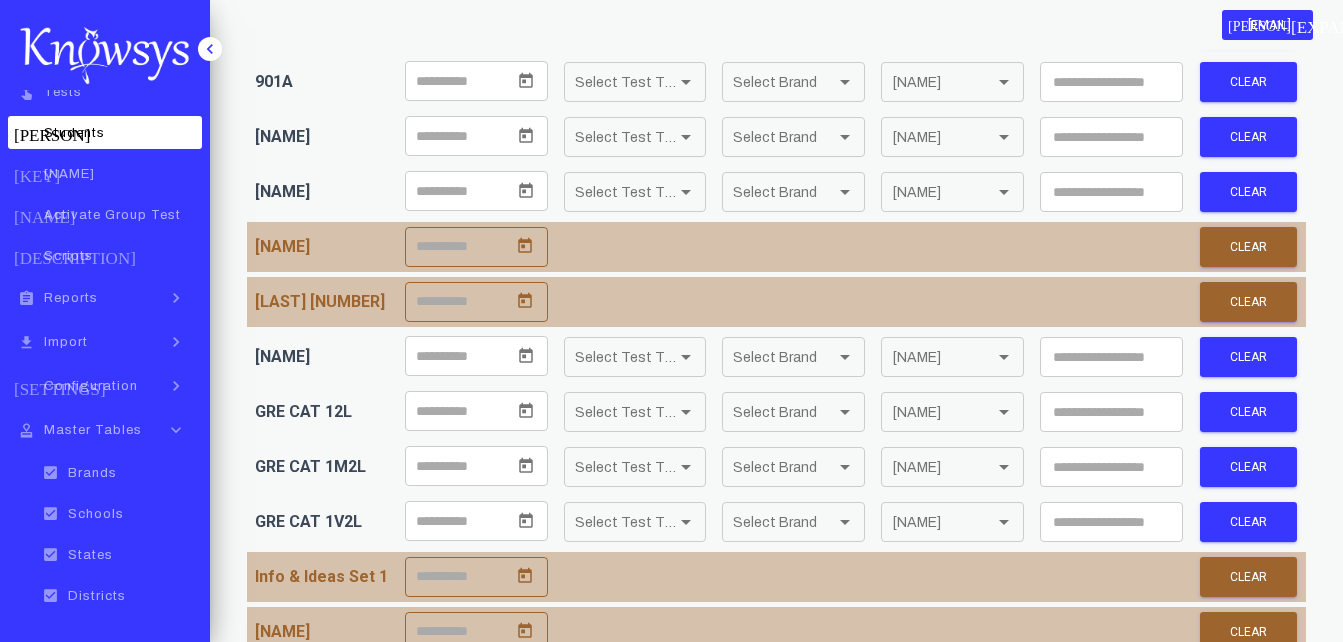 scroll, scrollTop: 1600, scrollLeft: 0, axis: vertical 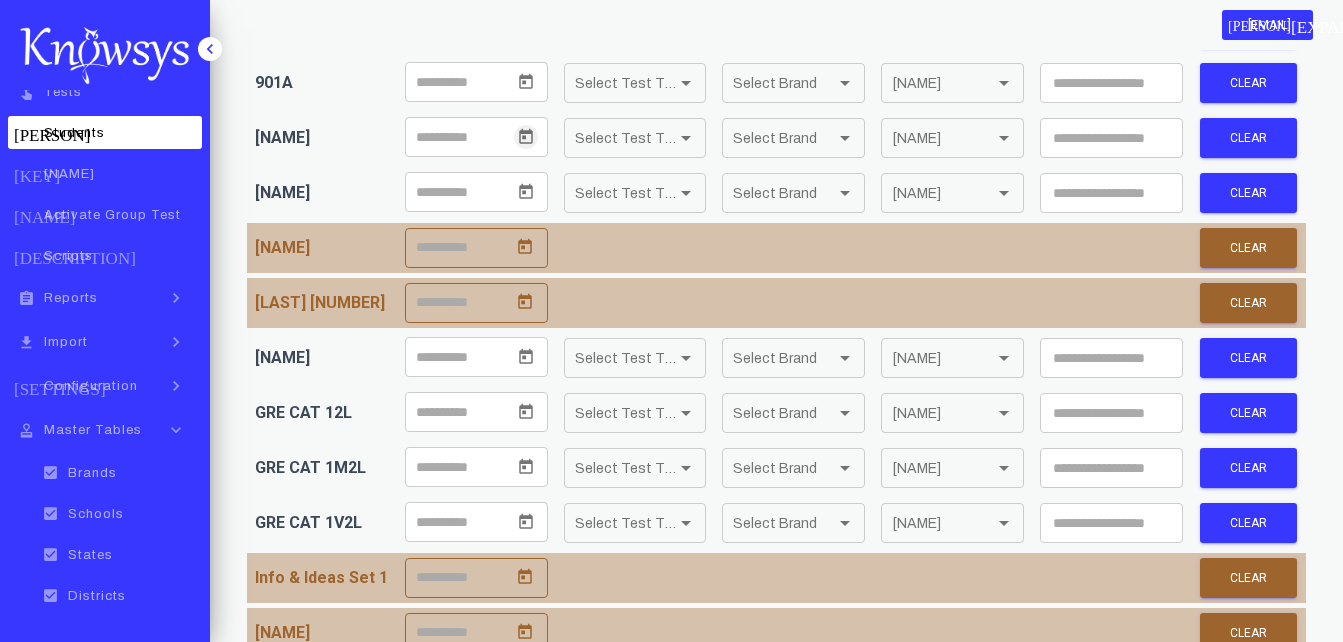 click at bounding box center [526, 137] 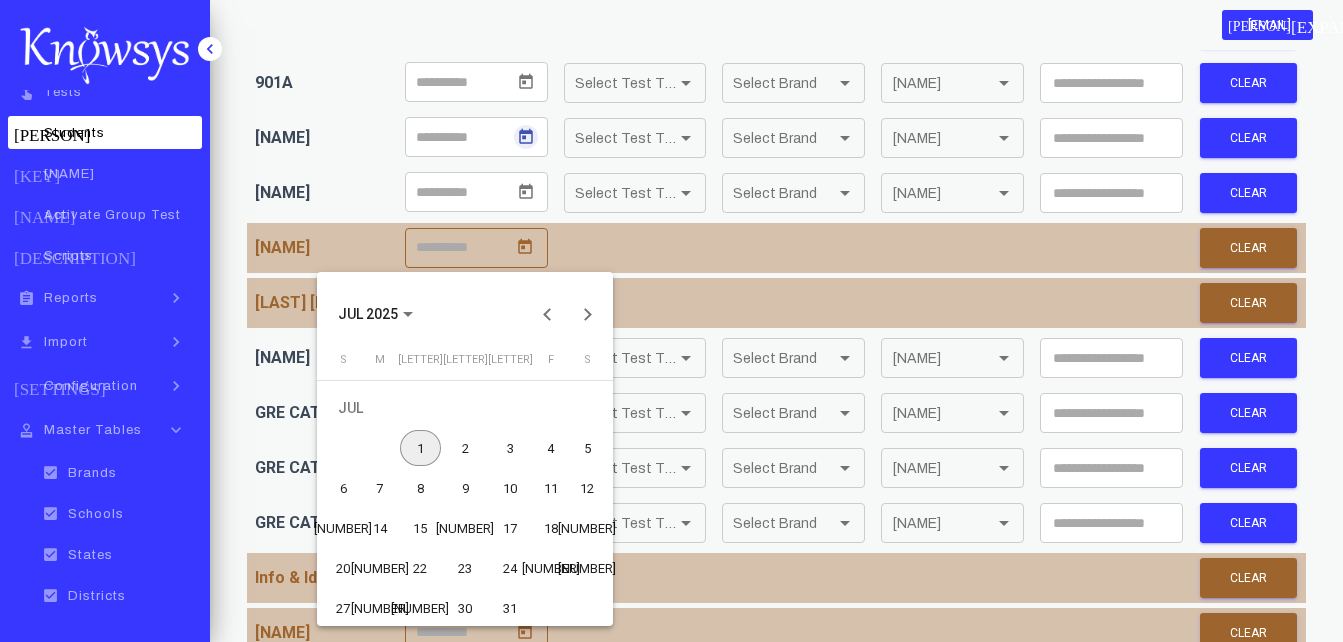click on "1" at bounding box center [420, 448] 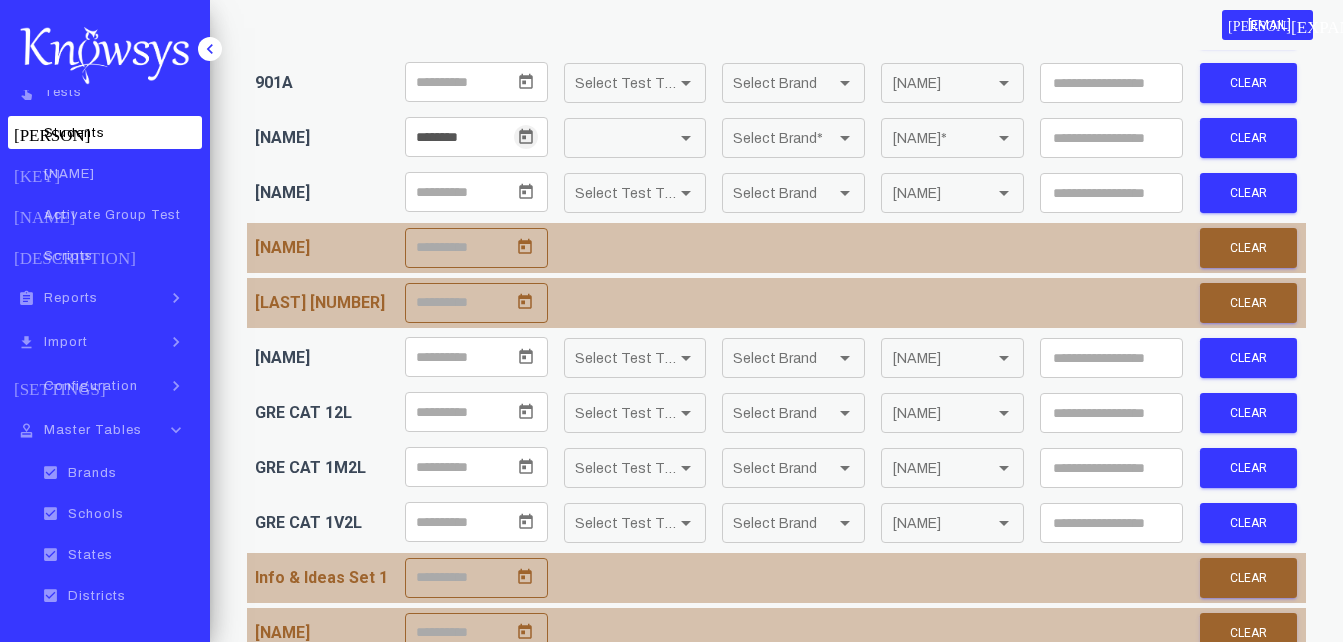 click on "Select Test Type" at bounding box center [626, 138] 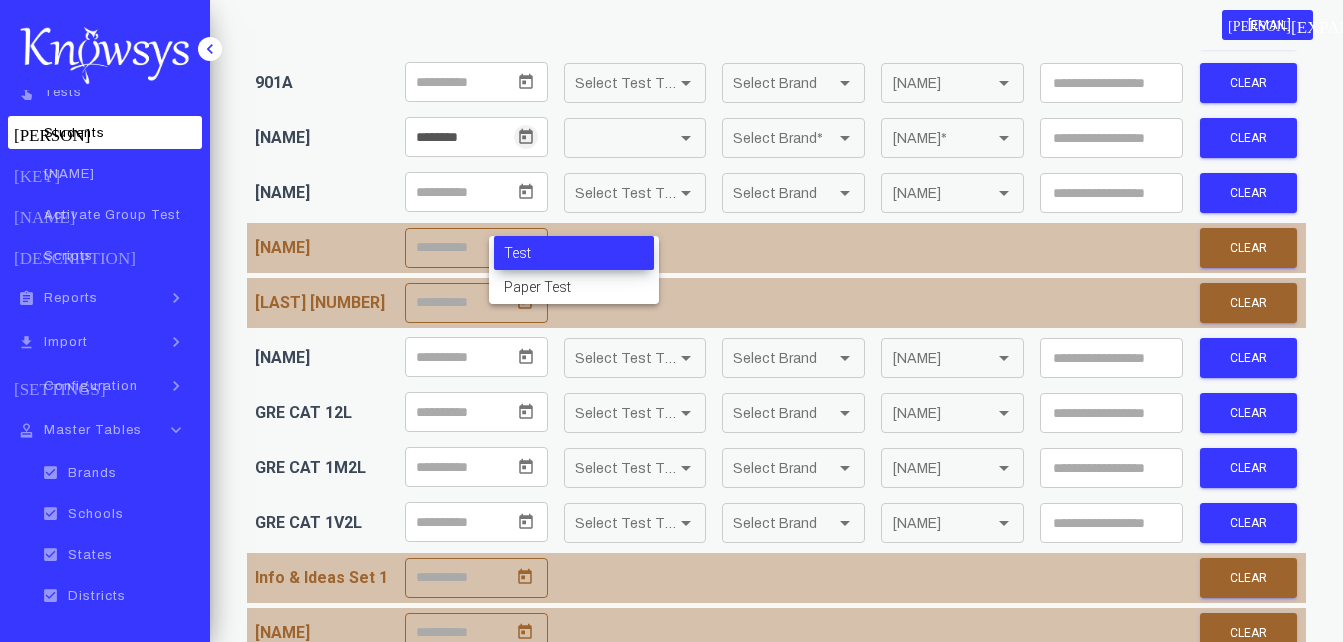 click on "Test" at bounding box center (574, 253) 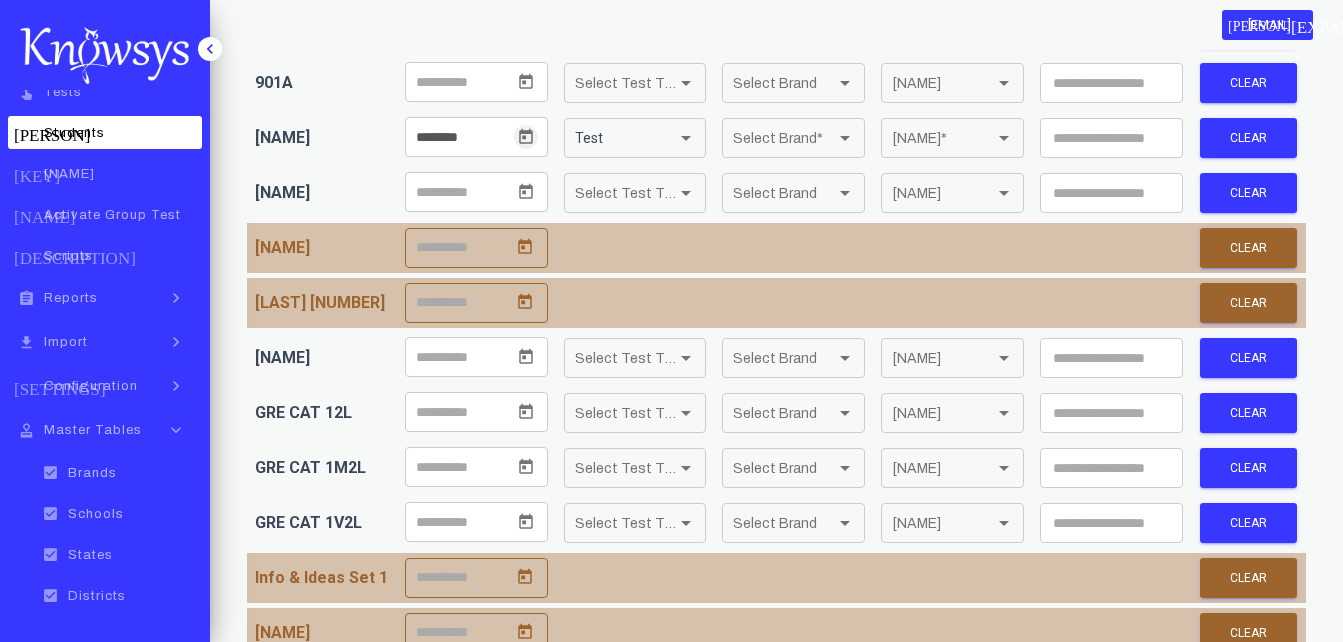 click on "Select Brand" at bounding box center (784, 138) 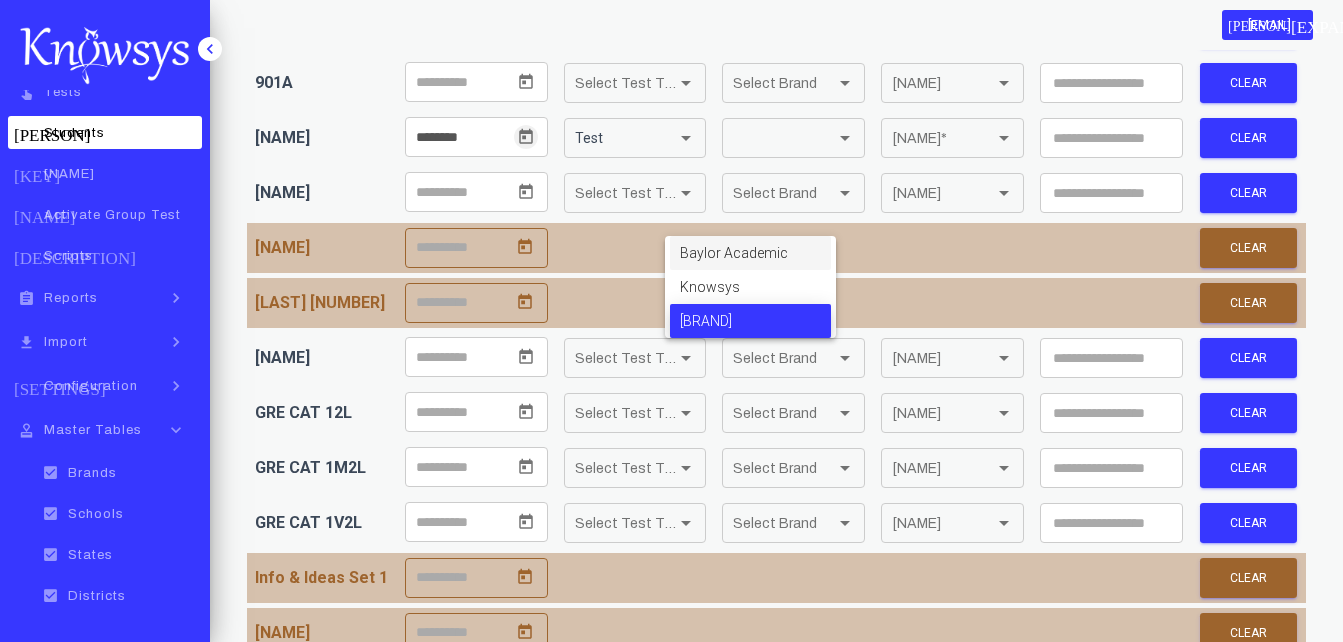 click on "[BRAND]" at bounding box center (750, 321) 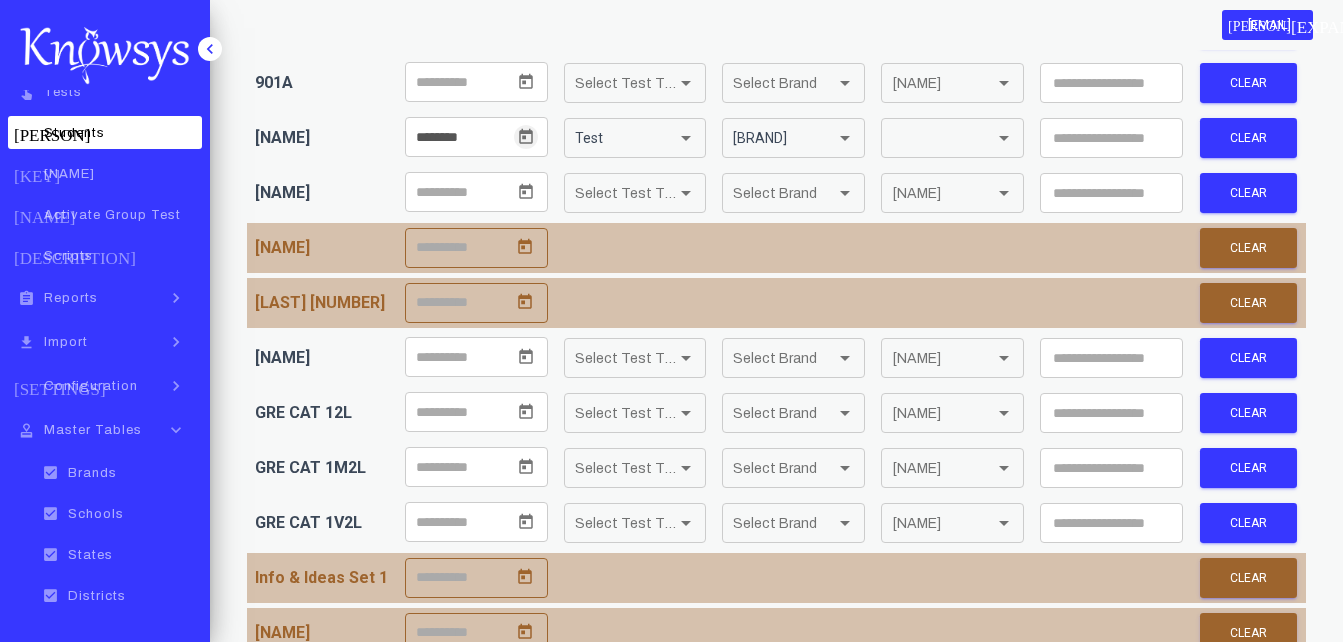 click on "[NAME]" at bounding box center (943, 138) 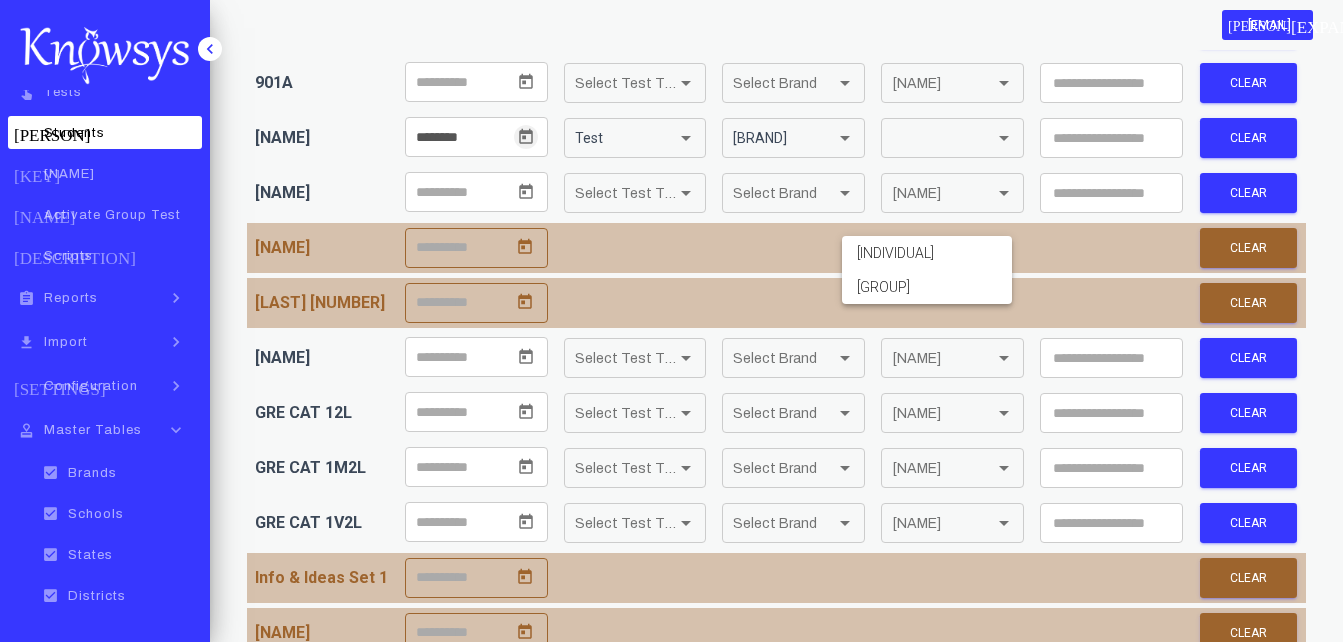 click on "[INDIVIDUAL]" at bounding box center [927, 253] 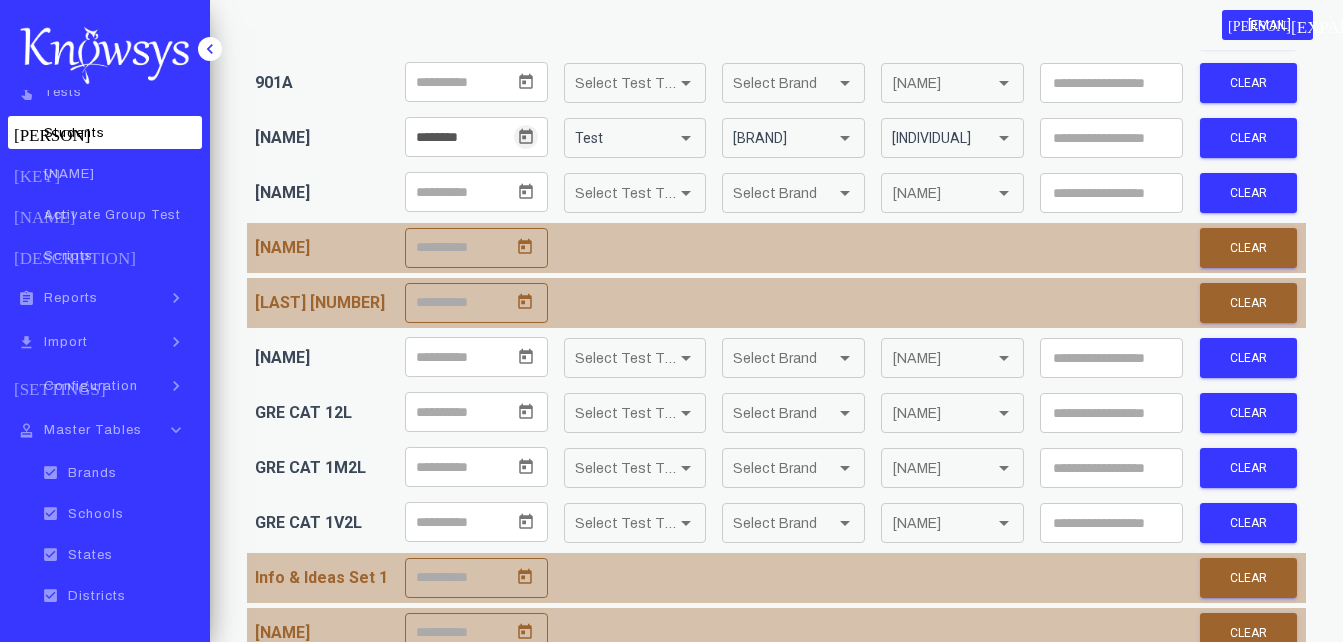 click at bounding box center [1111, 138] 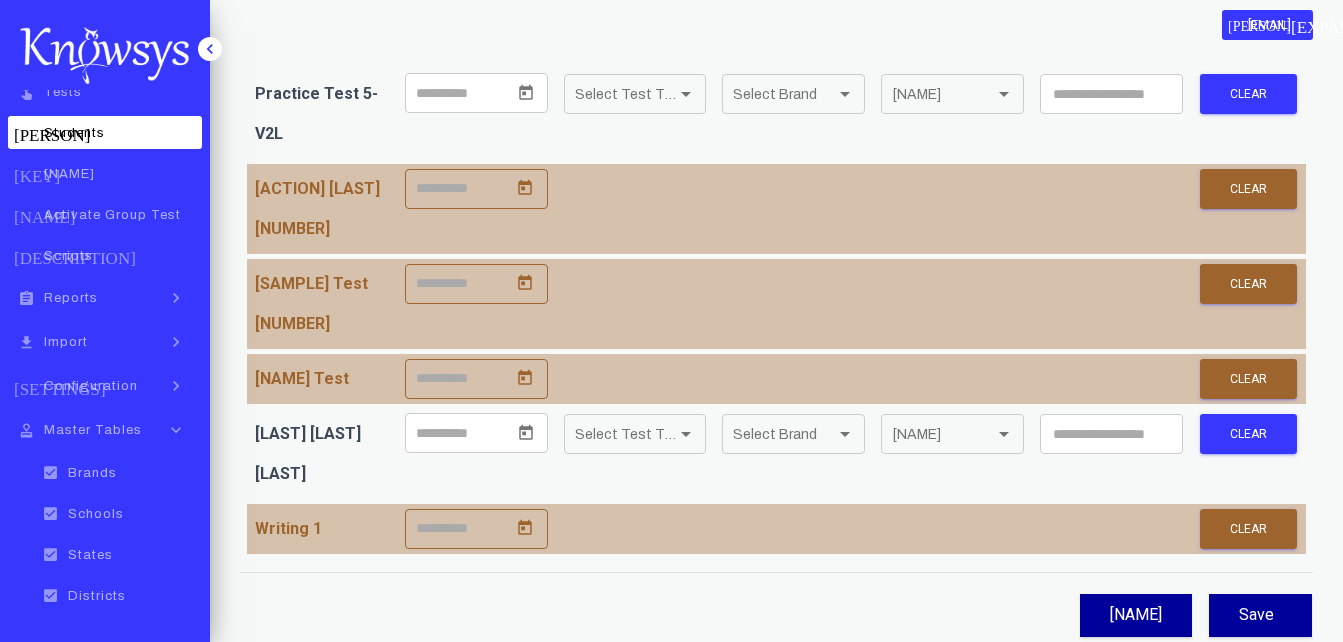scroll, scrollTop: 4164, scrollLeft: 0, axis: vertical 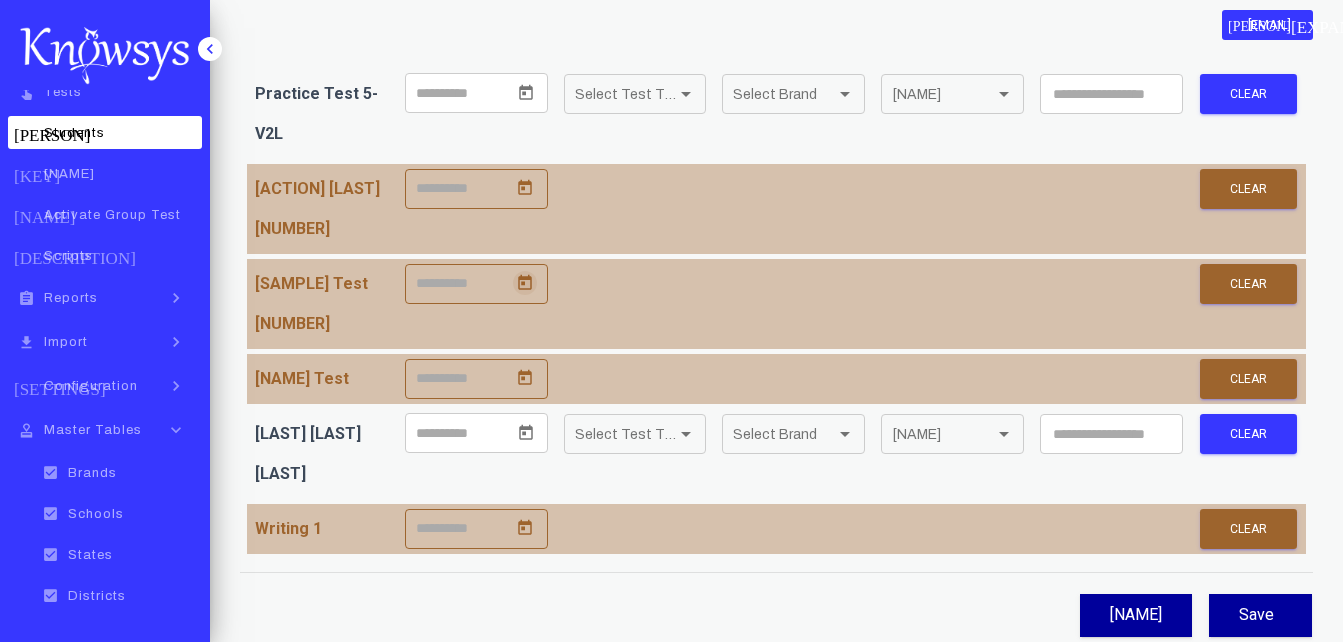 click at bounding box center (525, 283) 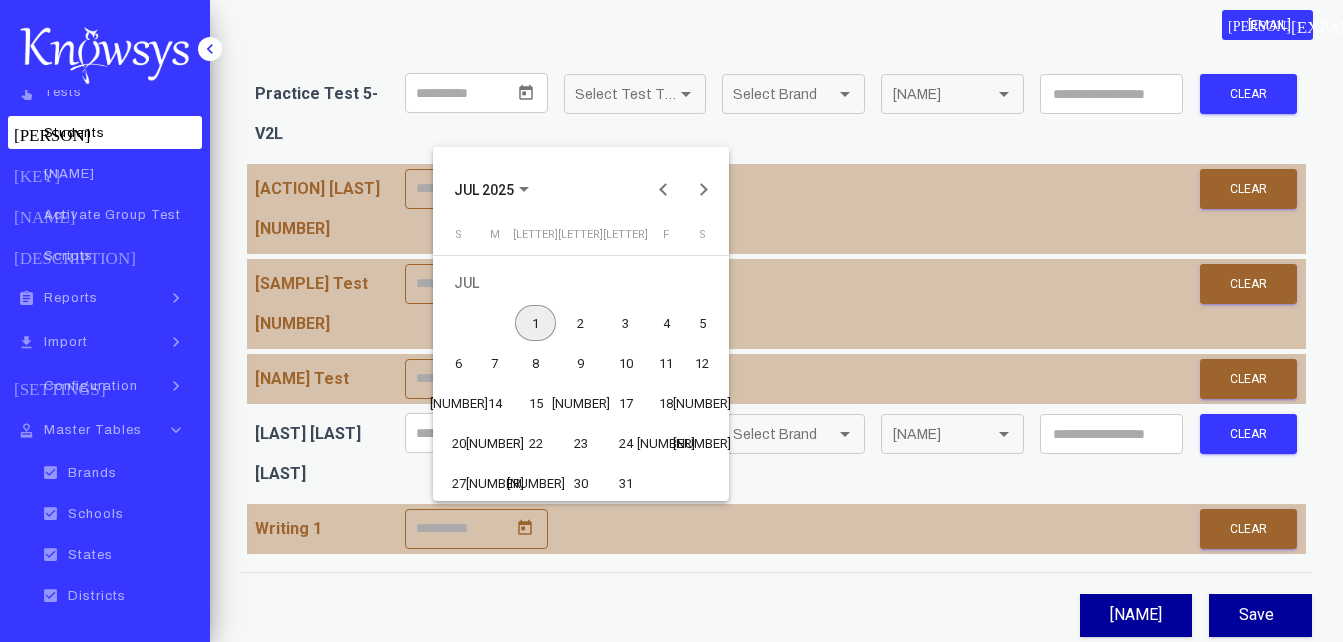 click on "1" at bounding box center [535, 323] 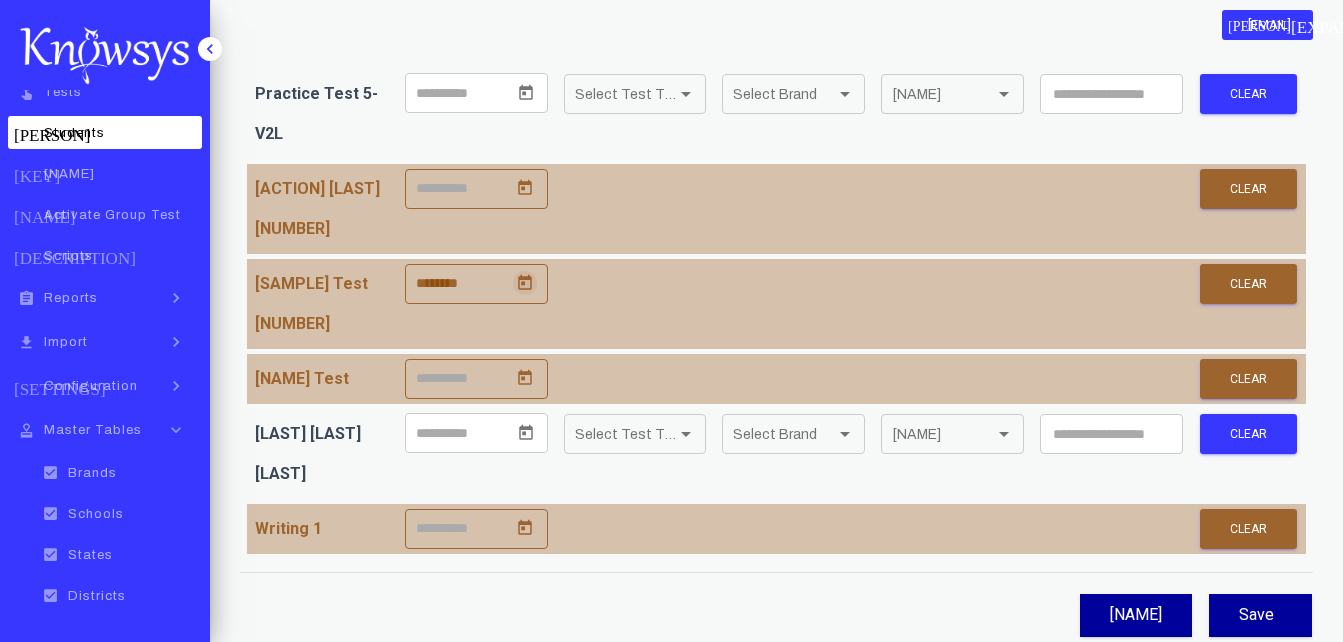 scroll, scrollTop: 4560, scrollLeft: 0, axis: vertical 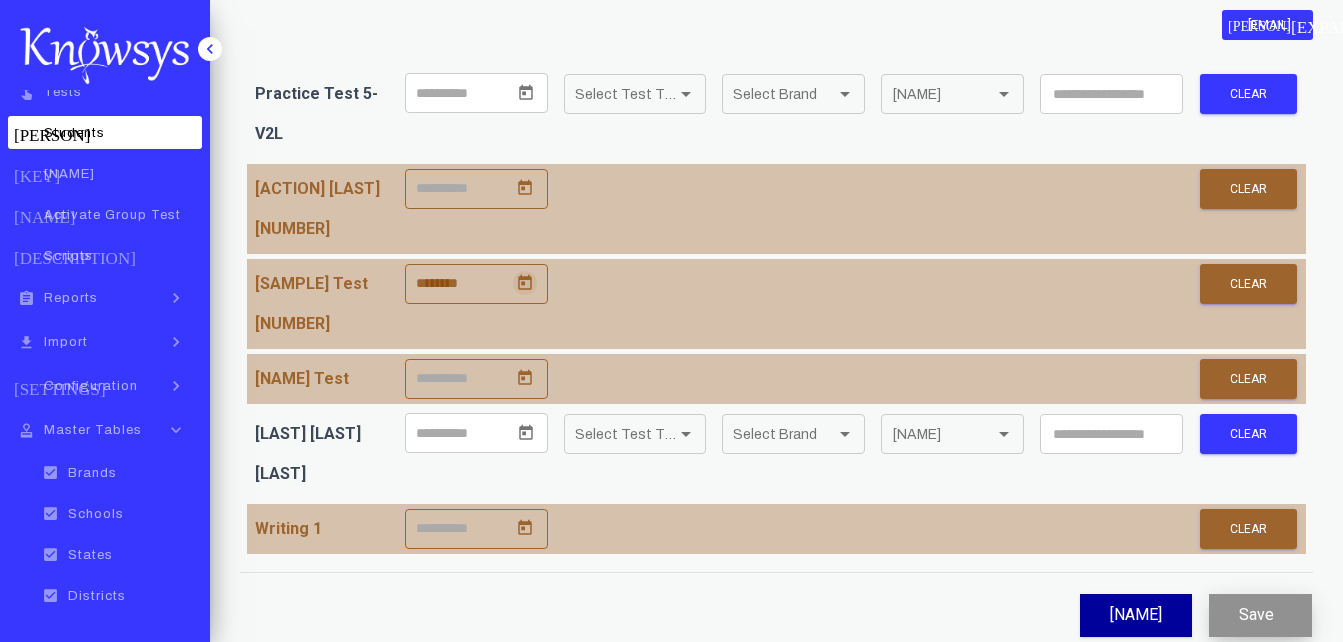 click on "Save" at bounding box center (1260, 615) 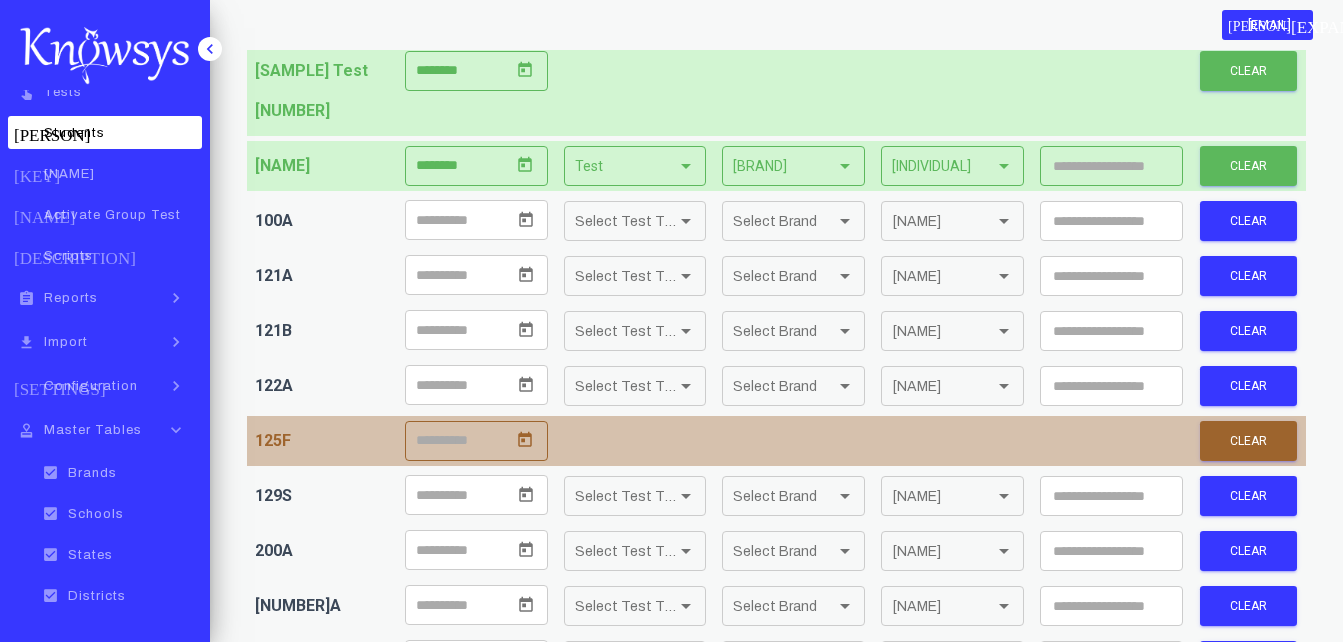 scroll, scrollTop: 0, scrollLeft: 0, axis: both 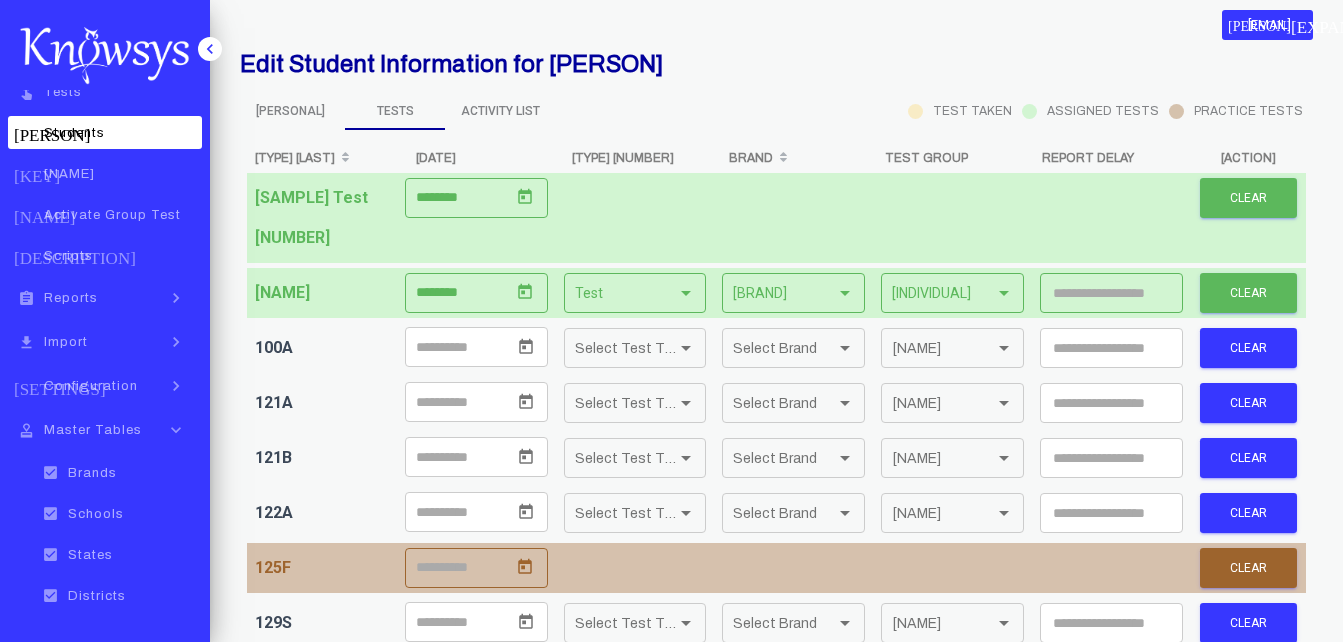 click on "Activity List" at bounding box center [290, 111] 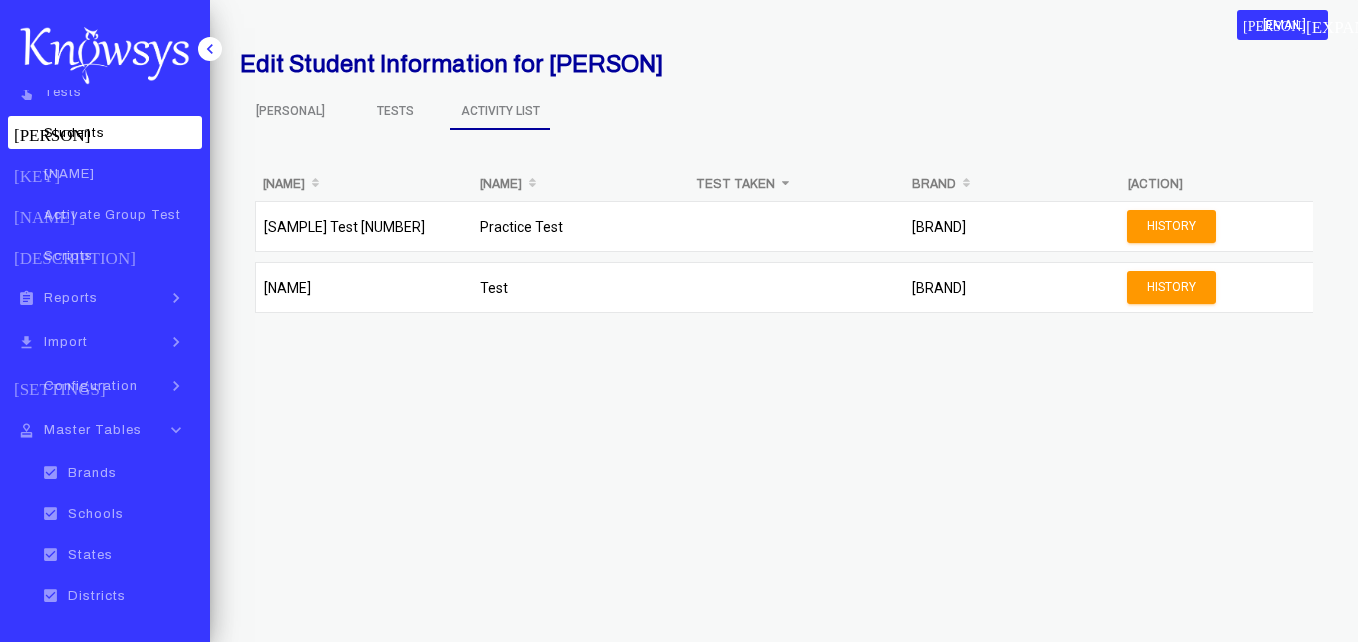 click on "[PERSONAL]" at bounding box center (290, 111) 